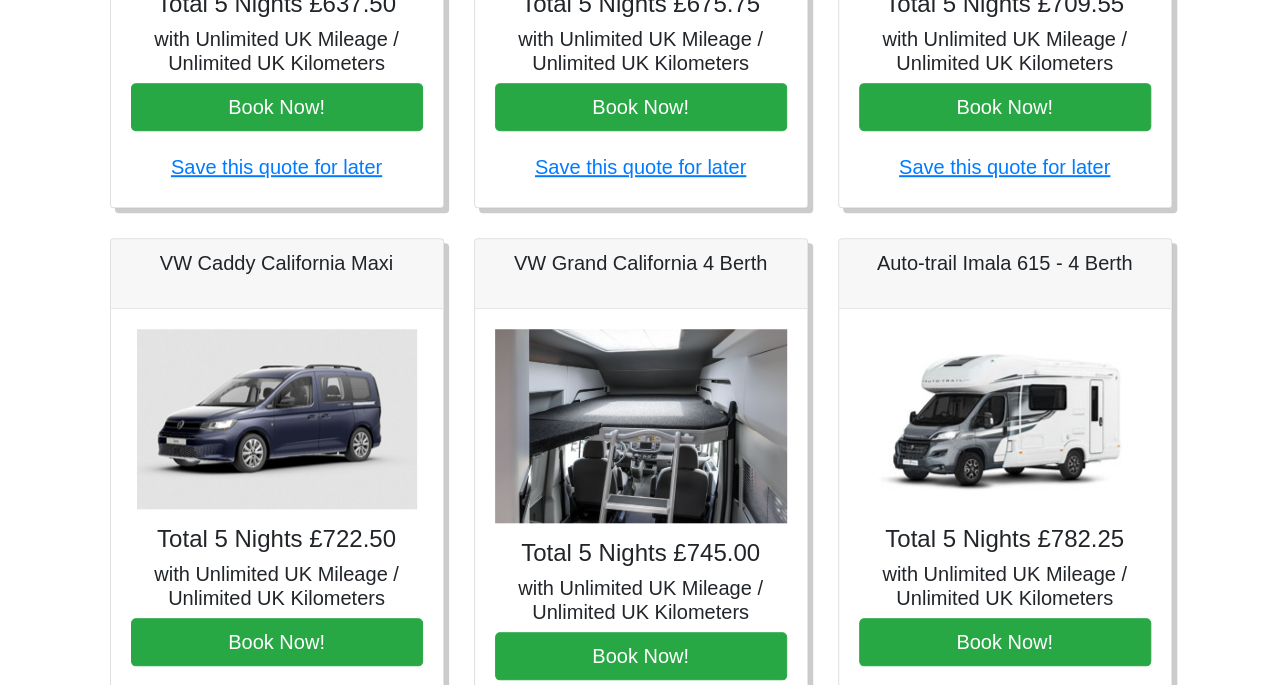 scroll, scrollTop: 300, scrollLeft: 0, axis: vertical 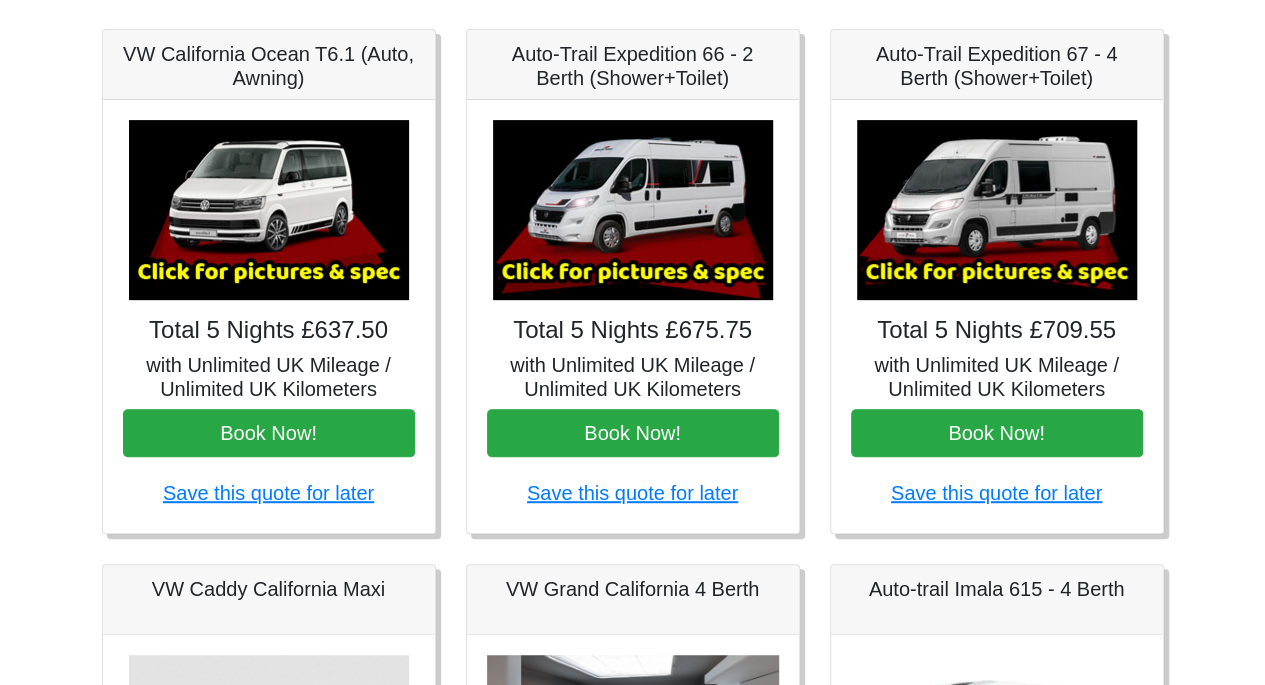 click on "×
Fiat Toleno L 2 Spec
TECHNICAL DATA
Engine: Fiat Ducato 115bhp, 2 litre Diesel Engine,.
Transmission: 6 Speed Manual Transmission, PAS, ABS
Equipment: AM/FM Radio with multimedia connection. , USB port, 2 cab lighter sockets (12v), Cab Air Conditioning.
Seating: Two in front on captain's seats which swivel with 3 point inertia belts. Rear camera on interior mirror
HABITATION
VEHICLE DIMENSIONS
External Width 2.27m
External Height 2.68m
External Length 5.99m
Gross Vehicle Weight 3,500kg
VEHICLE INVENTORY
Hook Up Cable / First Aid Box / Hose Pipe / Knives / Forks / Table Spoons / Tea Spoons / Scissors / Large Knife / Pans / Kettle / Bowls / Plates / Beakers / Mugs / Ignition Lighter / Wheel Blocks / Fire Blanket / Fire Extinguisher
Close
Total 5 Nights £675.75" at bounding box center [633, 316] 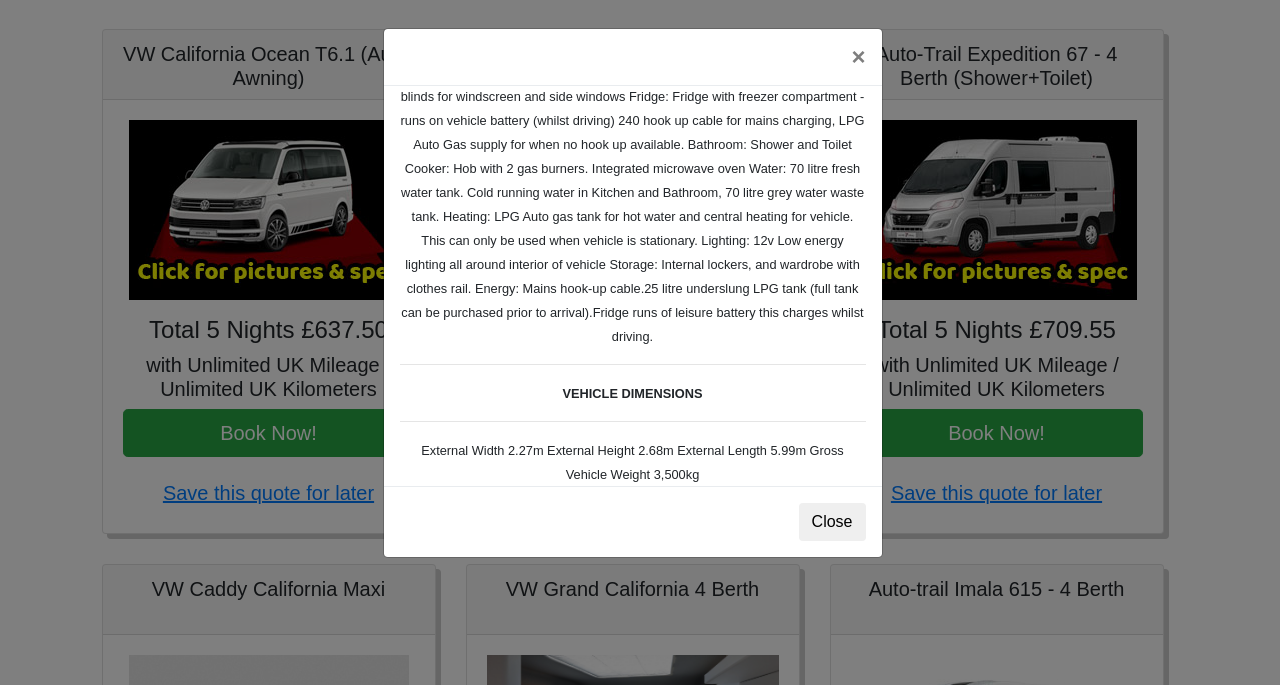 scroll, scrollTop: 600, scrollLeft: 0, axis: vertical 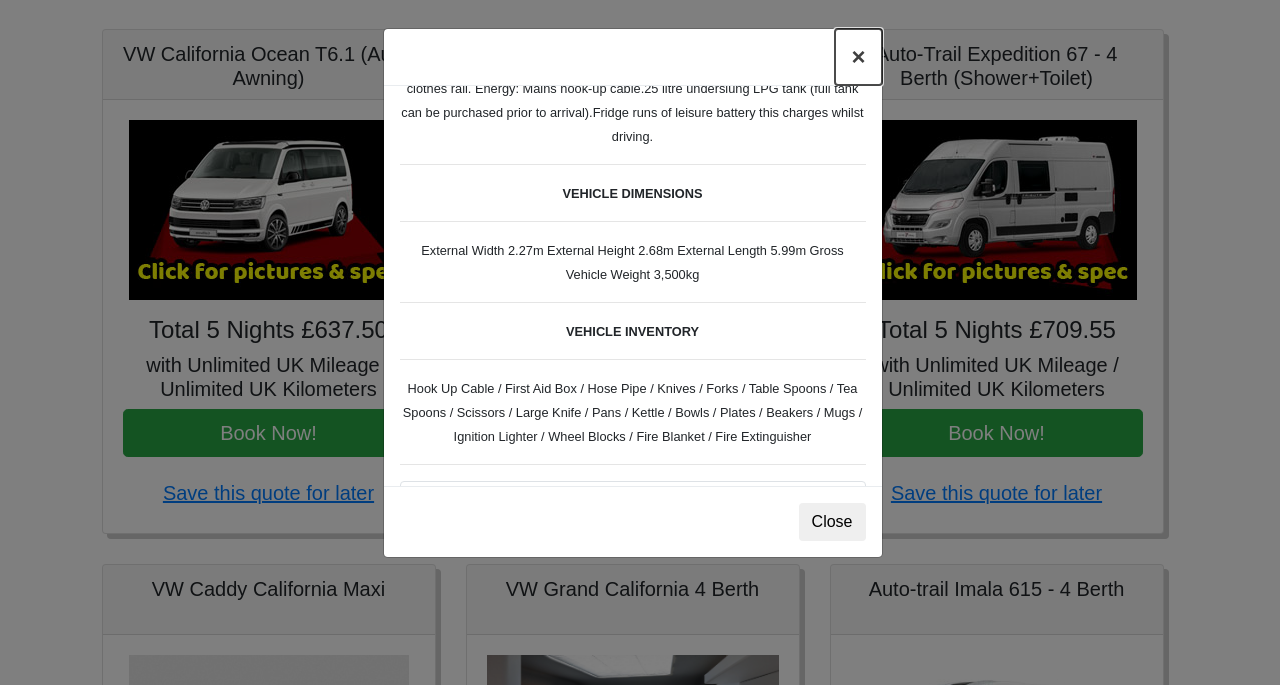 click on "×" at bounding box center [858, 57] 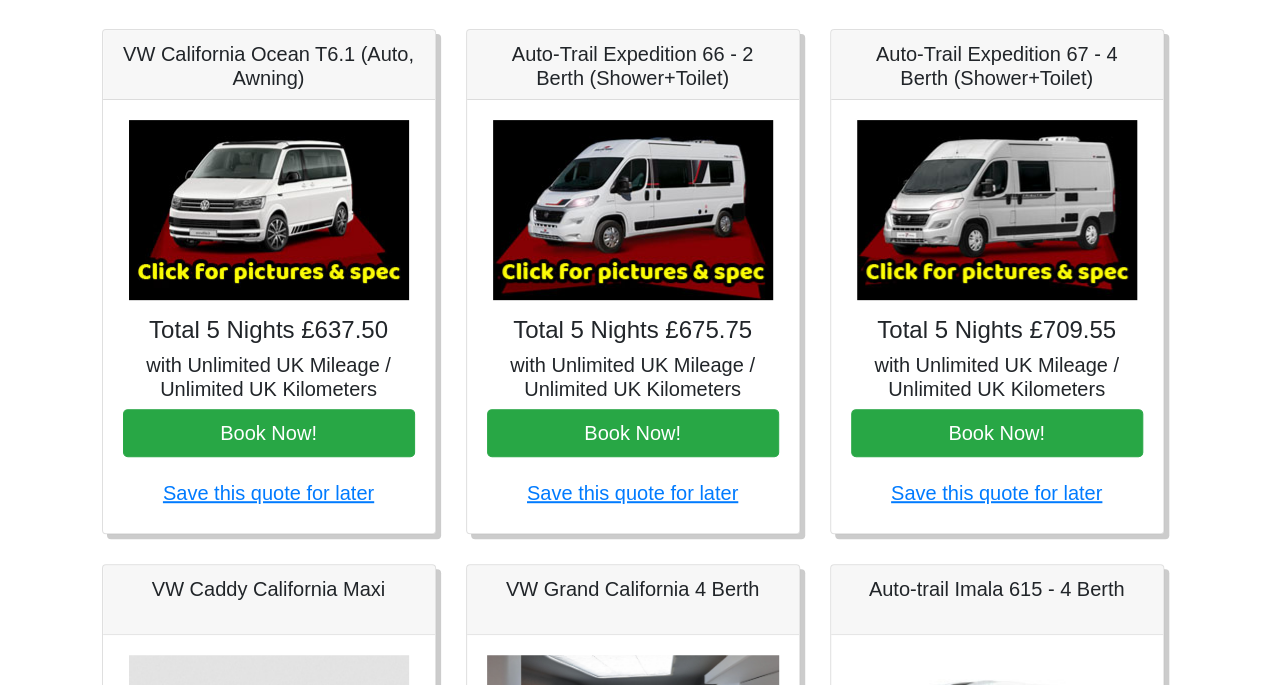click at bounding box center [997, 210] 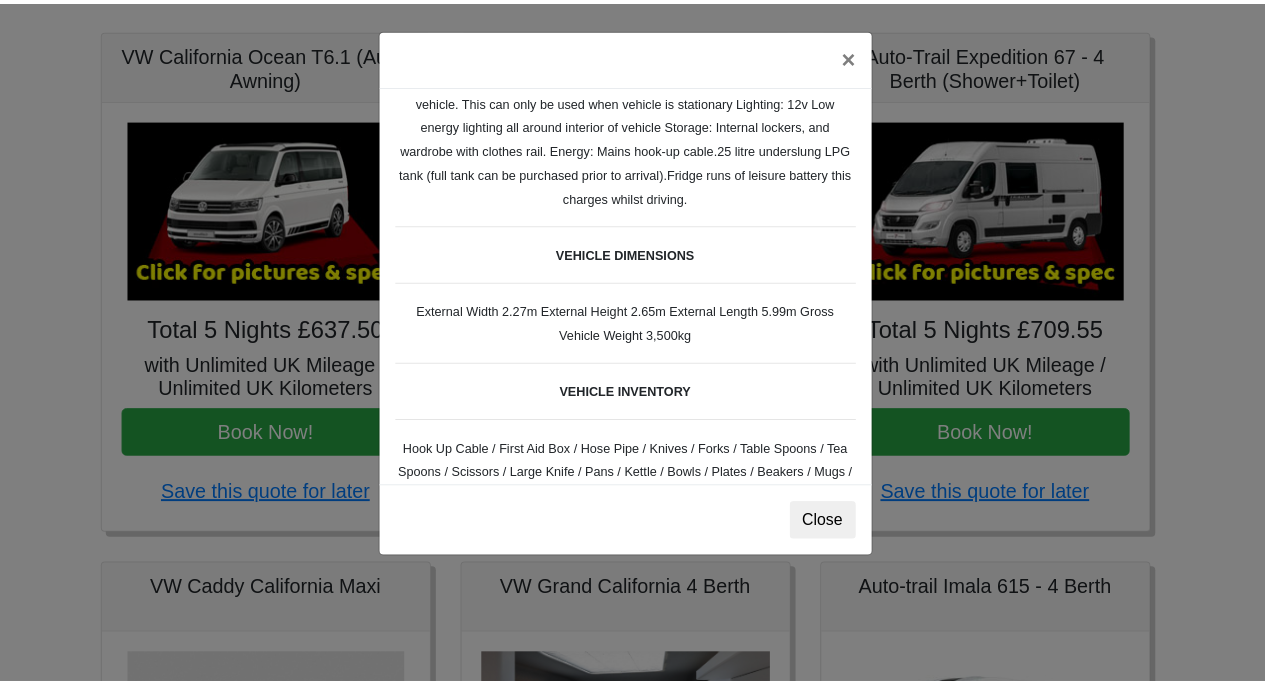 scroll, scrollTop: 600, scrollLeft: 0, axis: vertical 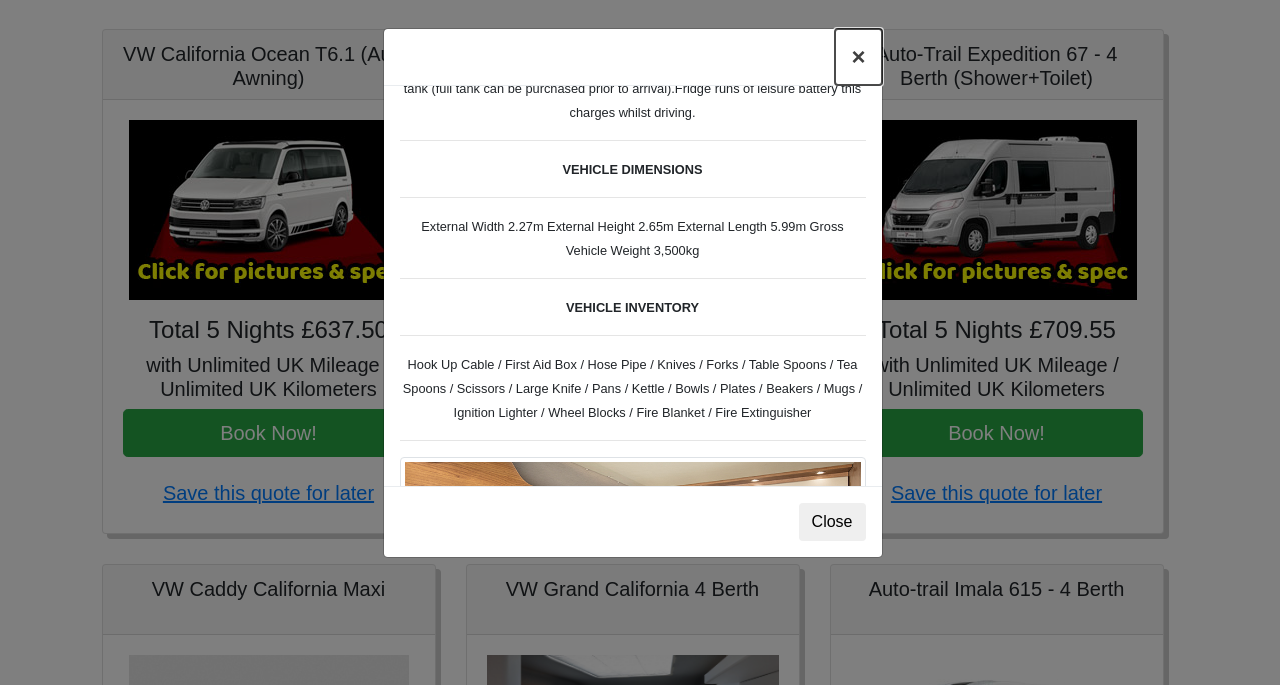 click on "×" at bounding box center [858, 57] 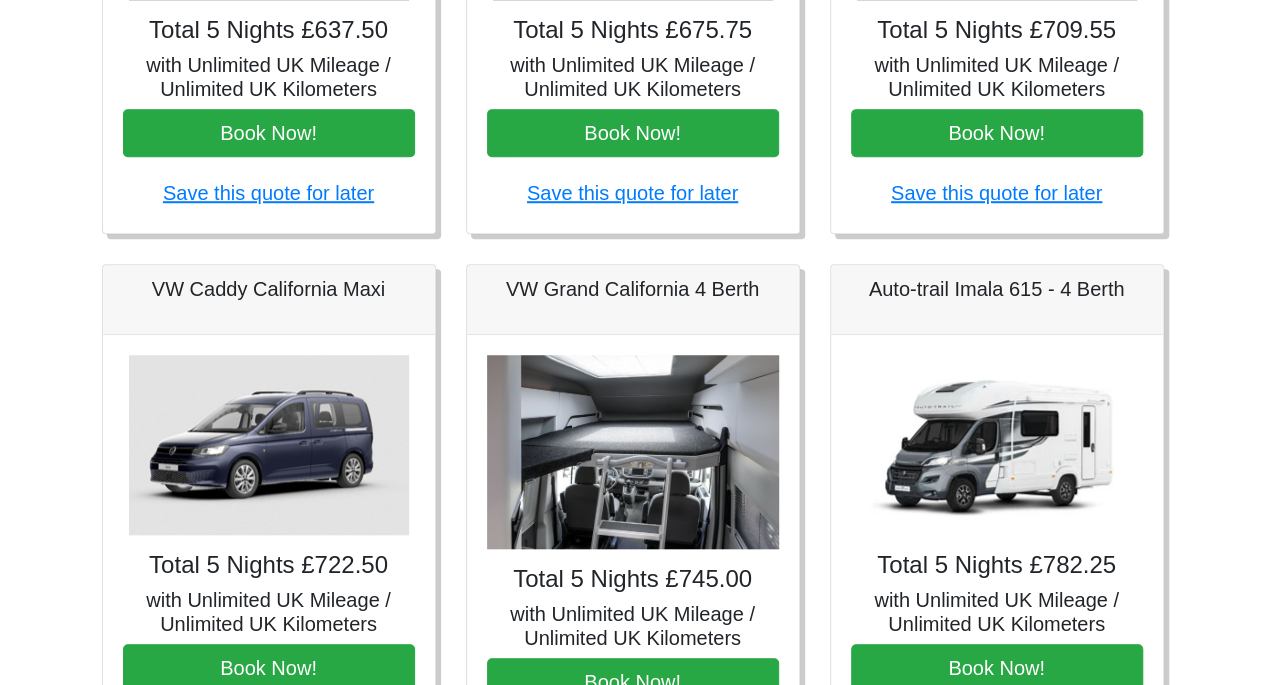 scroll, scrollTop: 800, scrollLeft: 0, axis: vertical 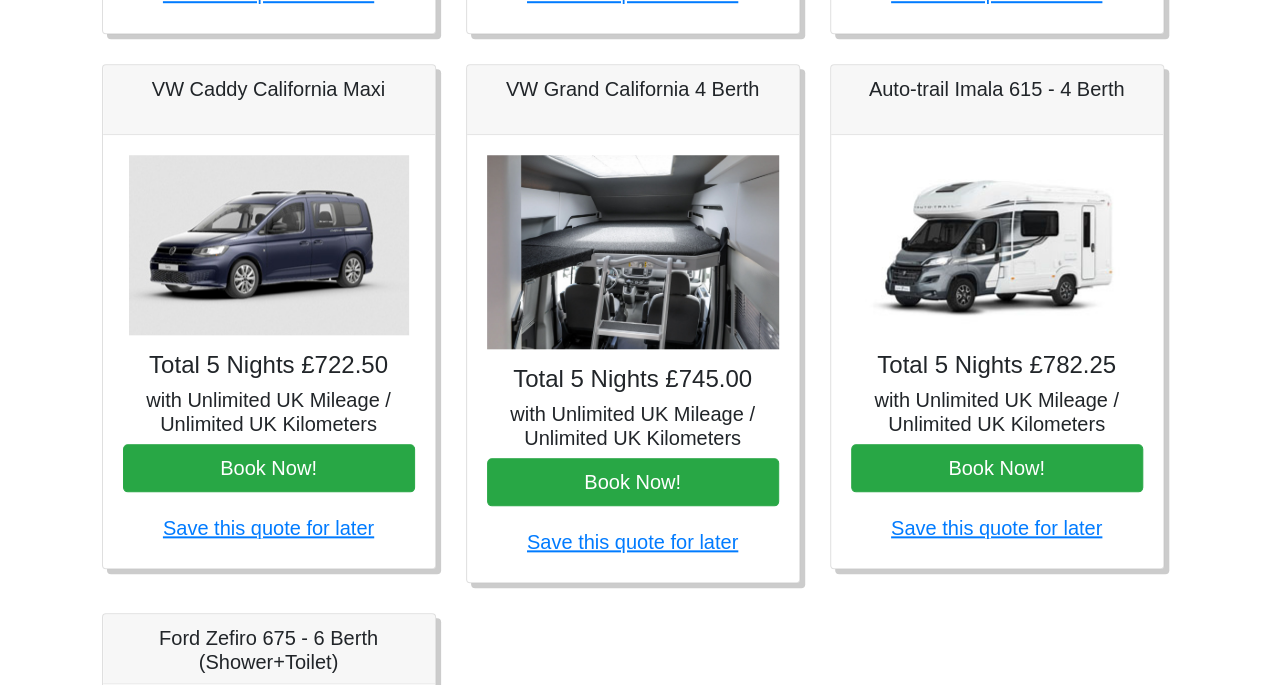 click at bounding box center [997, 245] 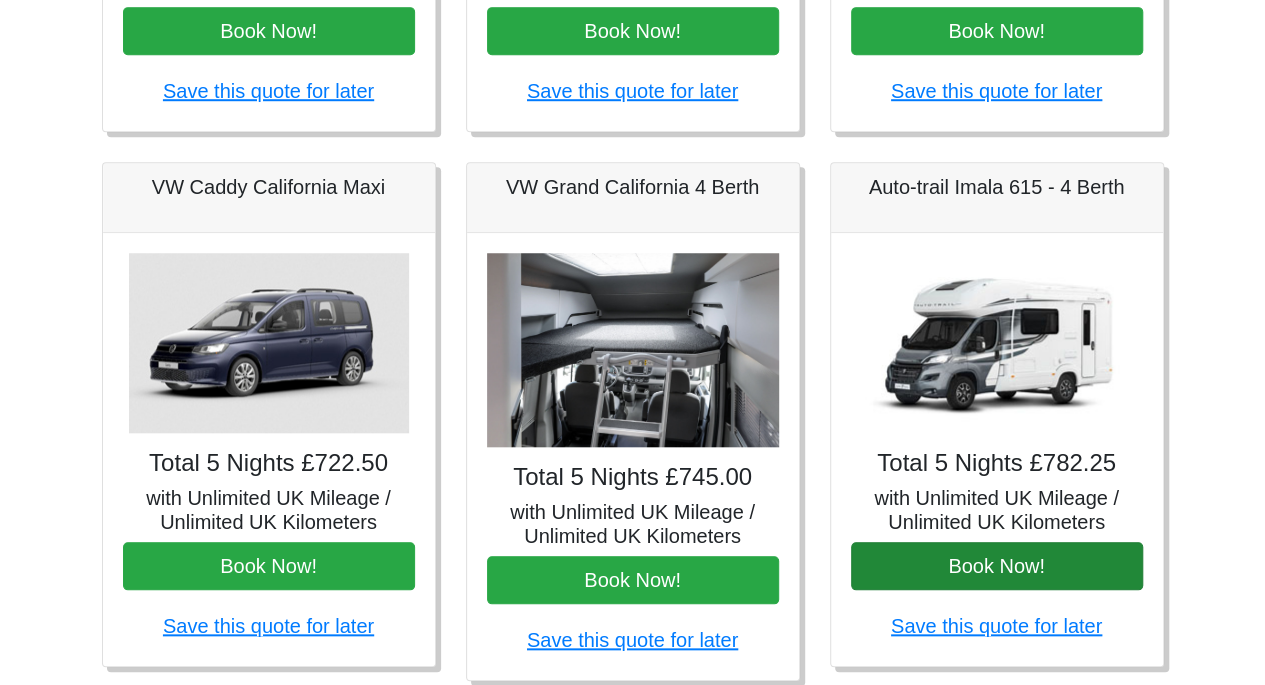 scroll, scrollTop: 700, scrollLeft: 0, axis: vertical 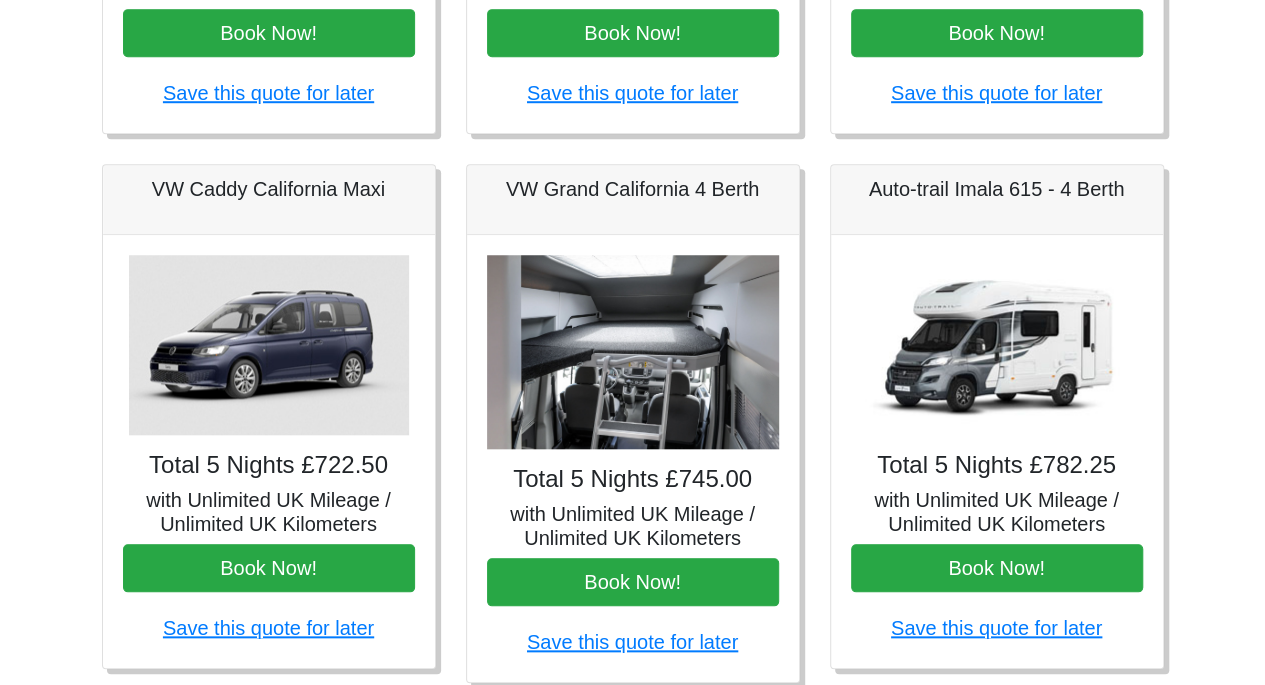 click at bounding box center [997, 345] 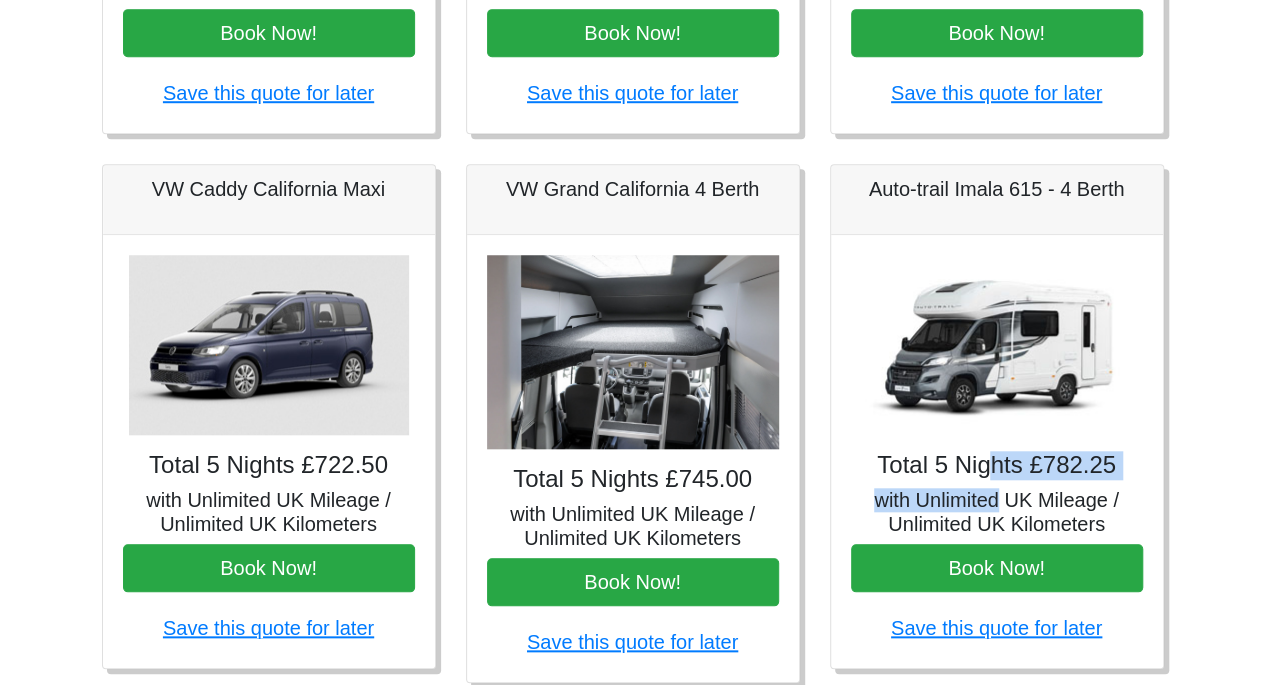 drag, startPoint x: 992, startPoint y: 346, endPoint x: 989, endPoint y: 315, distance: 31.144823 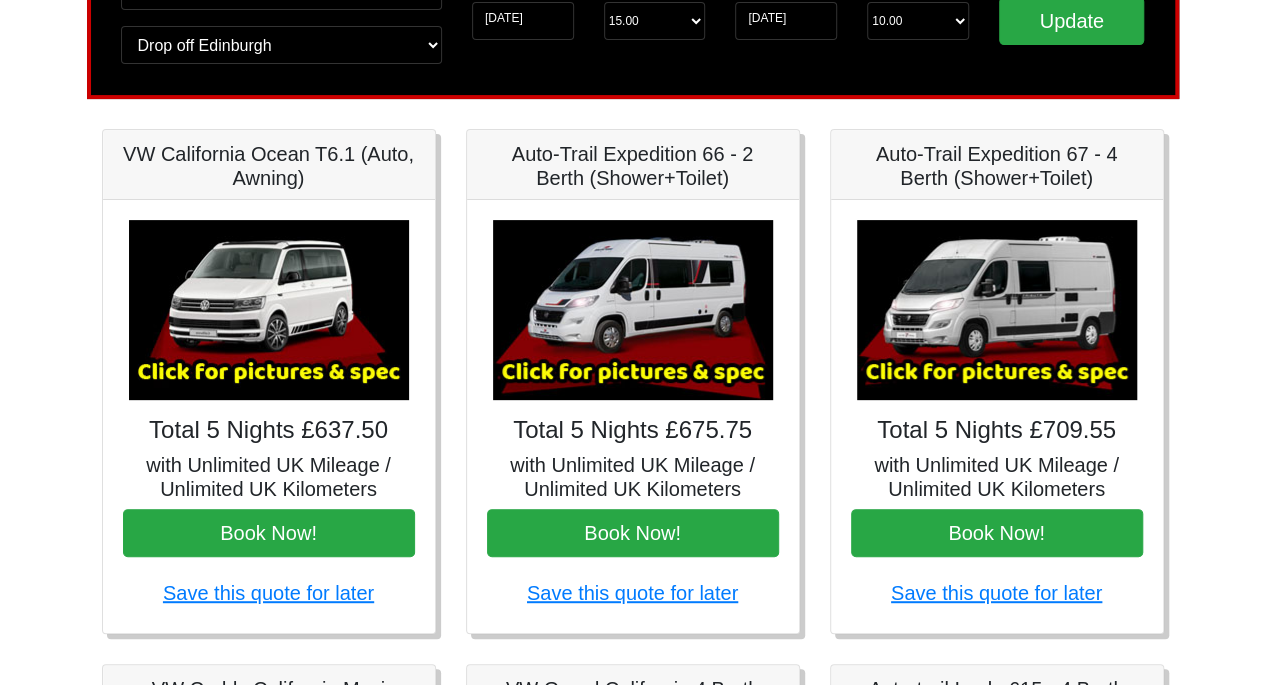 click at bounding box center (633, 310) 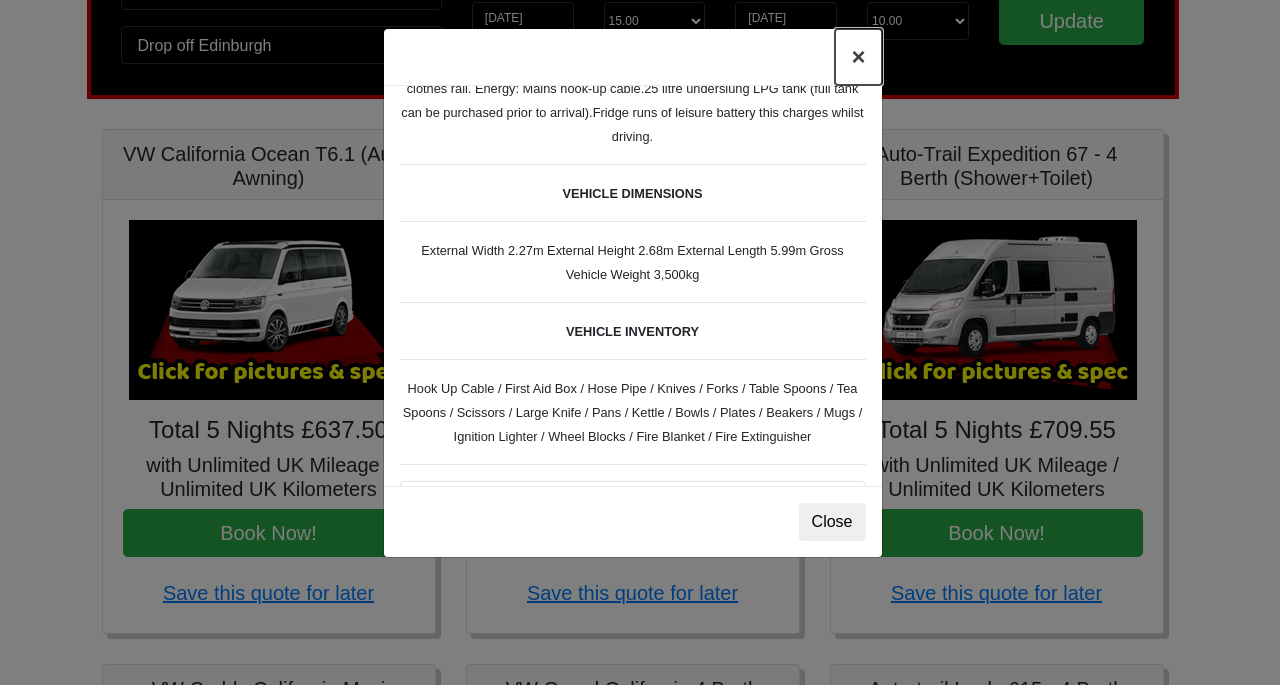 click on "×" at bounding box center [858, 57] 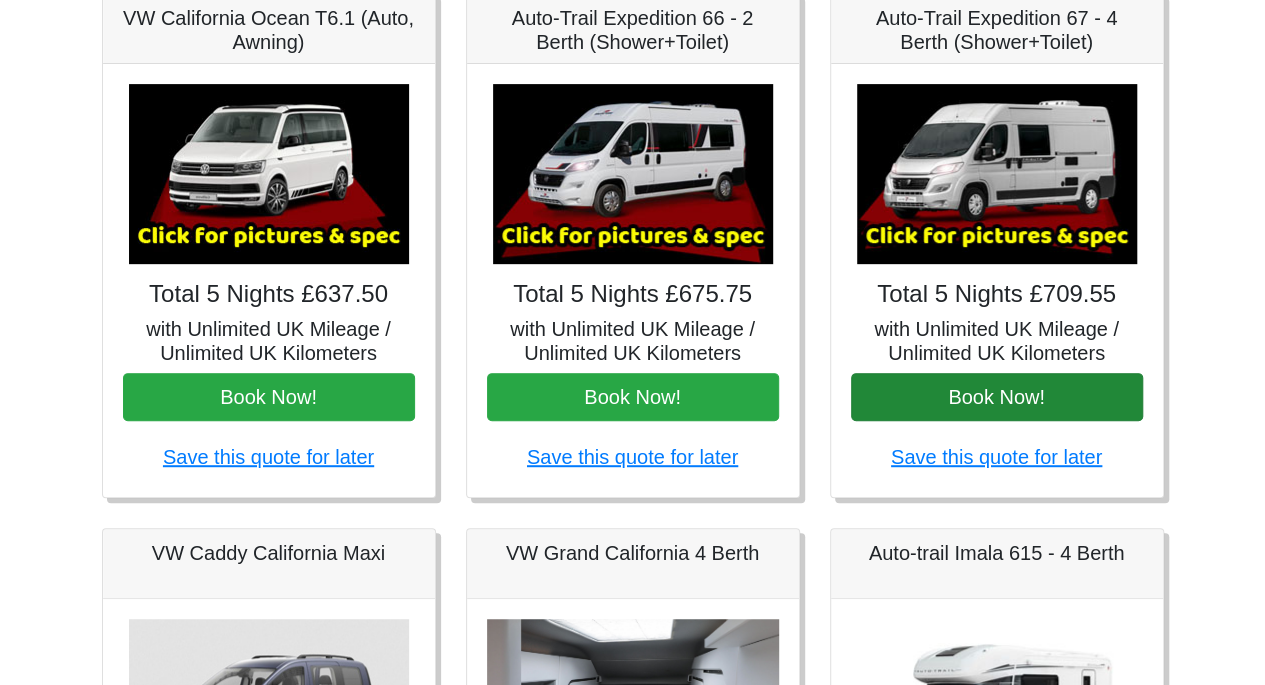 scroll, scrollTop: 500, scrollLeft: 0, axis: vertical 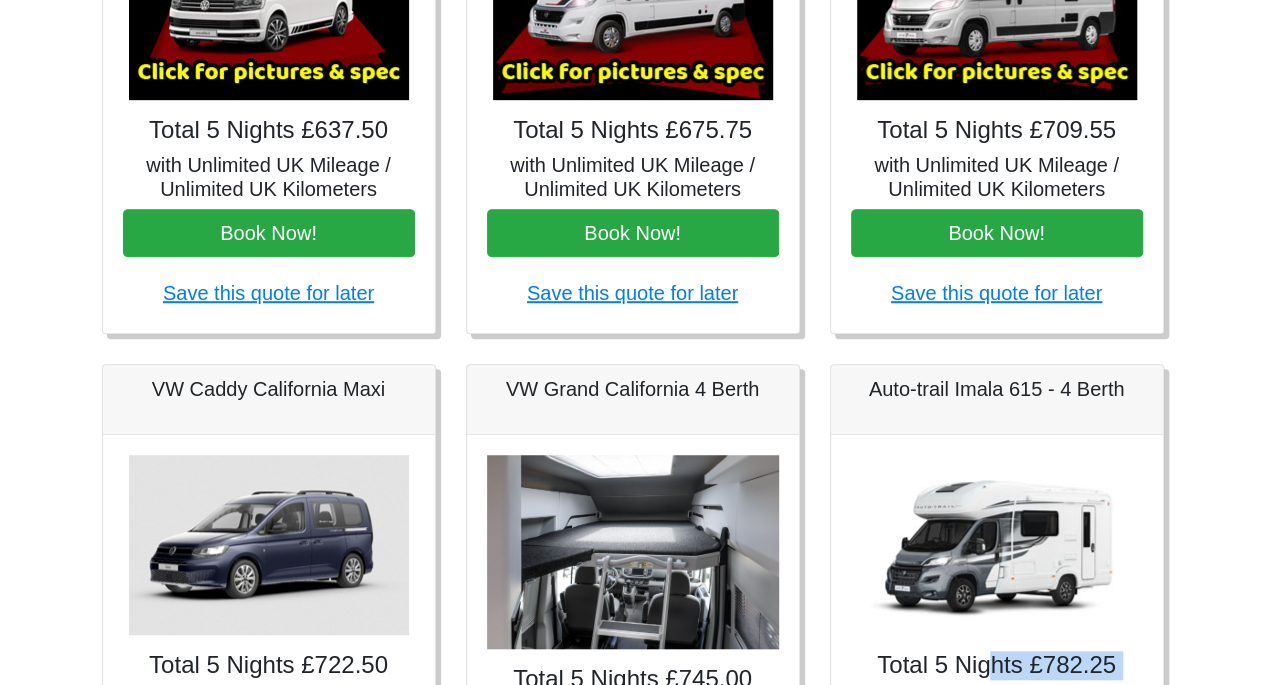 click at bounding box center (997, 545) 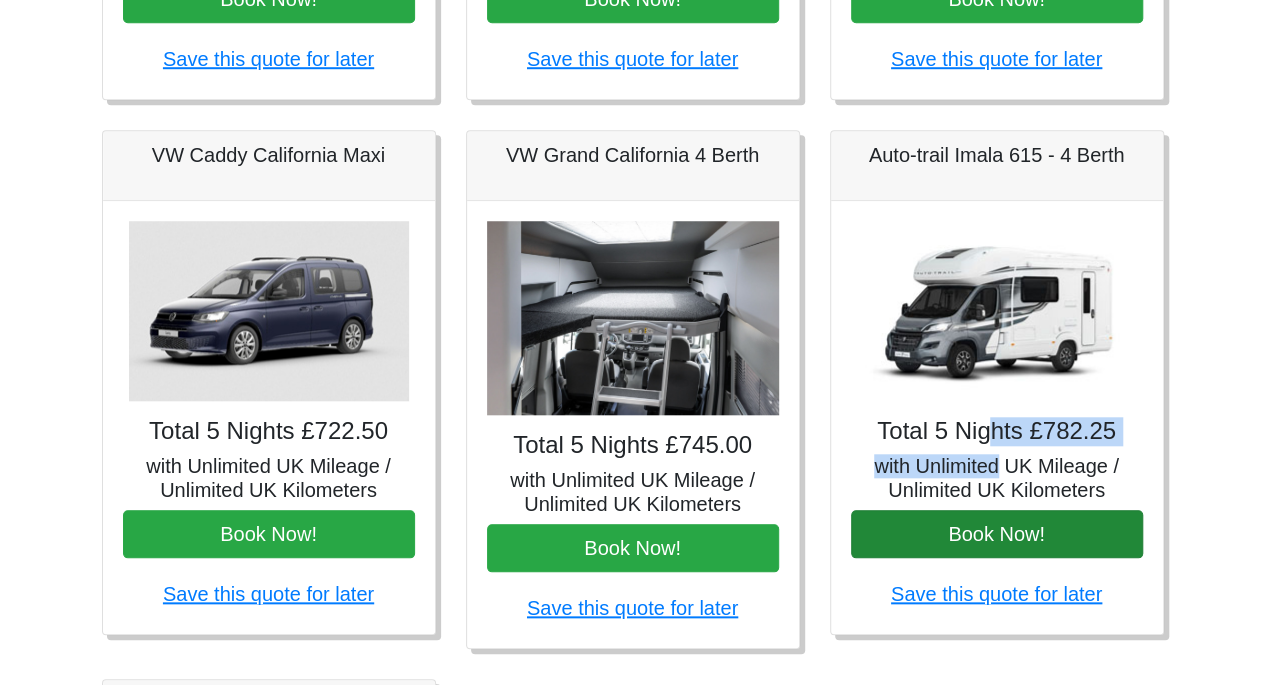 scroll, scrollTop: 800, scrollLeft: 0, axis: vertical 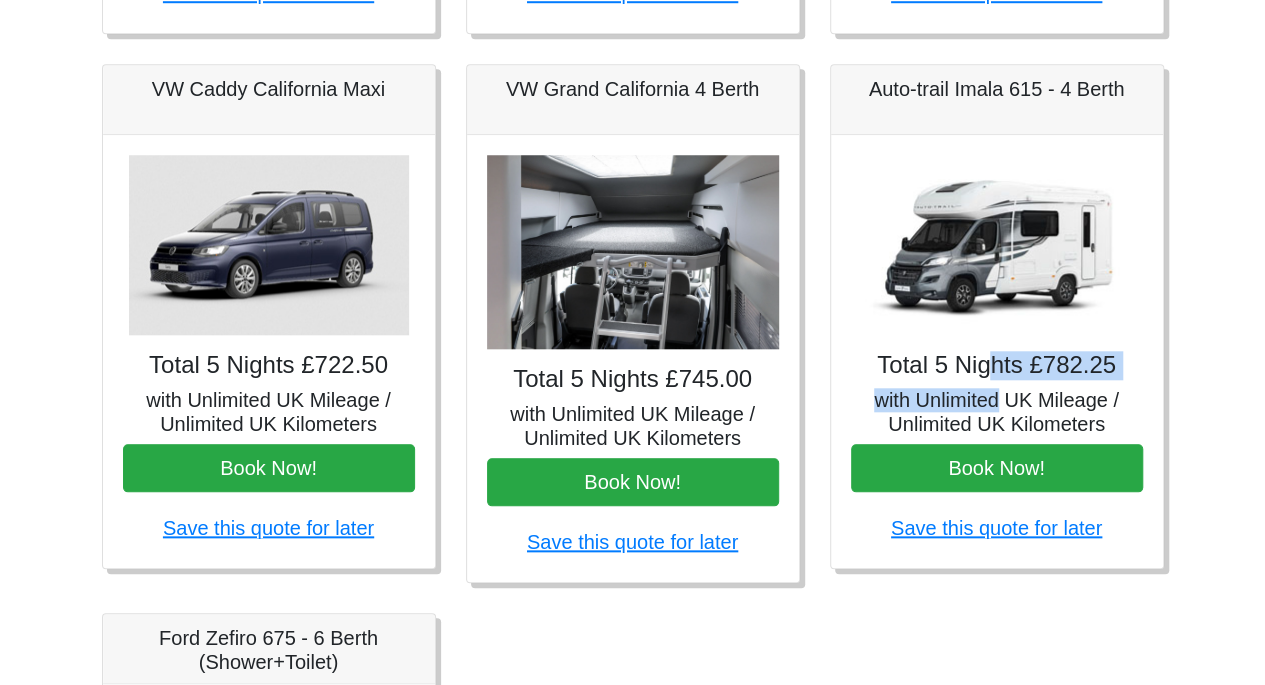click on "with Unlimited UK Mileage / Unlimited UK Kilometers" at bounding box center [997, 412] 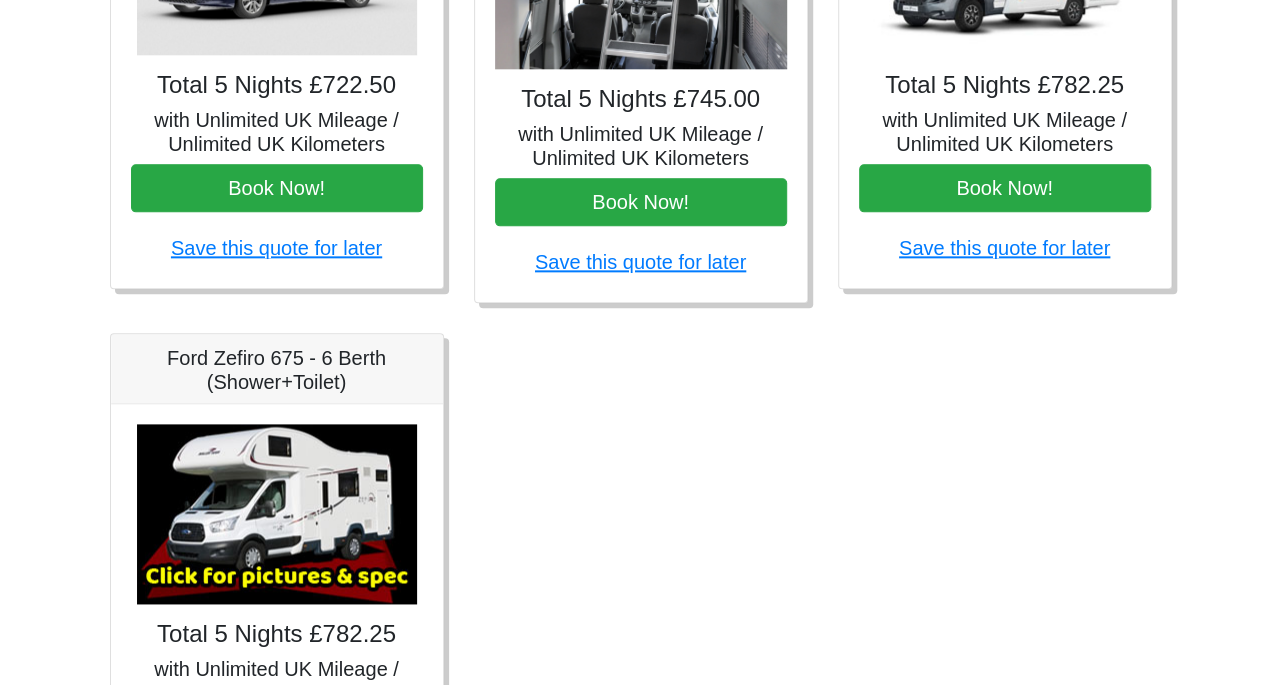 scroll, scrollTop: 1307, scrollLeft: 0, axis: vertical 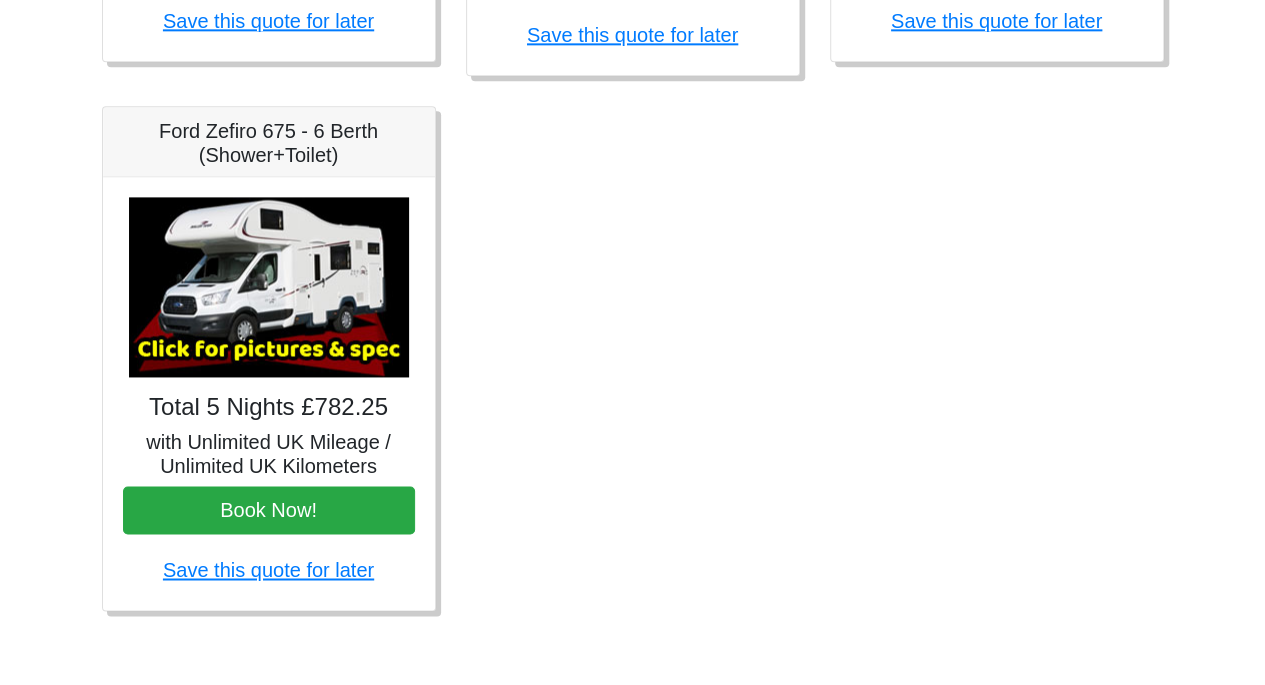 click at bounding box center (269, 287) 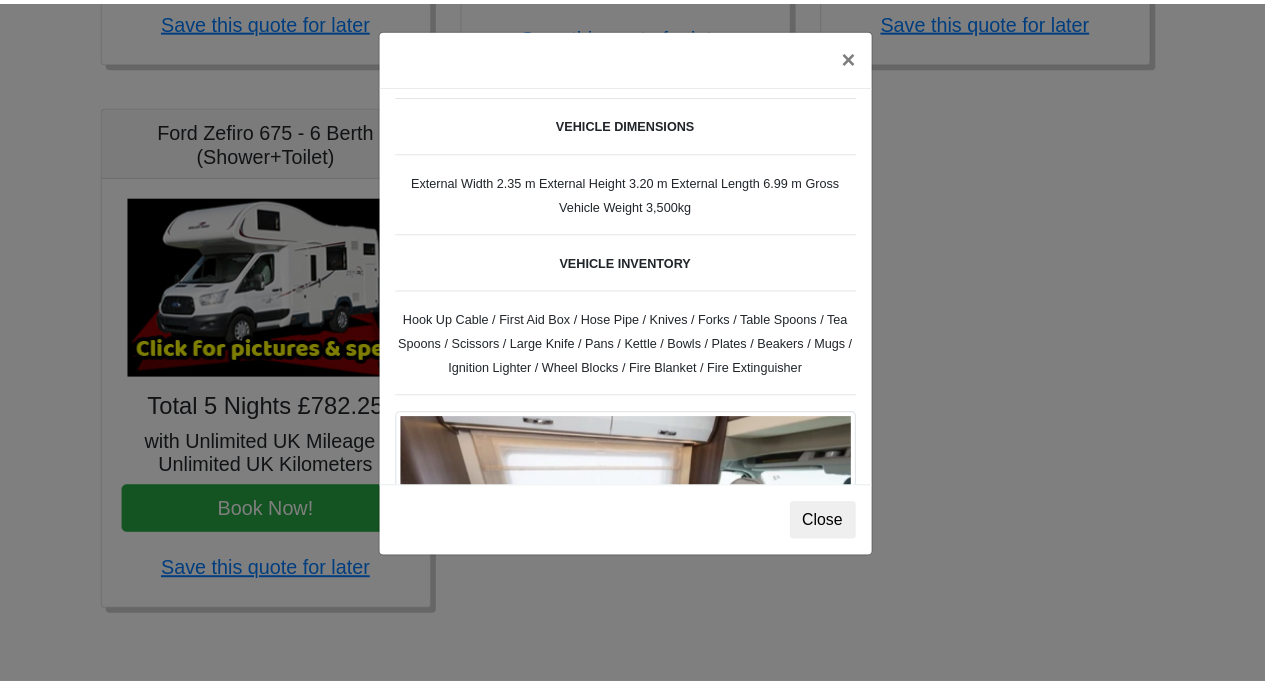 scroll, scrollTop: 700, scrollLeft: 0, axis: vertical 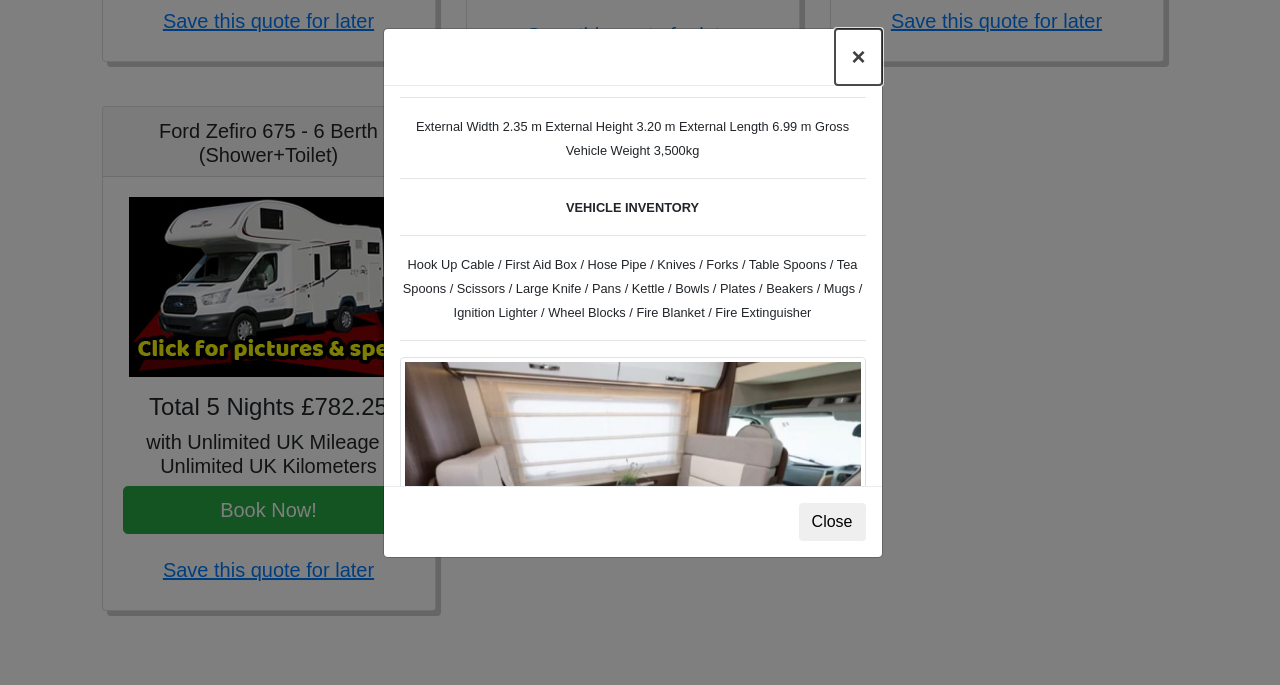 click on "×" at bounding box center [858, 57] 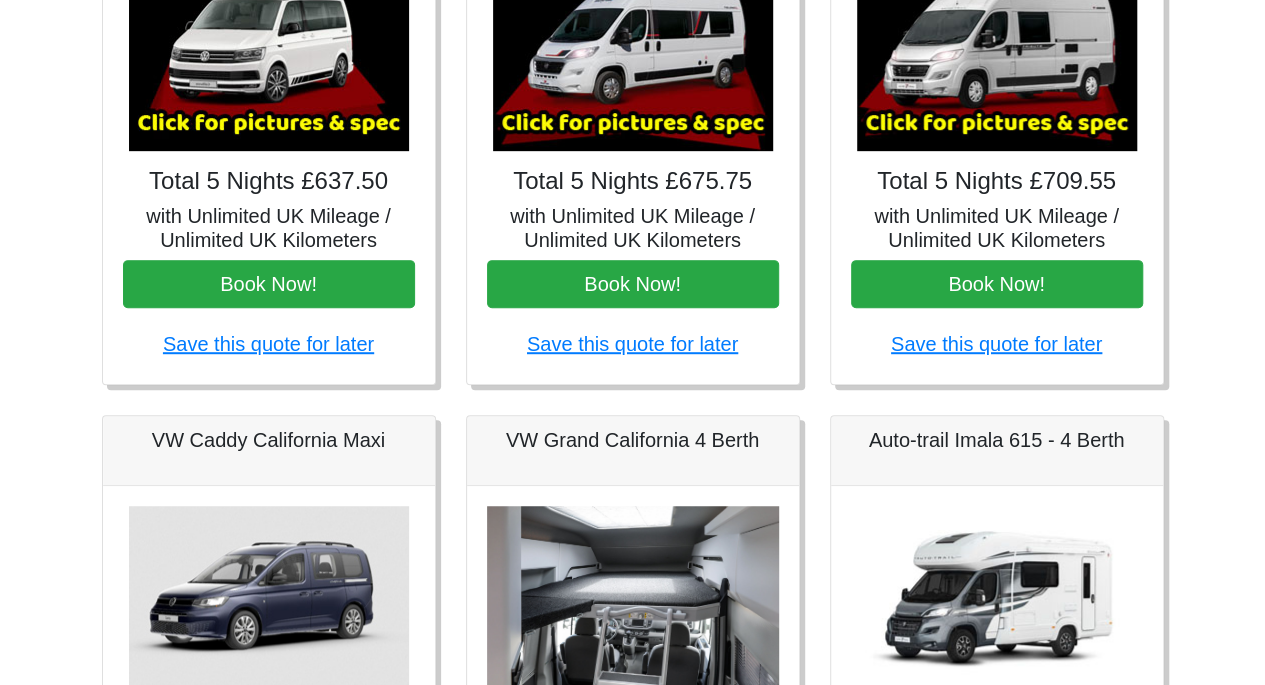 scroll, scrollTop: 207, scrollLeft: 0, axis: vertical 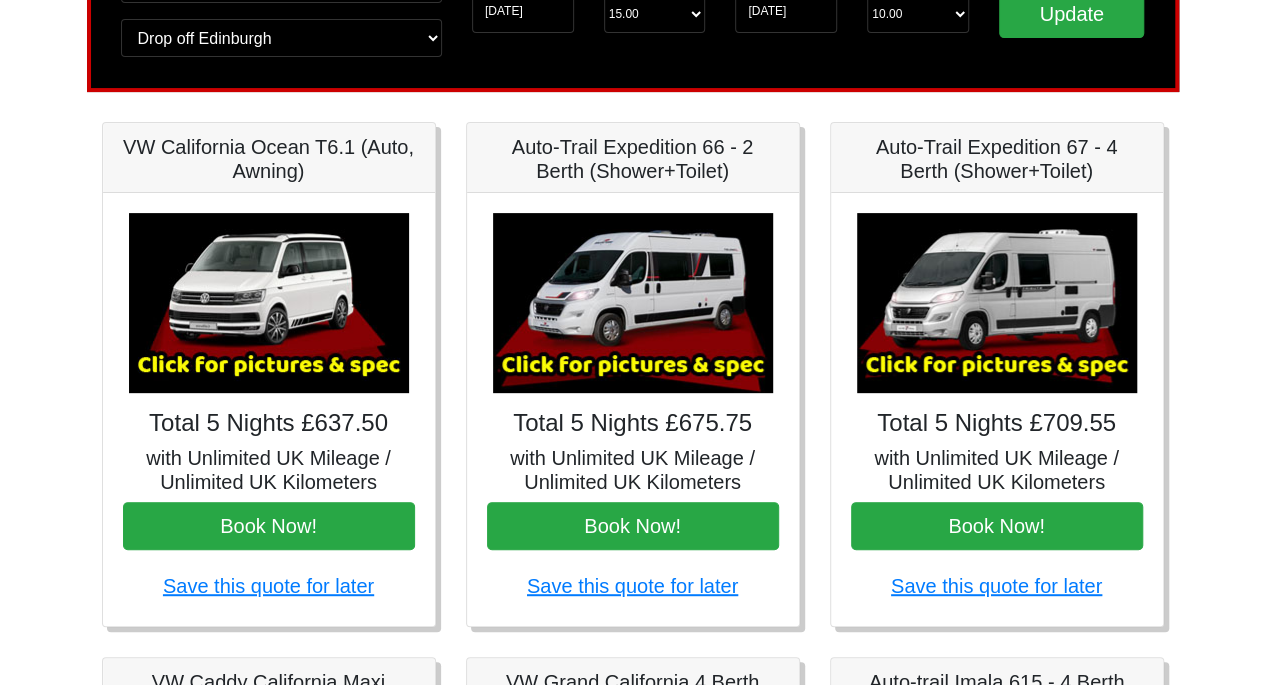 click at bounding box center (997, 303) 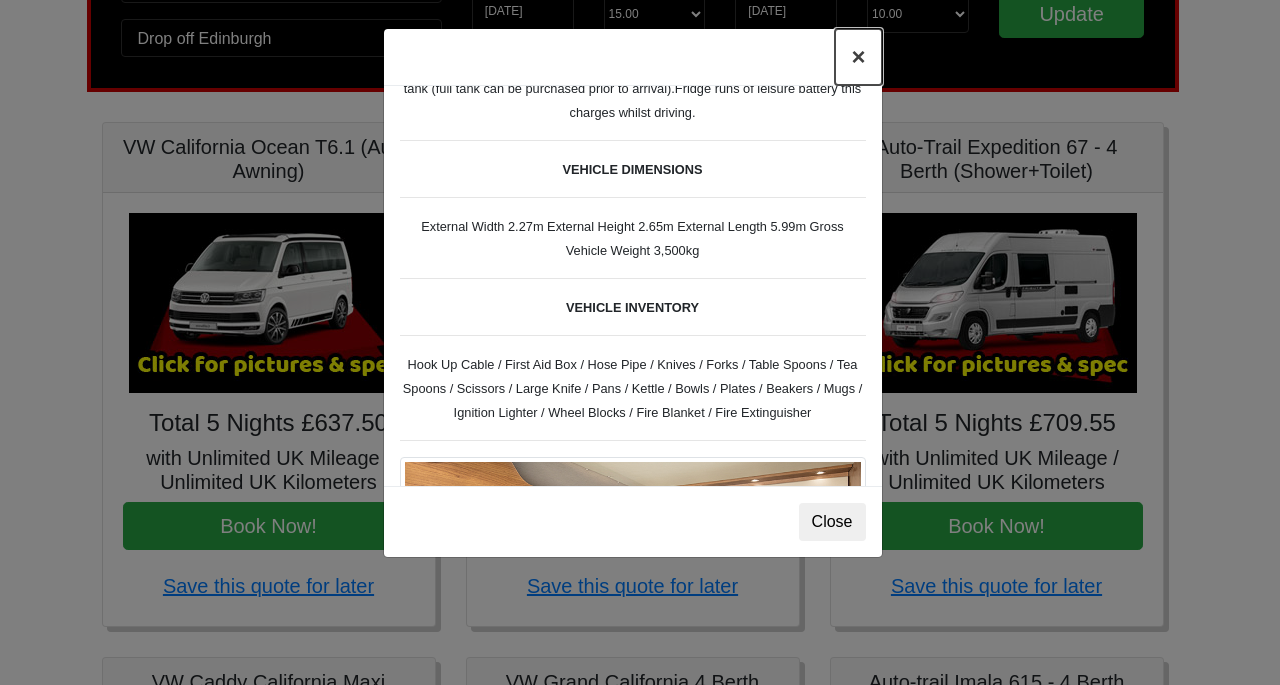 click on "×" at bounding box center (858, 57) 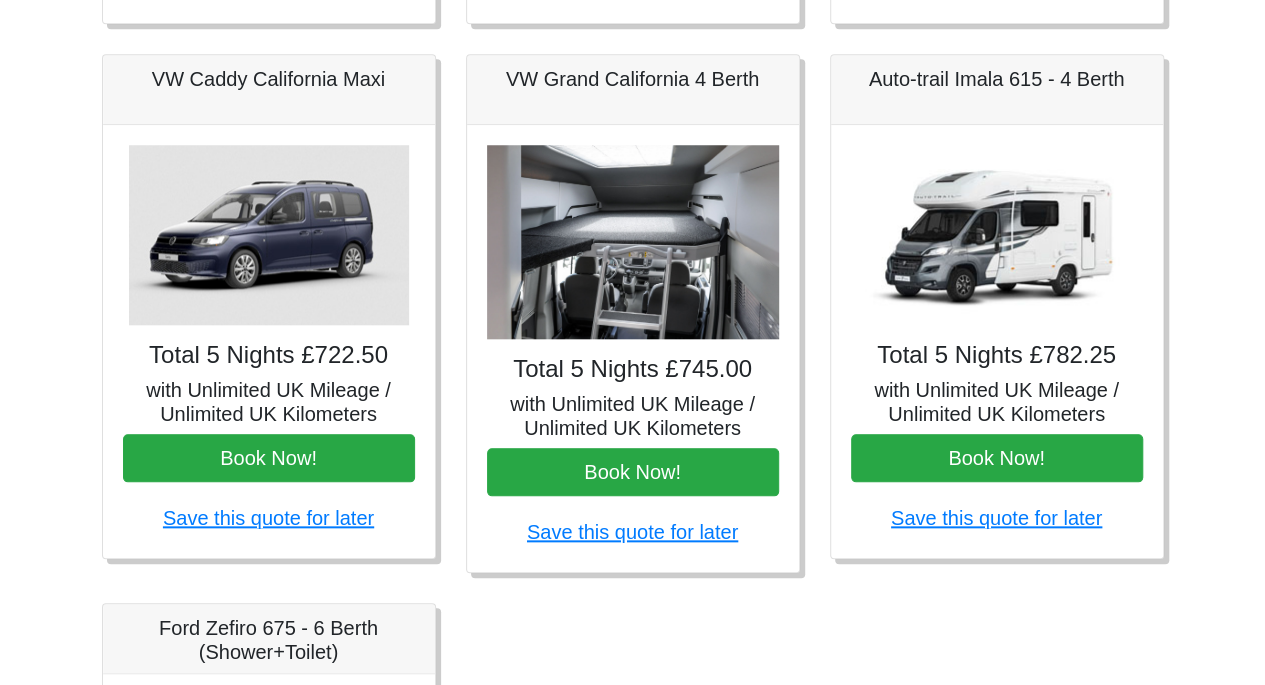 scroll, scrollTop: 907, scrollLeft: 0, axis: vertical 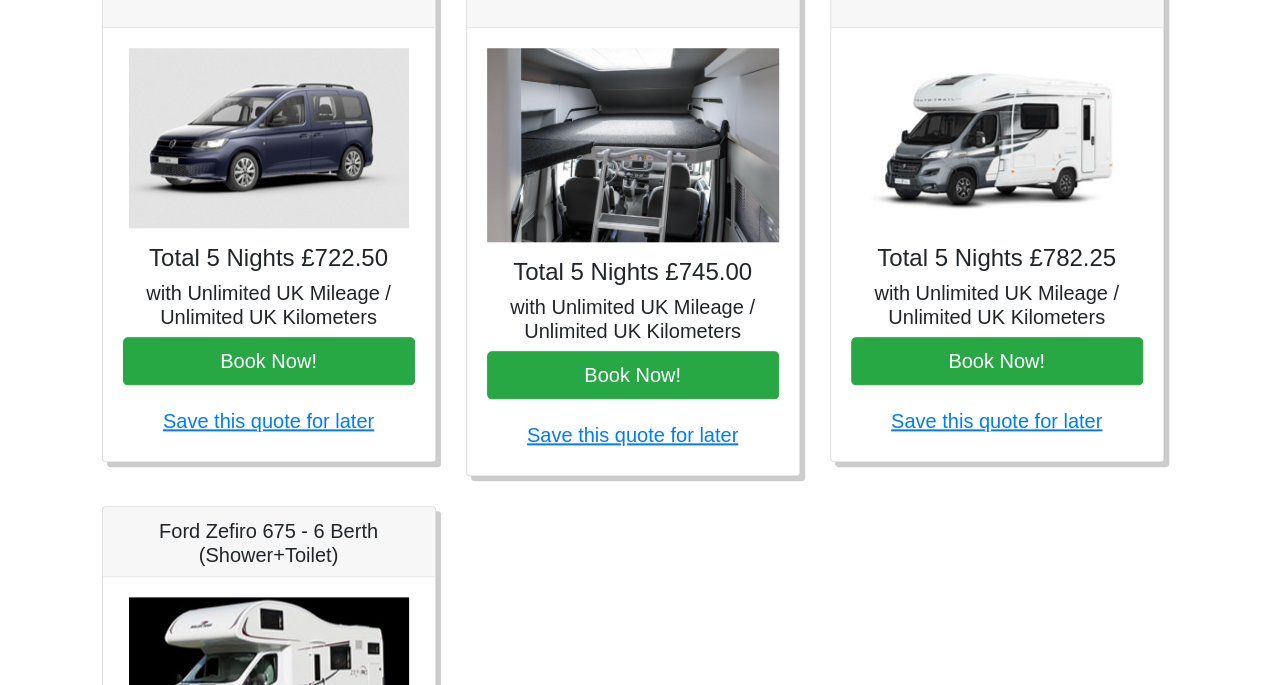click at bounding box center [997, 138] 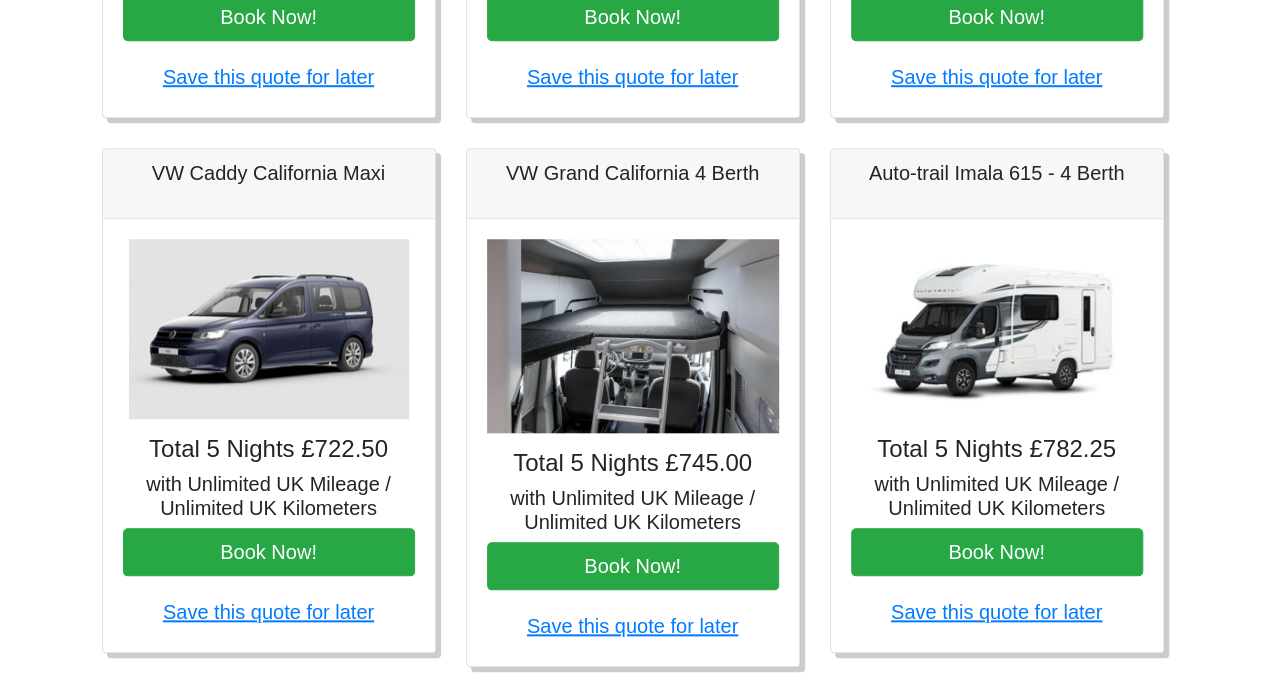scroll, scrollTop: 607, scrollLeft: 0, axis: vertical 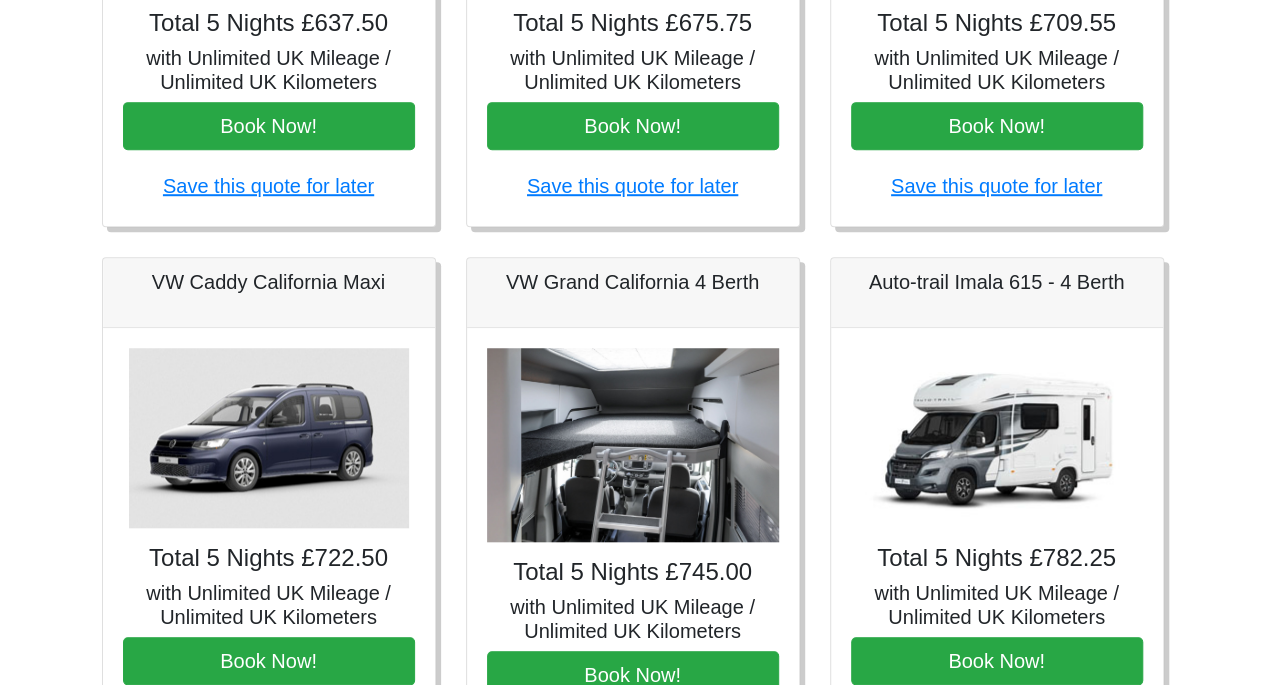 click on "Auto-trail Imala 615 - 4 Berth" at bounding box center [997, 293] 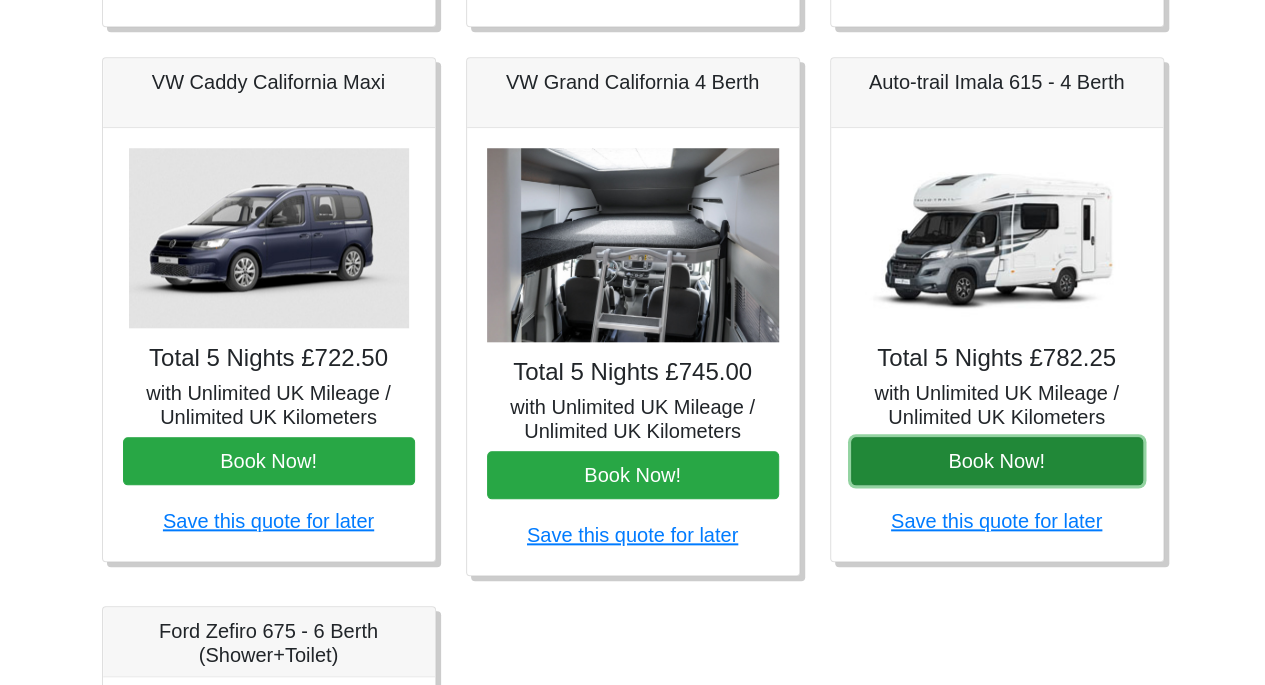 click on "Book Now!" at bounding box center (997, 461) 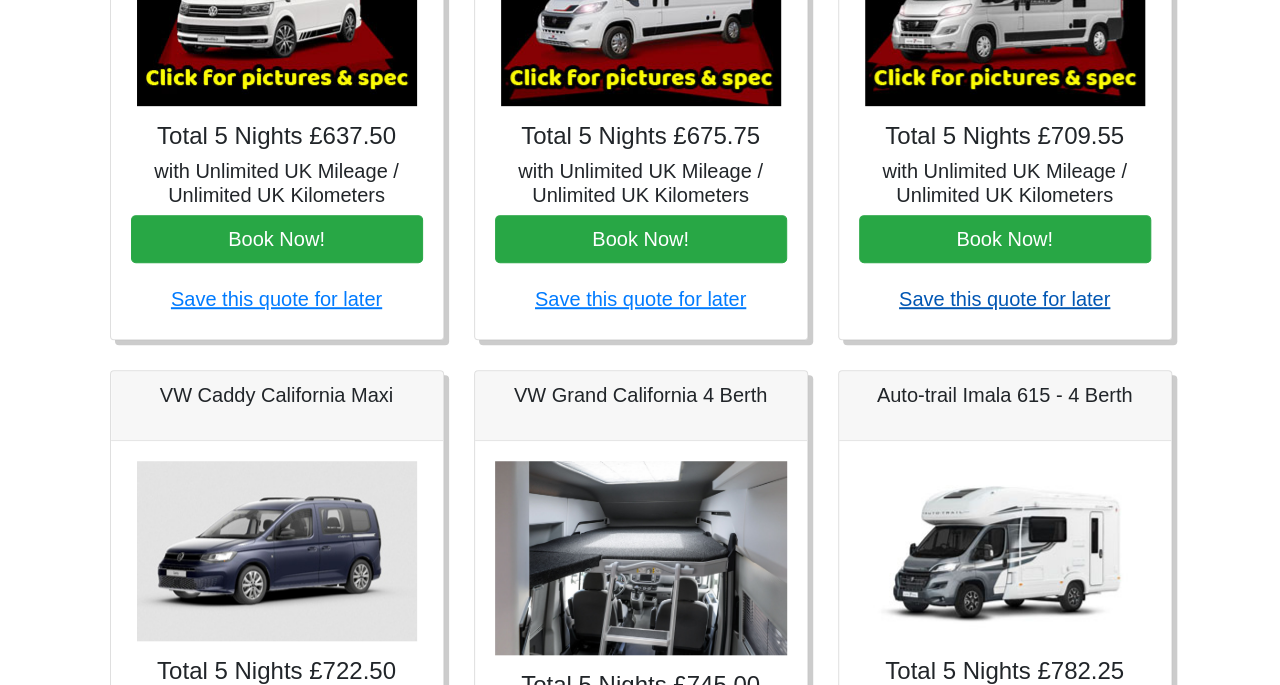 scroll, scrollTop: 307, scrollLeft: 0, axis: vertical 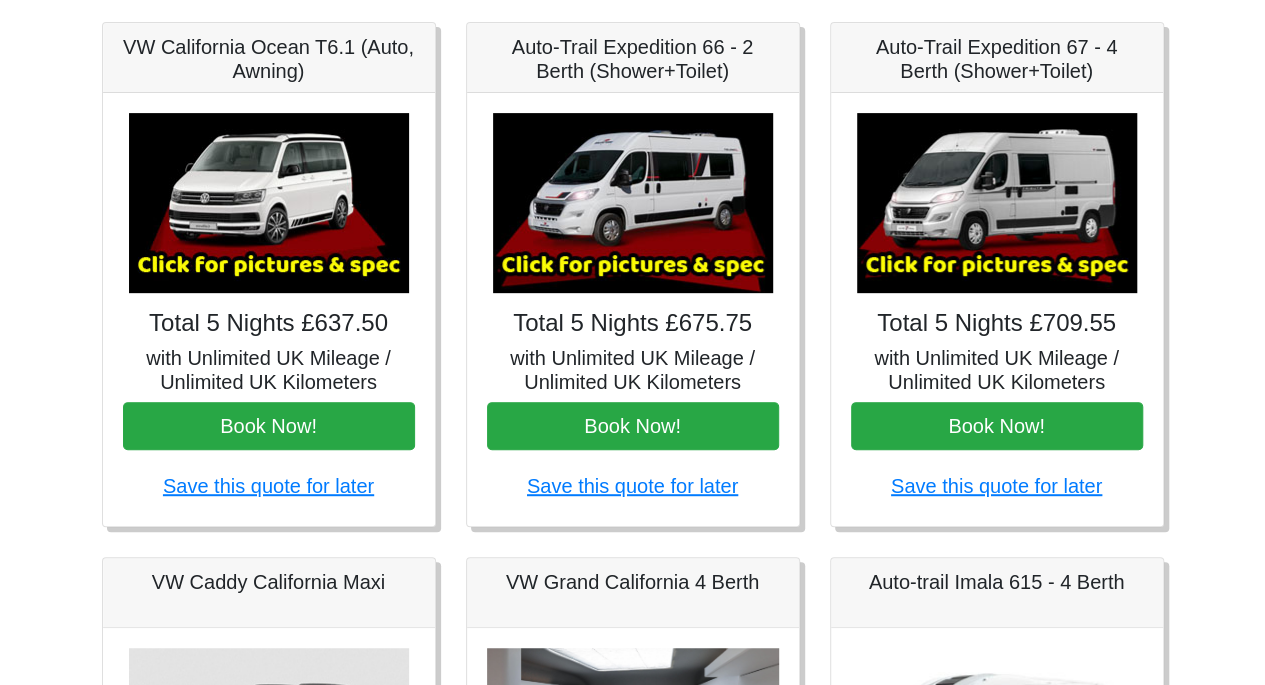 click at bounding box center (997, 203) 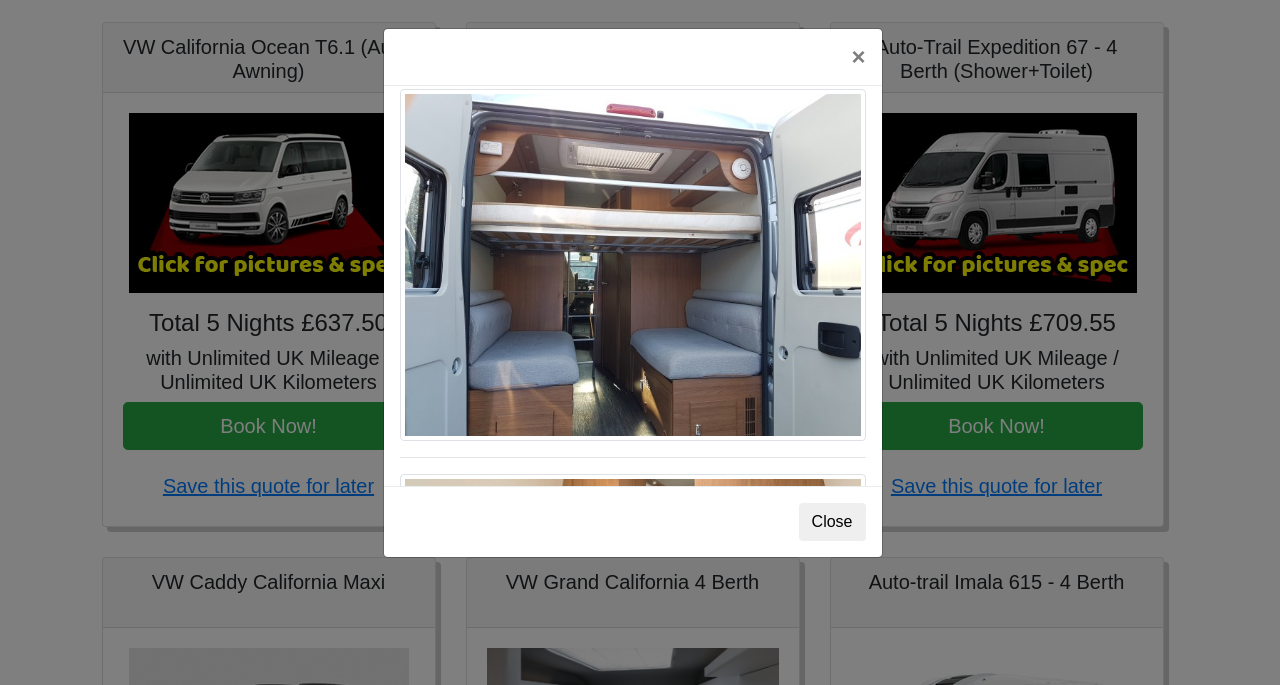 scroll, scrollTop: 2000, scrollLeft: 0, axis: vertical 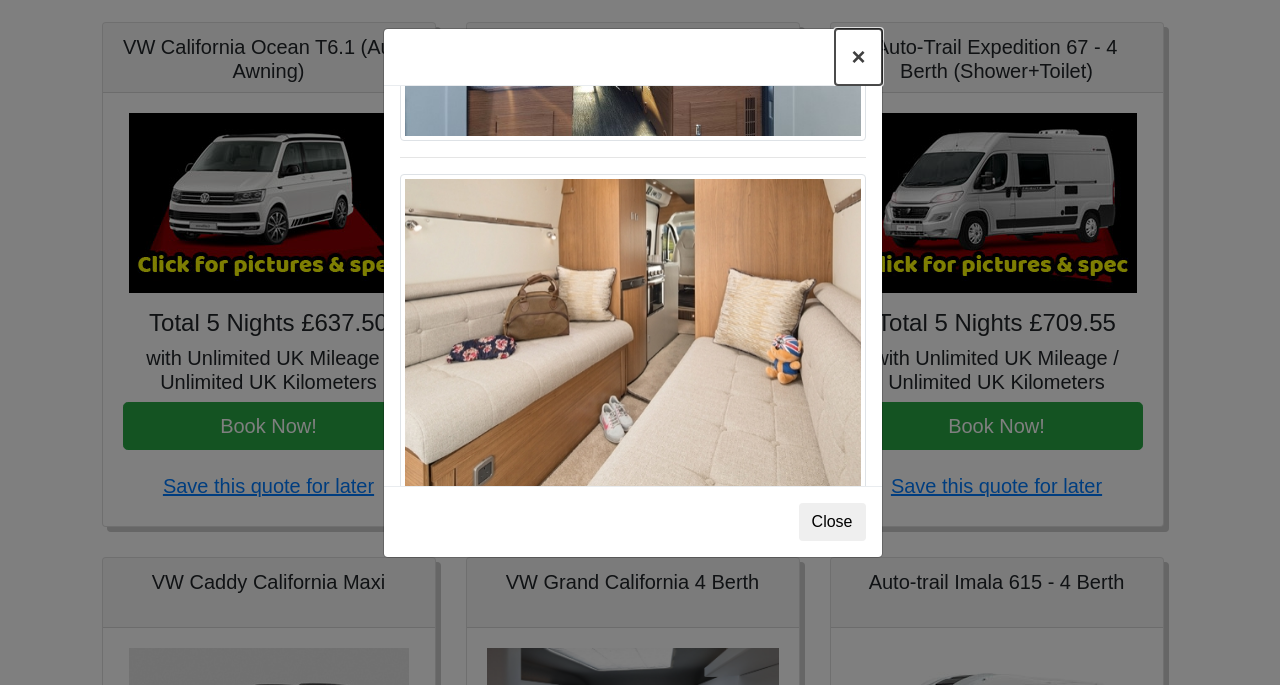 click on "×" at bounding box center [858, 57] 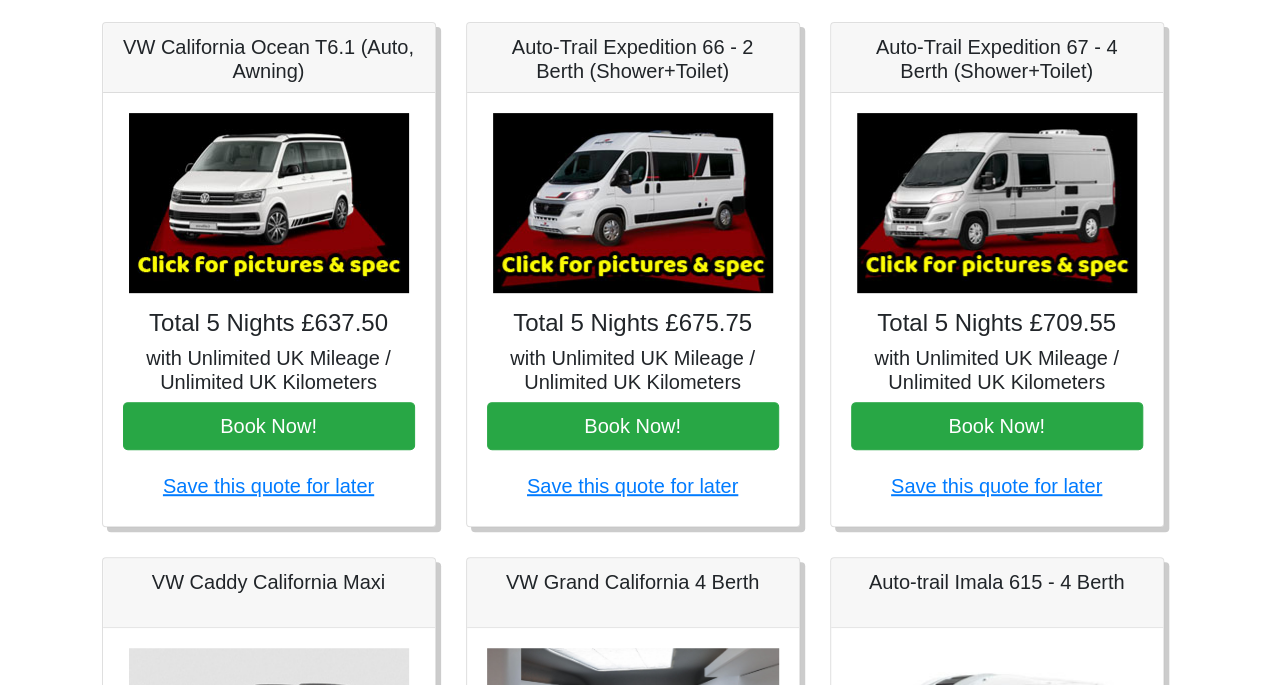 click at bounding box center [633, 203] 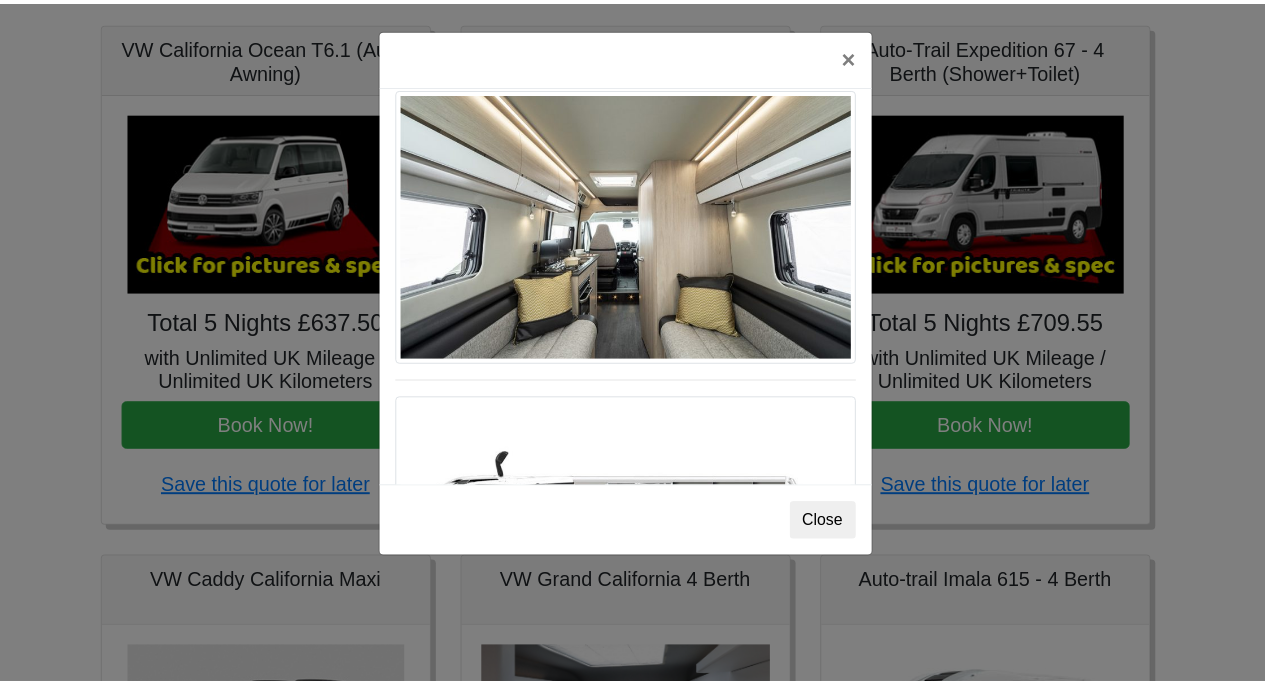 scroll, scrollTop: 1100, scrollLeft: 0, axis: vertical 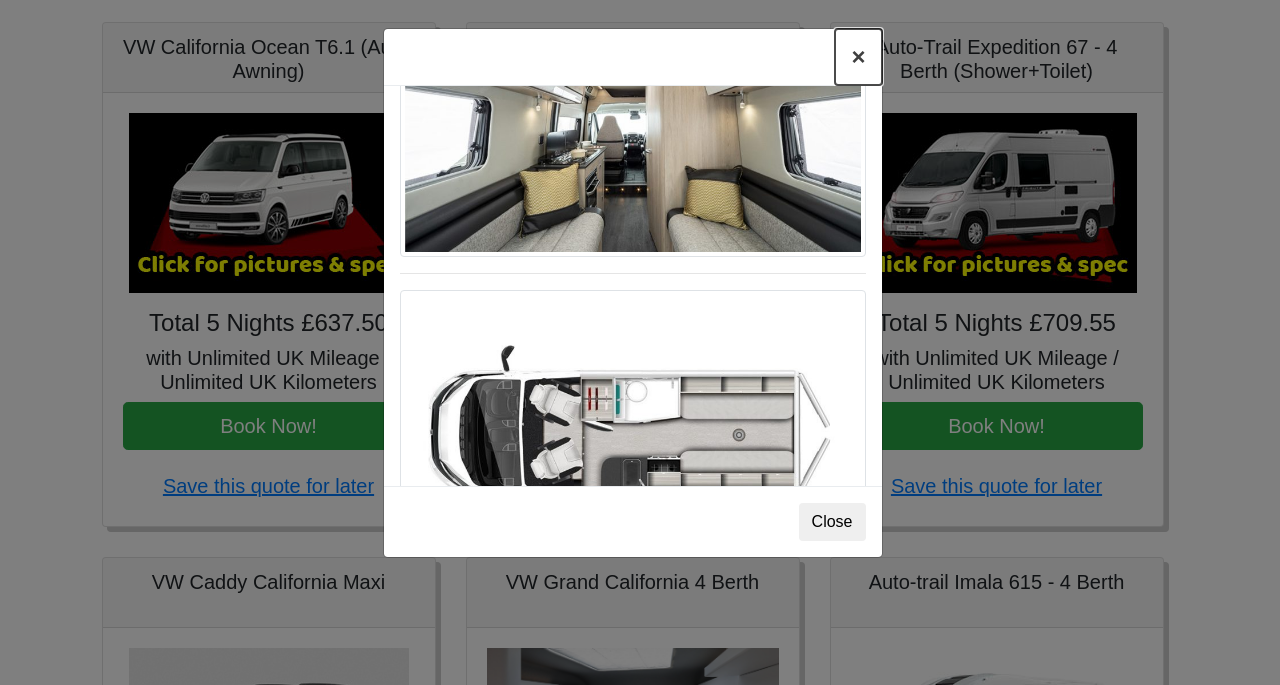 click on "×" at bounding box center [858, 57] 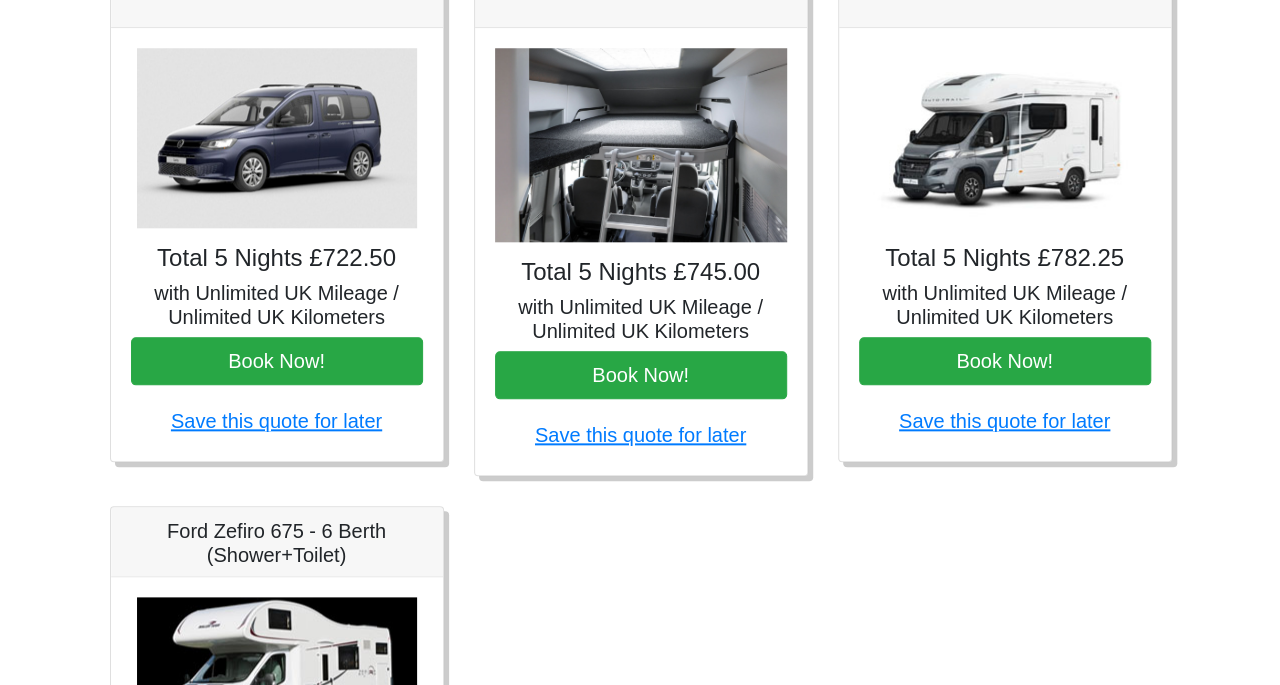scroll, scrollTop: 1107, scrollLeft: 0, axis: vertical 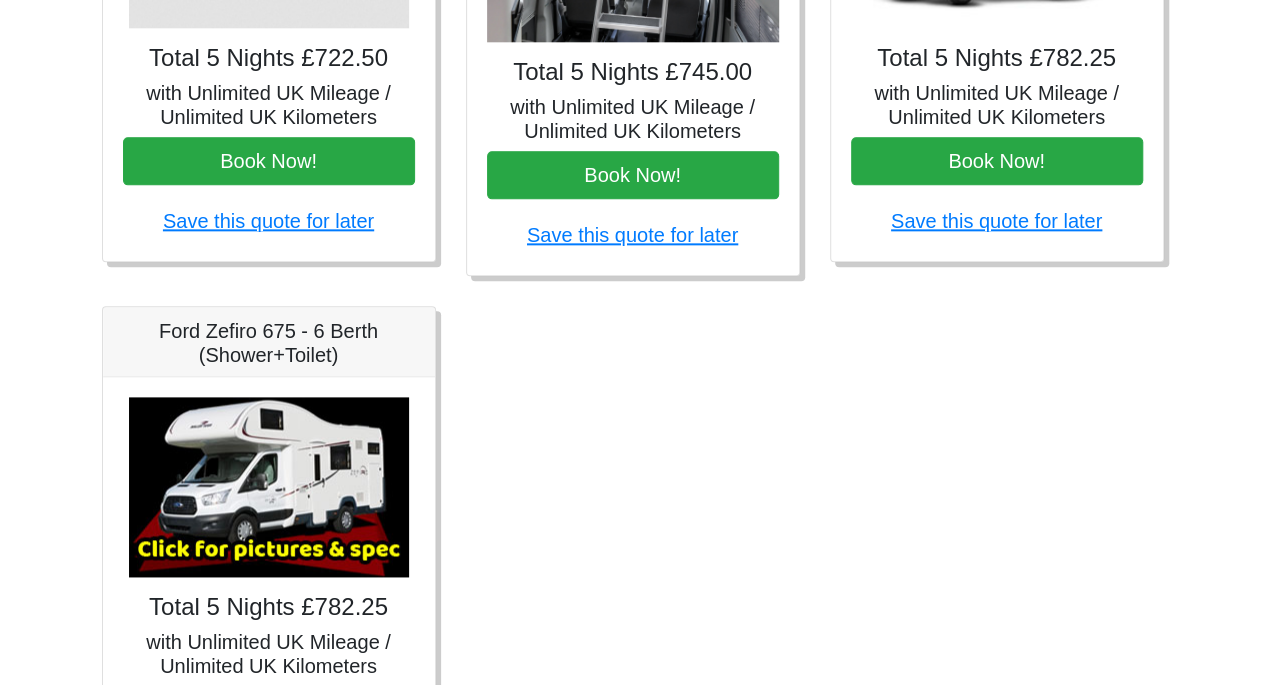 click at bounding box center [269, 487] 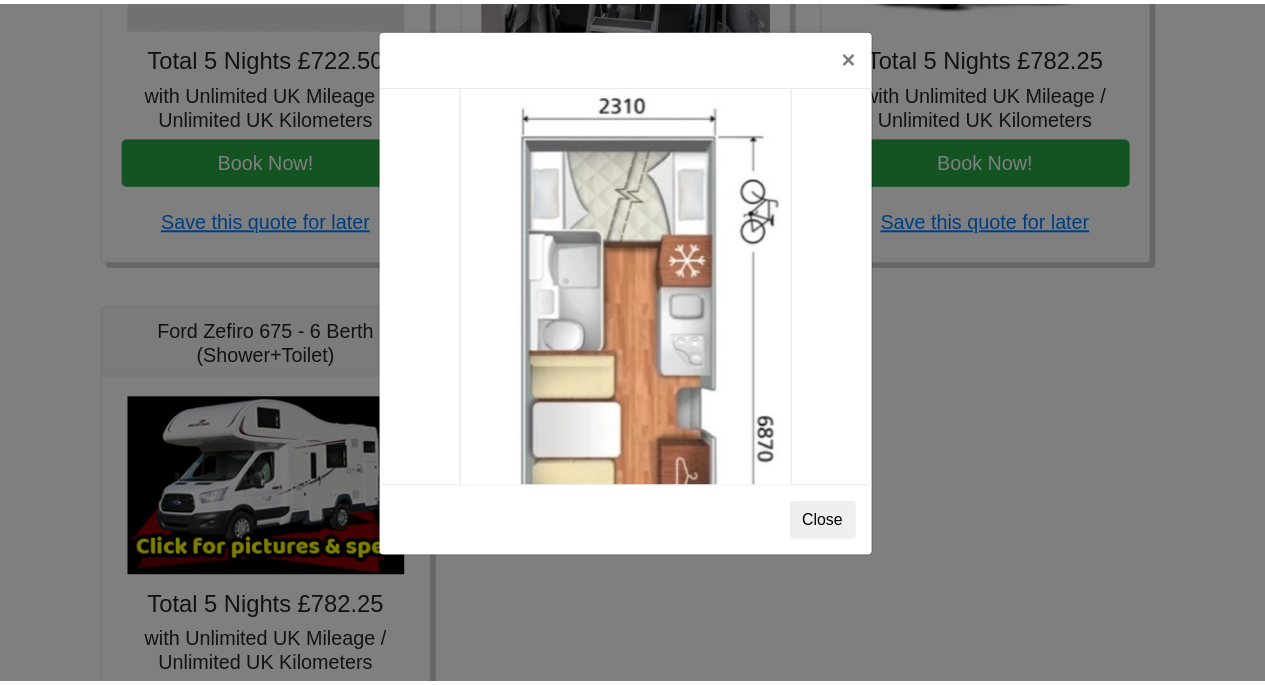 scroll, scrollTop: 3400, scrollLeft: 0, axis: vertical 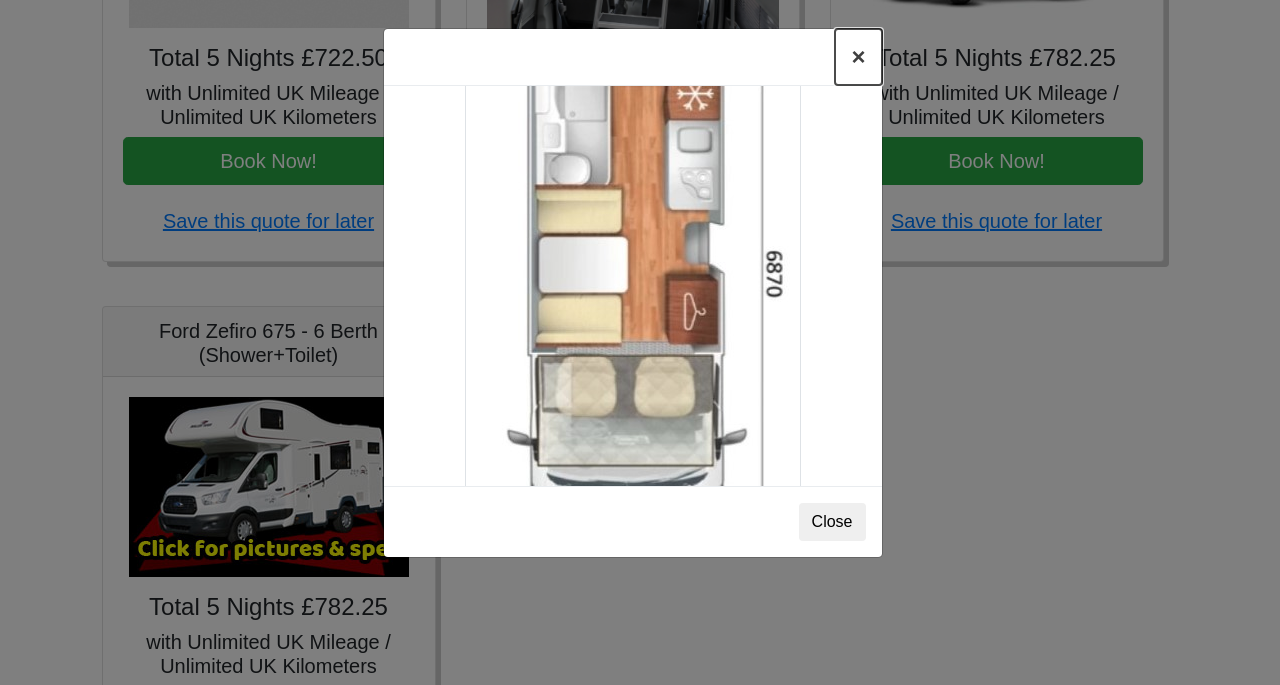 click on "×" at bounding box center (858, 57) 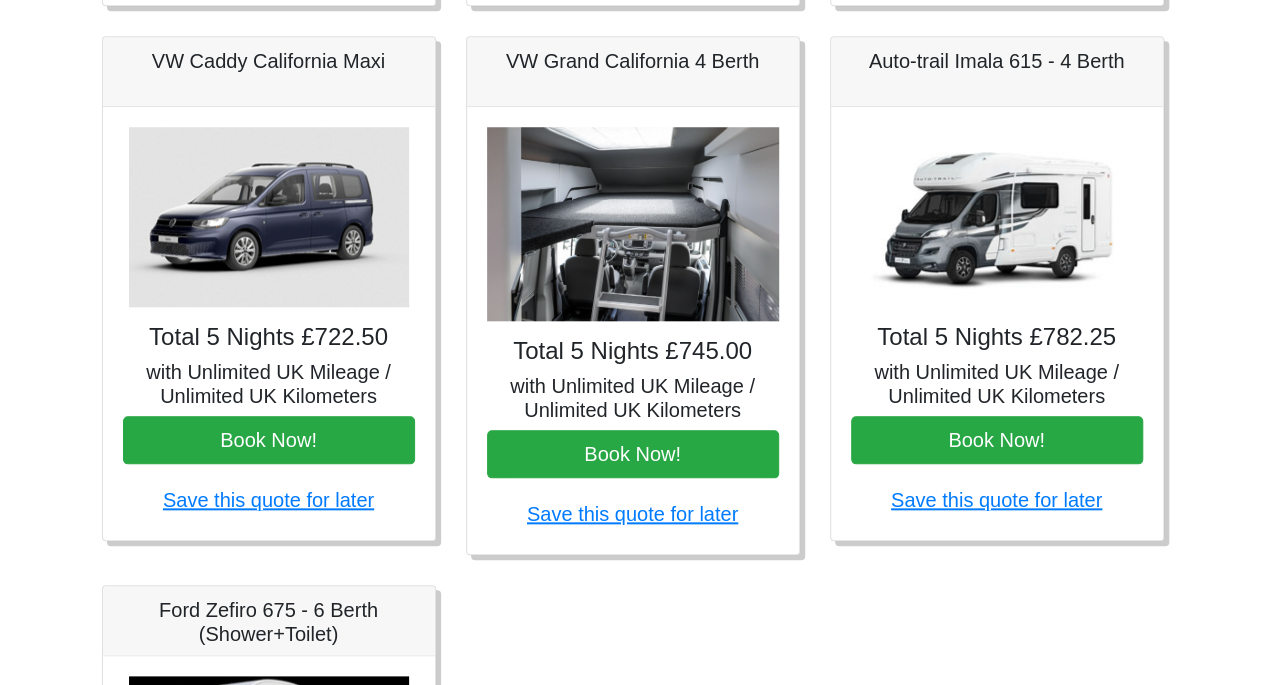 scroll, scrollTop: 807, scrollLeft: 0, axis: vertical 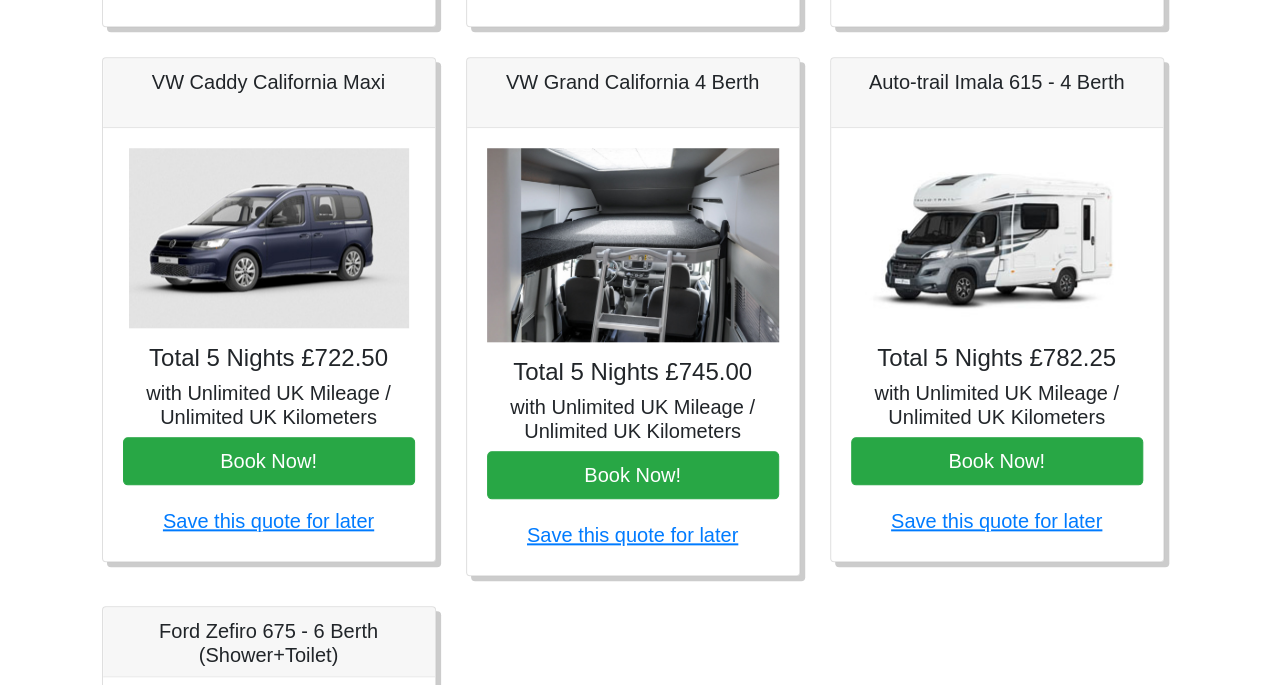 click at bounding box center [997, 238] 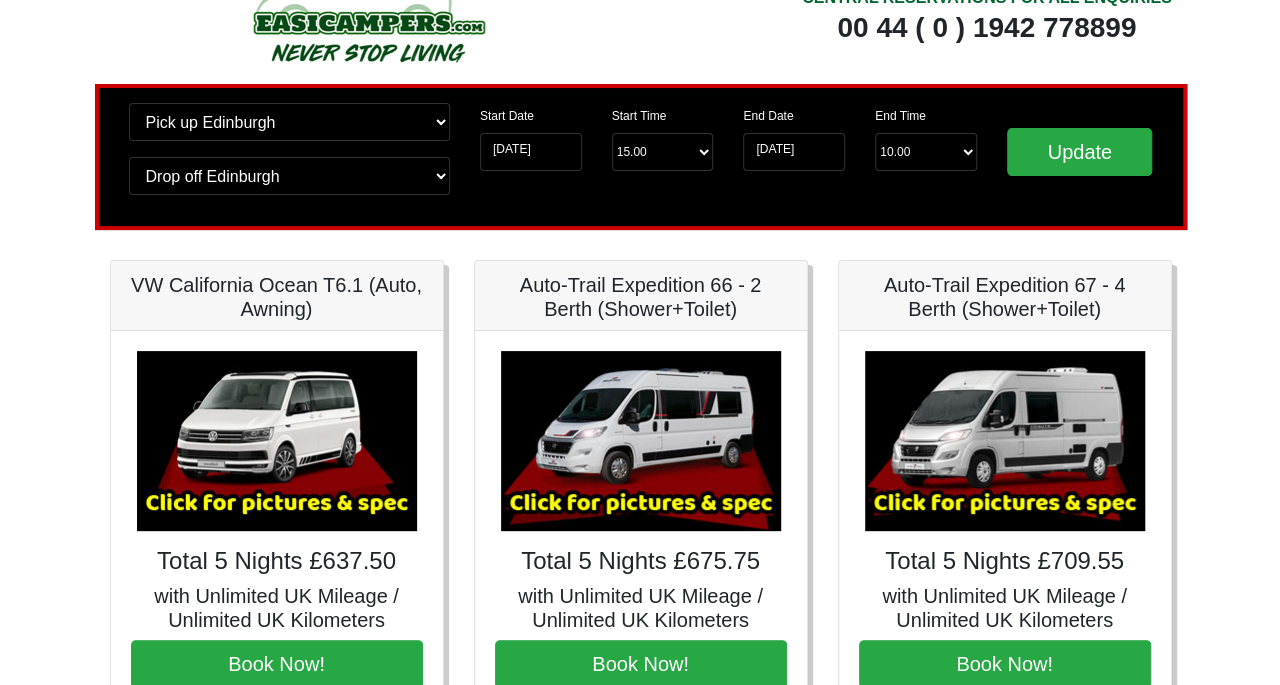 scroll, scrollTop: 100, scrollLeft: 0, axis: vertical 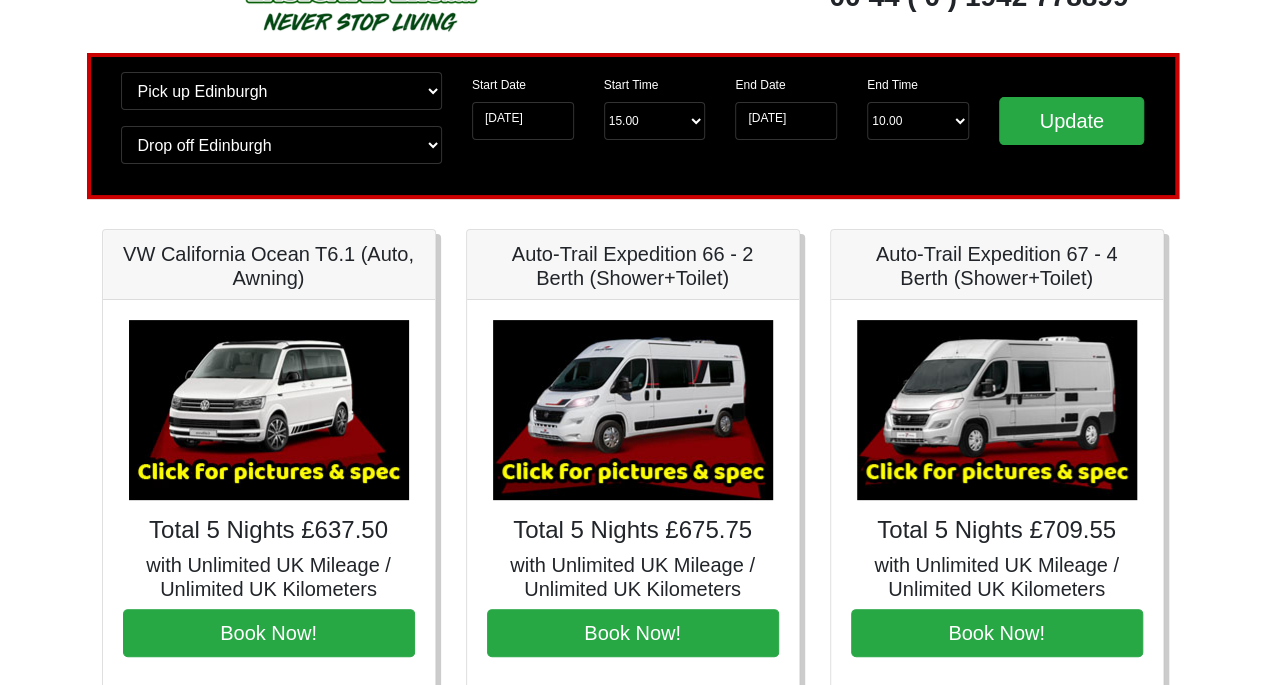 click at bounding box center (997, 410) 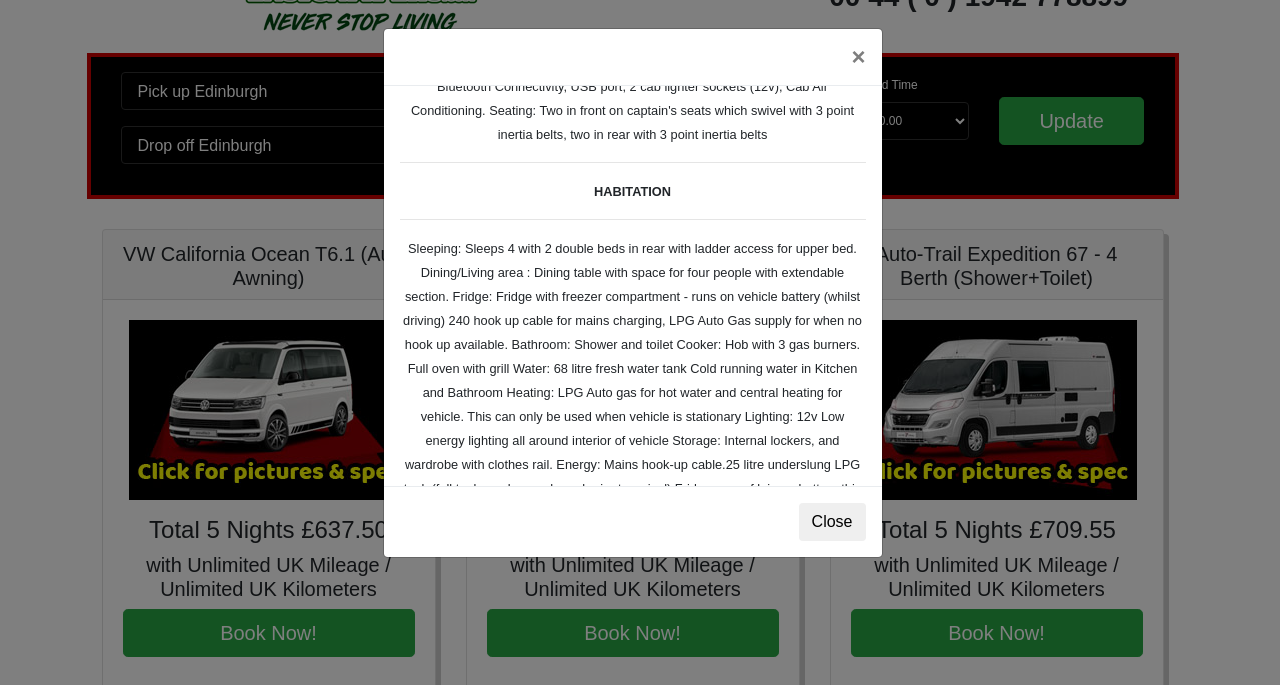 scroll, scrollTop: 0, scrollLeft: 0, axis: both 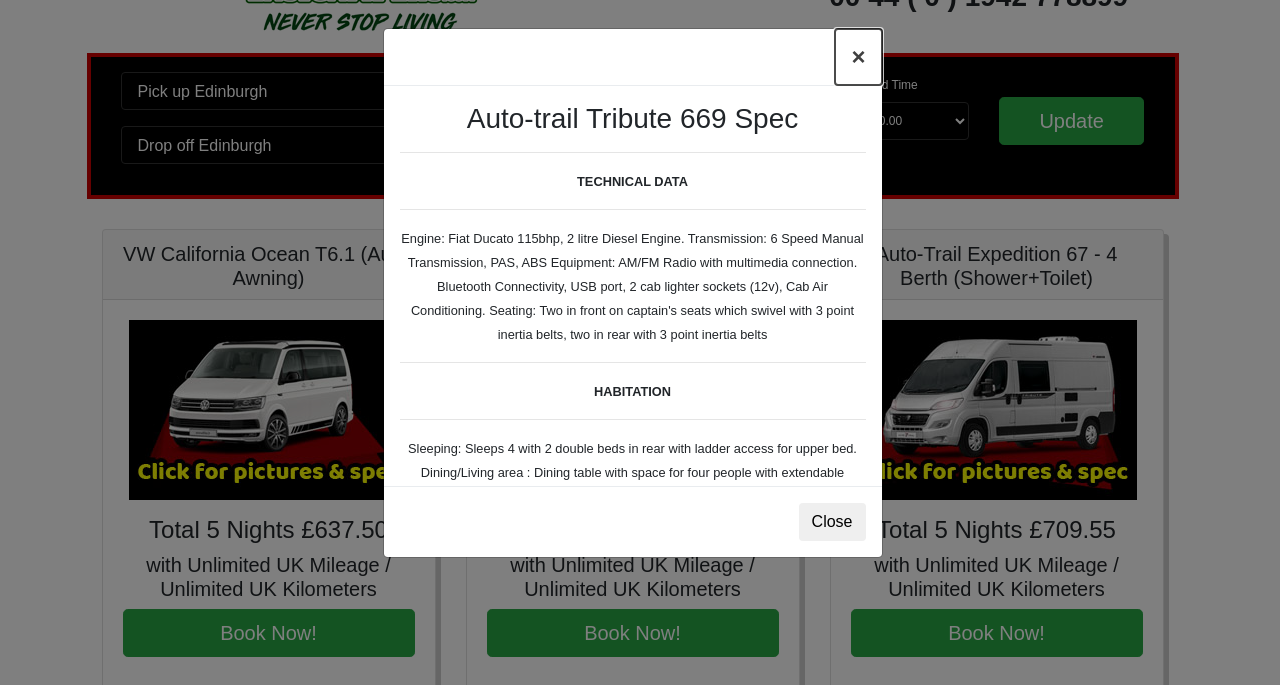 click on "×" at bounding box center (858, 57) 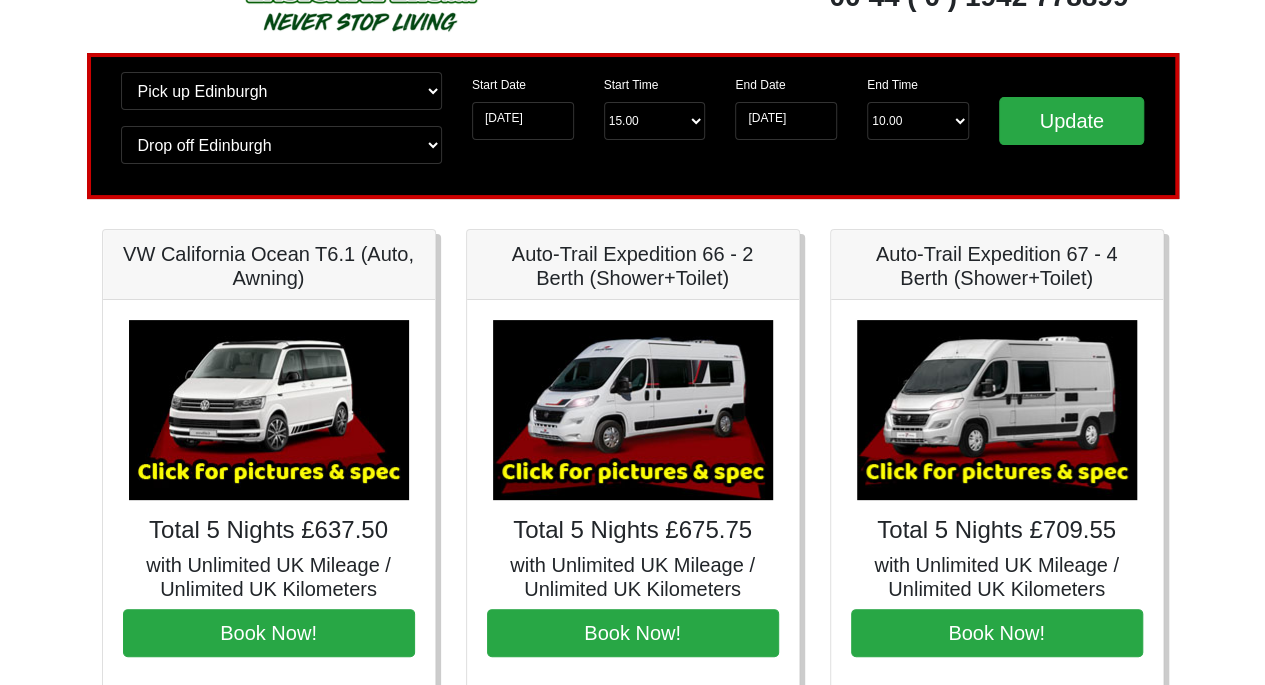 click at bounding box center (633, 410) 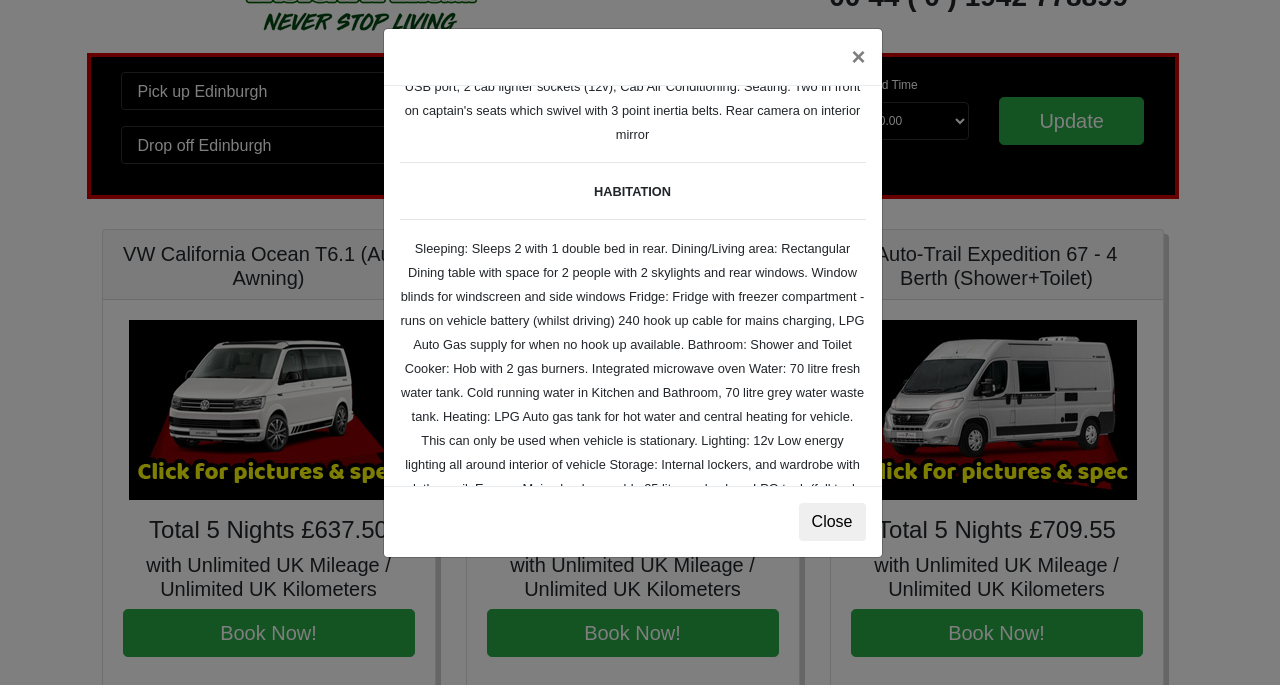 scroll, scrollTop: 0, scrollLeft: 0, axis: both 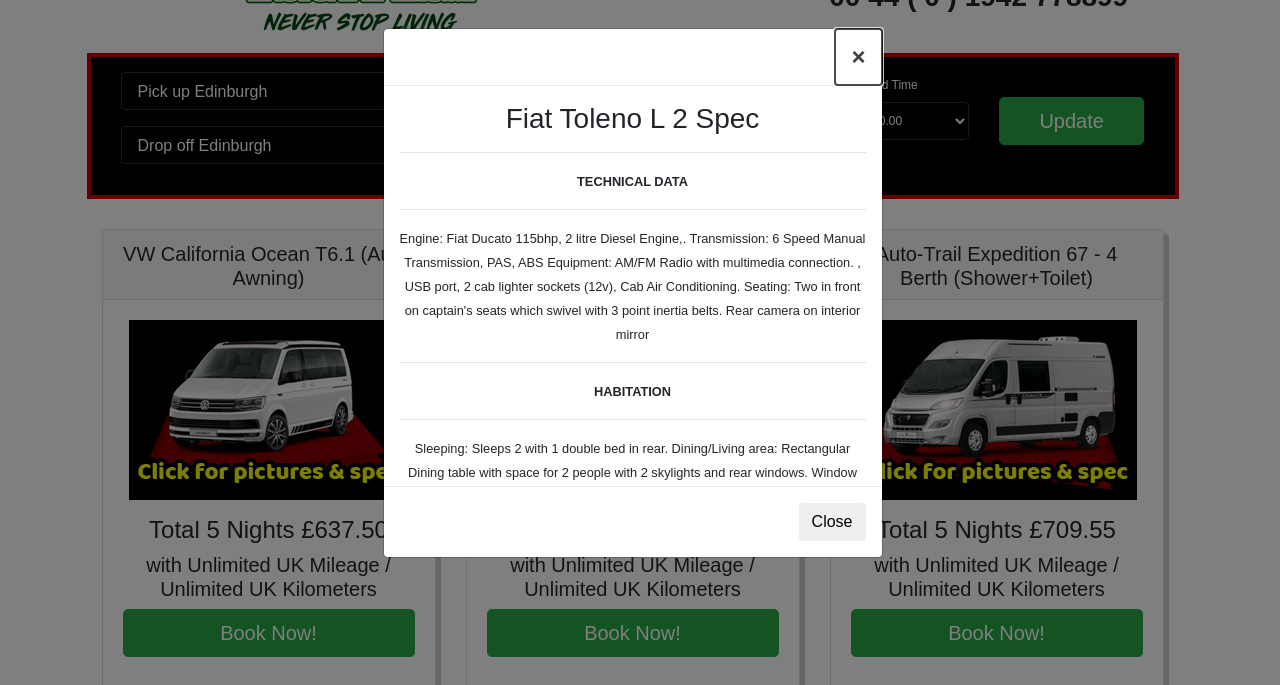 click on "×" at bounding box center (858, 57) 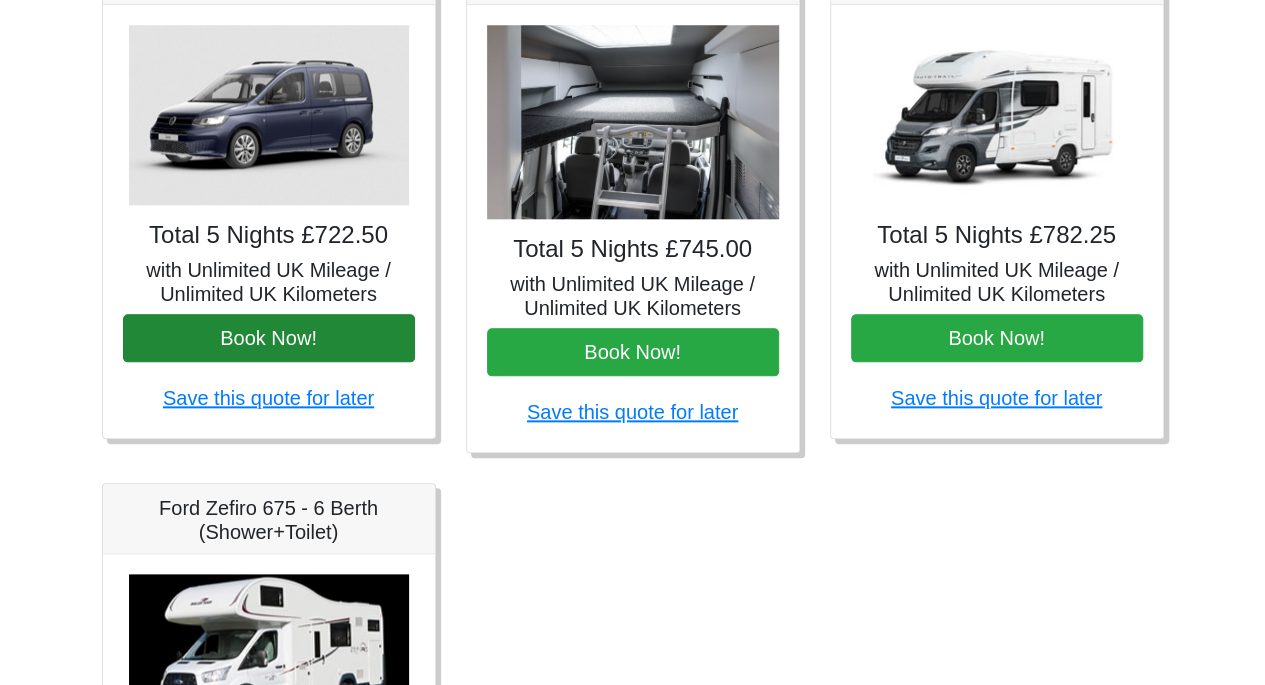 scroll, scrollTop: 900, scrollLeft: 0, axis: vertical 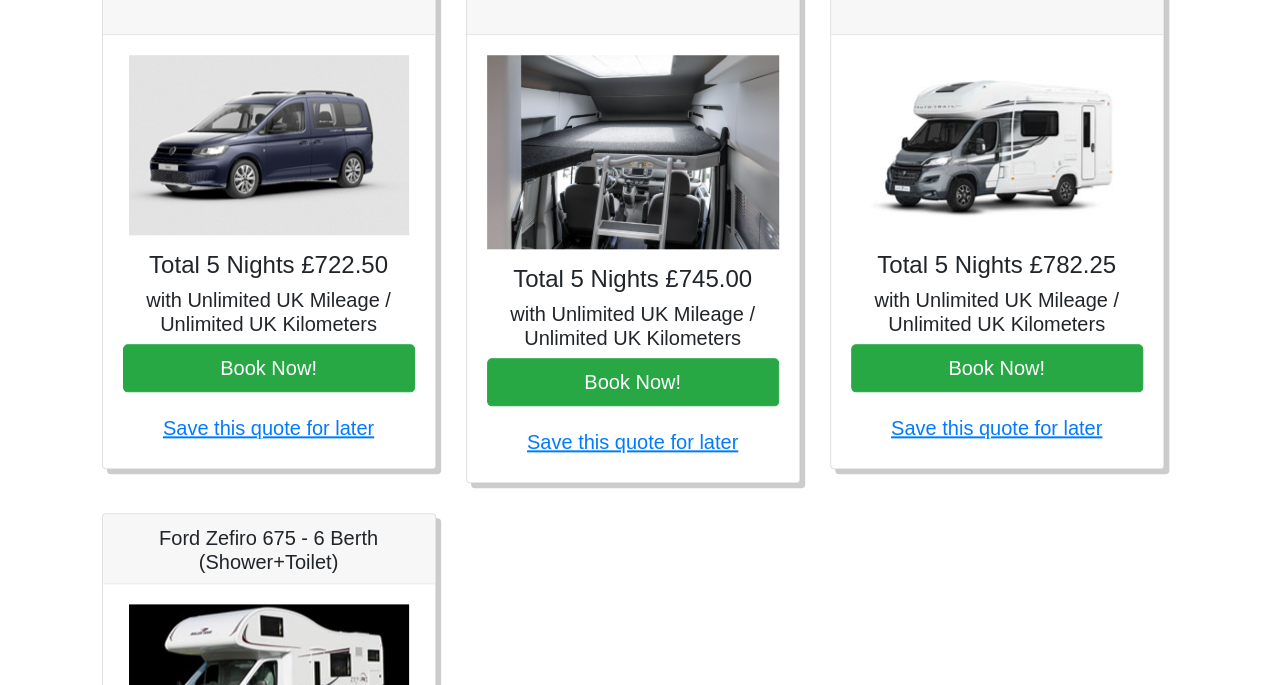 click at bounding box center [633, 152] 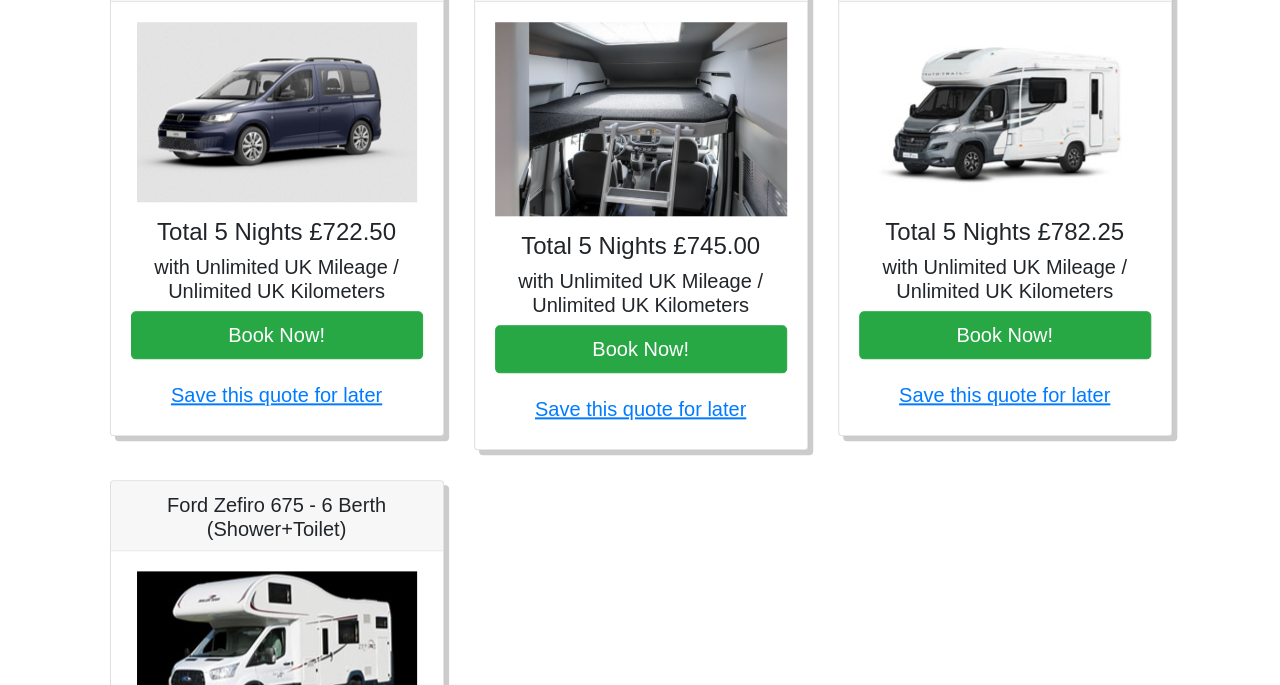 scroll, scrollTop: 1300, scrollLeft: 0, axis: vertical 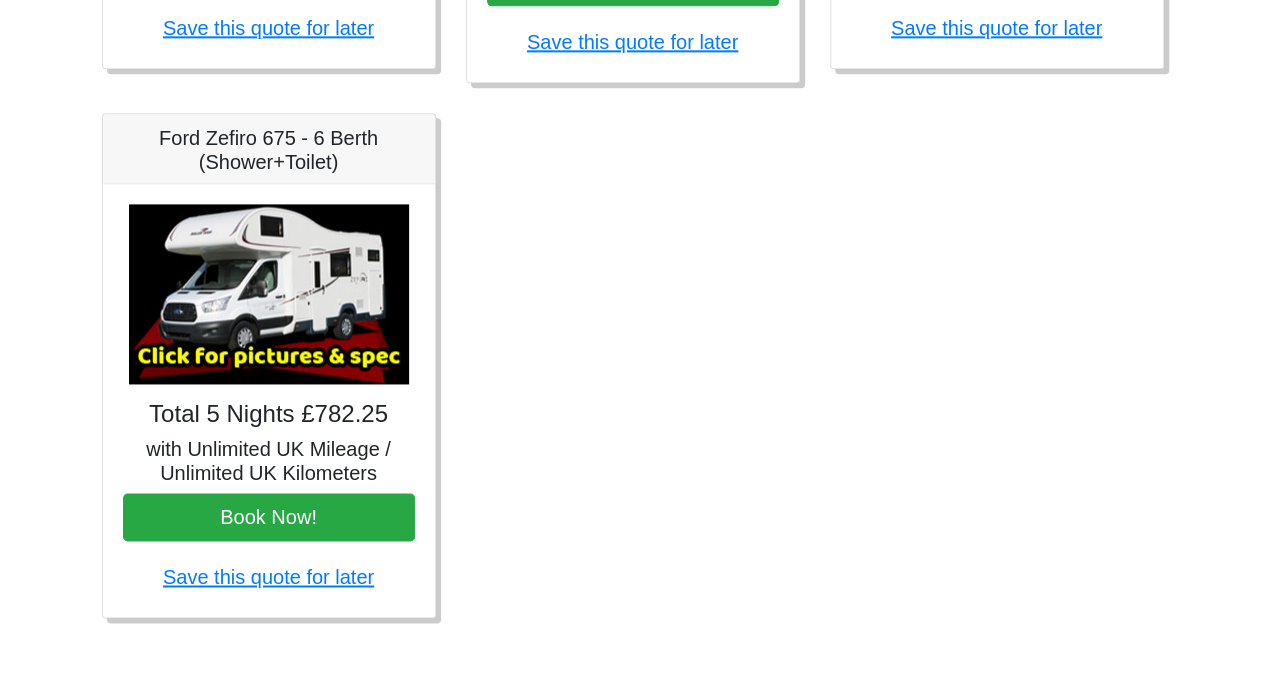 click at bounding box center [269, 294] 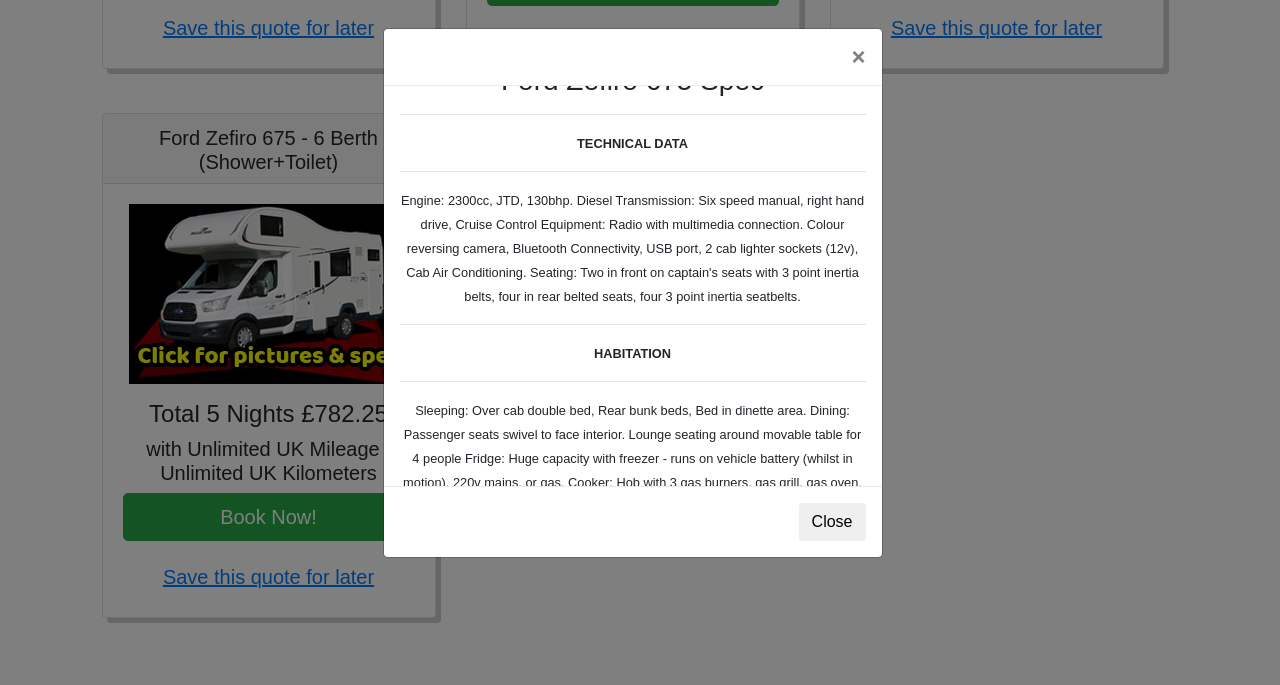 scroll, scrollTop: 0, scrollLeft: 0, axis: both 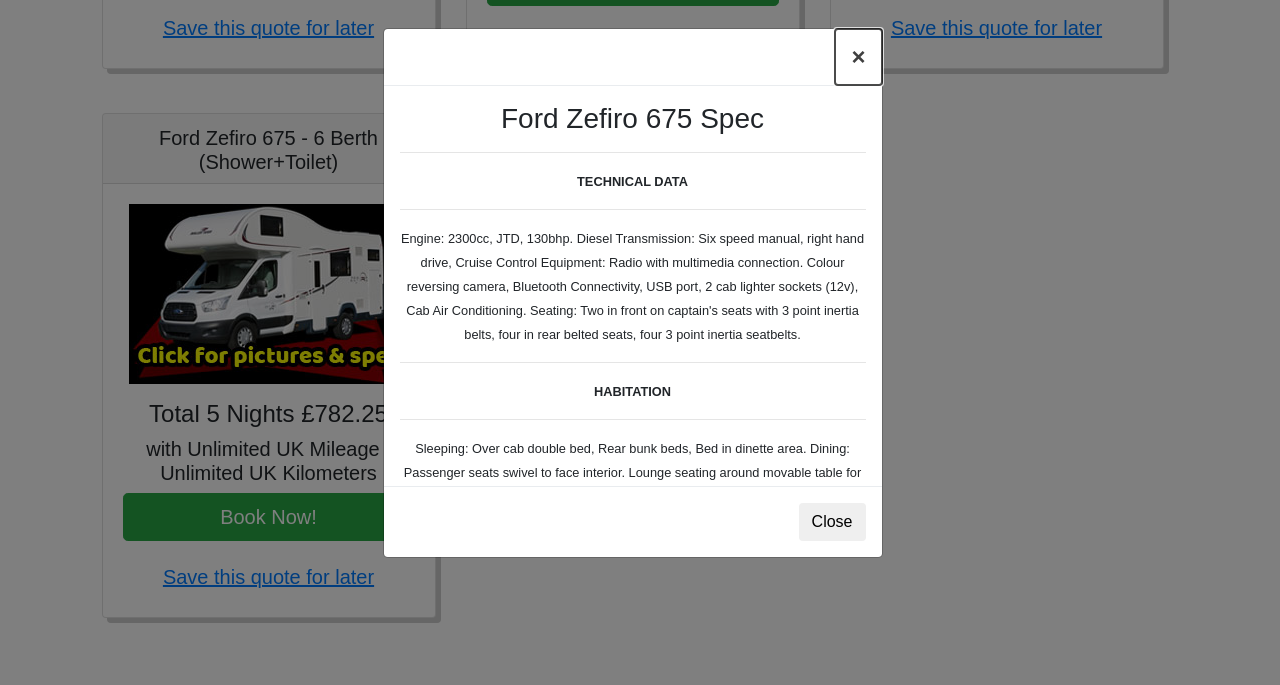 click on "×" at bounding box center (858, 57) 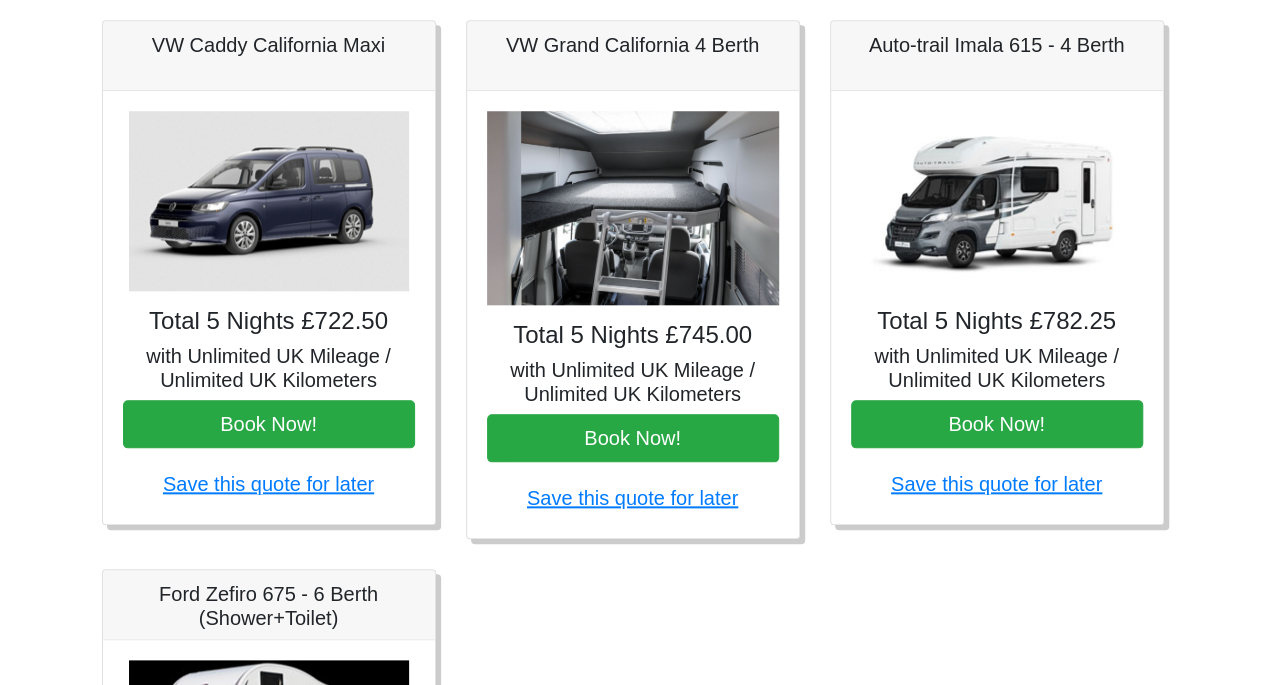 scroll, scrollTop: 800, scrollLeft: 0, axis: vertical 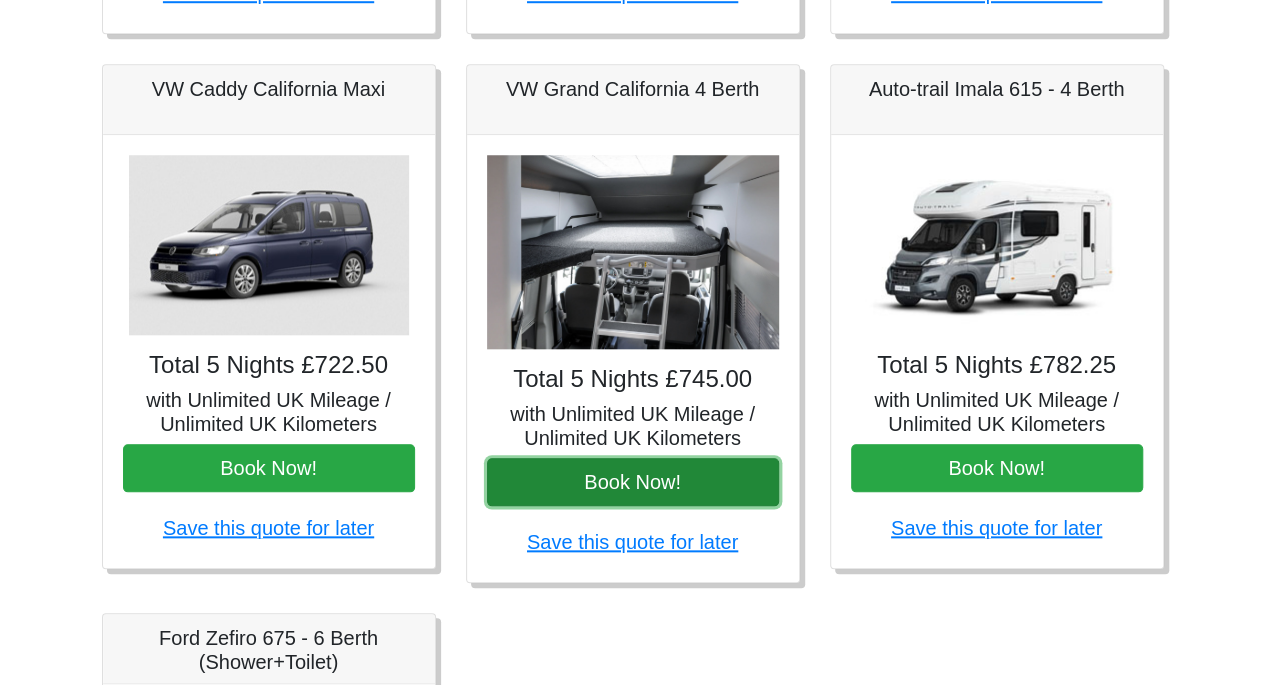 click on "Book Now!" at bounding box center (633, 482) 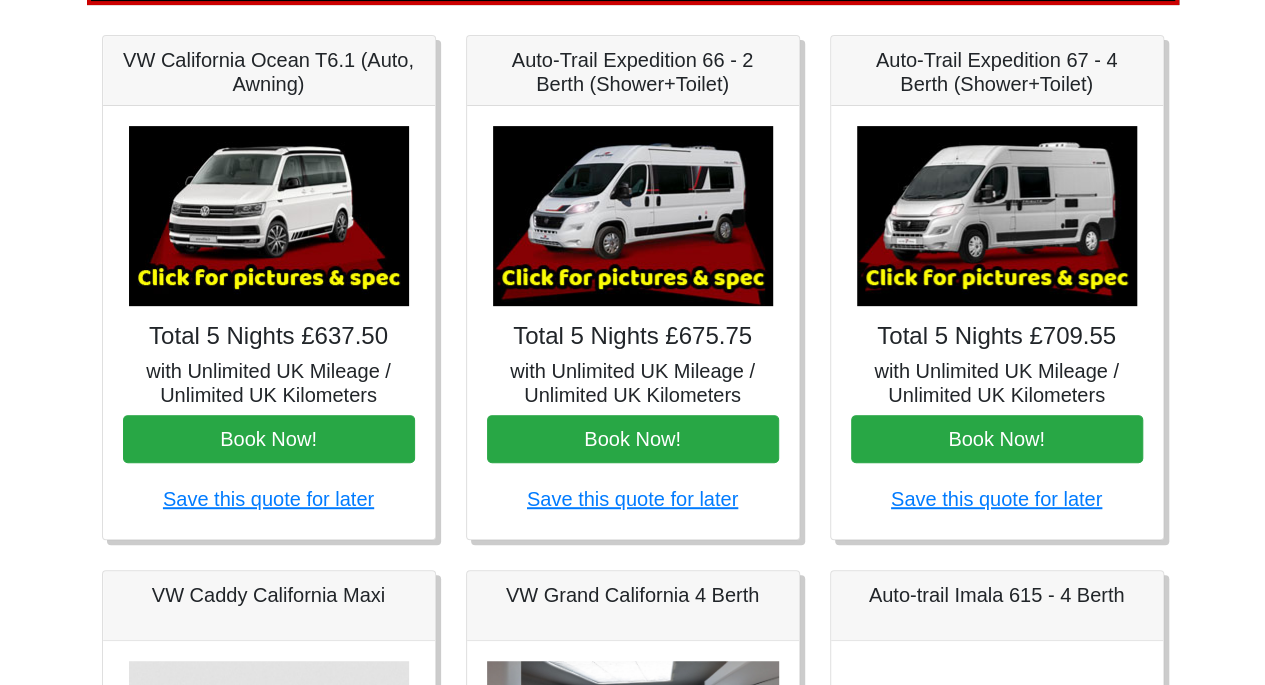 scroll, scrollTop: 700, scrollLeft: 0, axis: vertical 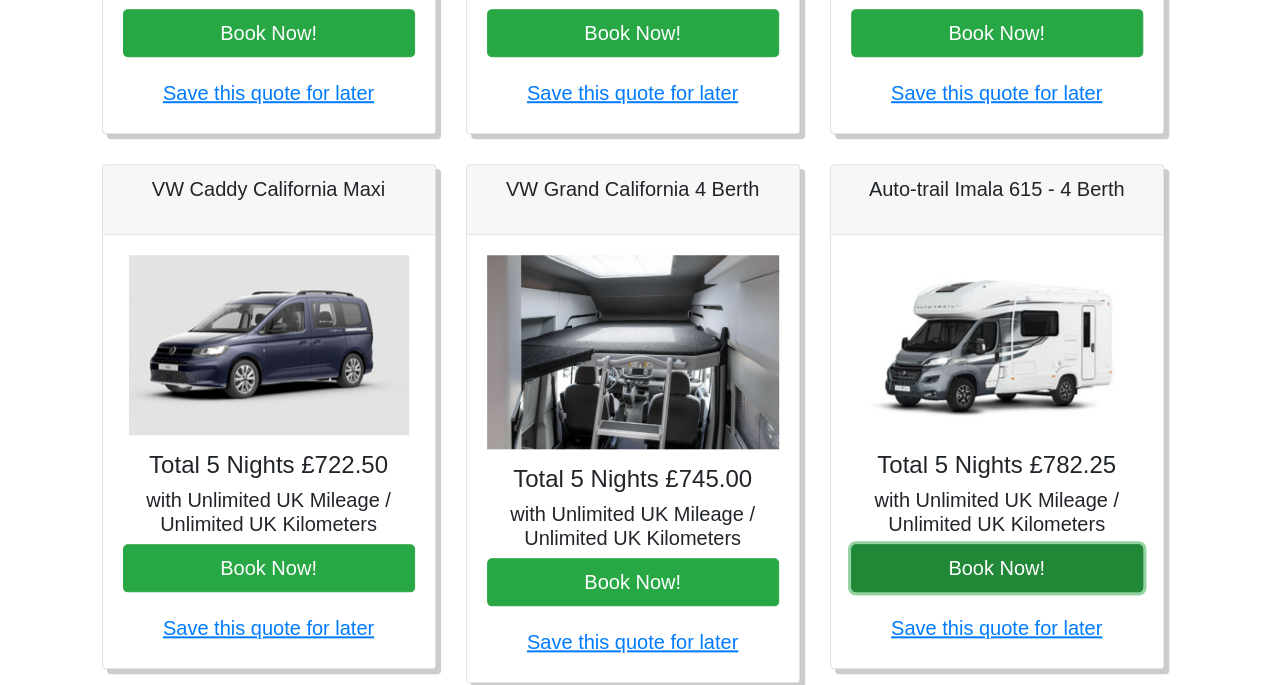 click on "Book Now!" at bounding box center [997, 568] 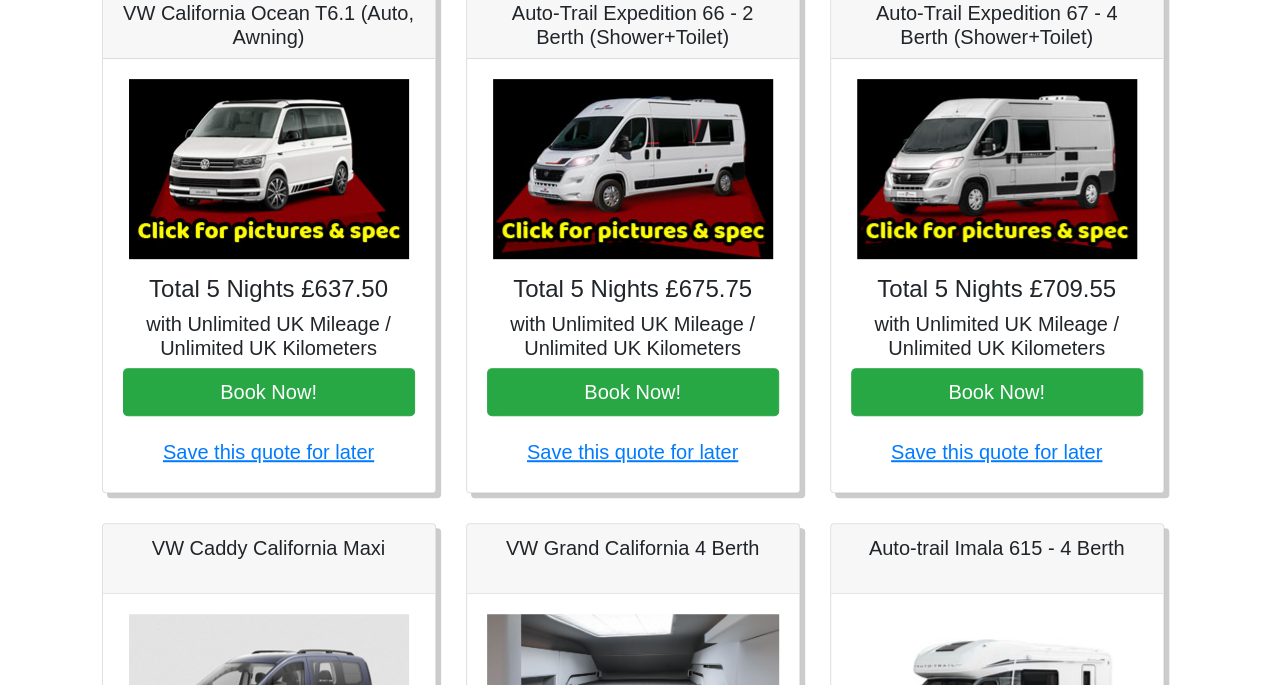 scroll, scrollTop: 0, scrollLeft: 0, axis: both 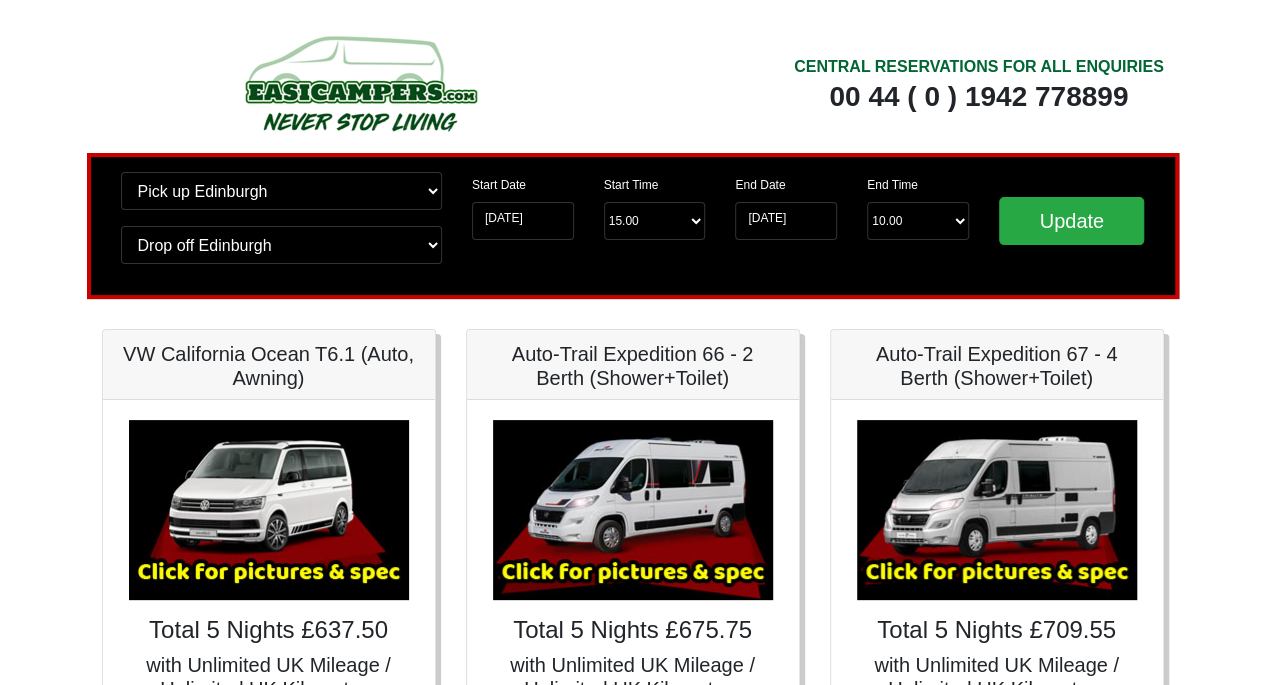 drag, startPoint x: 913, startPoint y: 84, endPoint x: 877, endPoint y: 83, distance: 36.013885 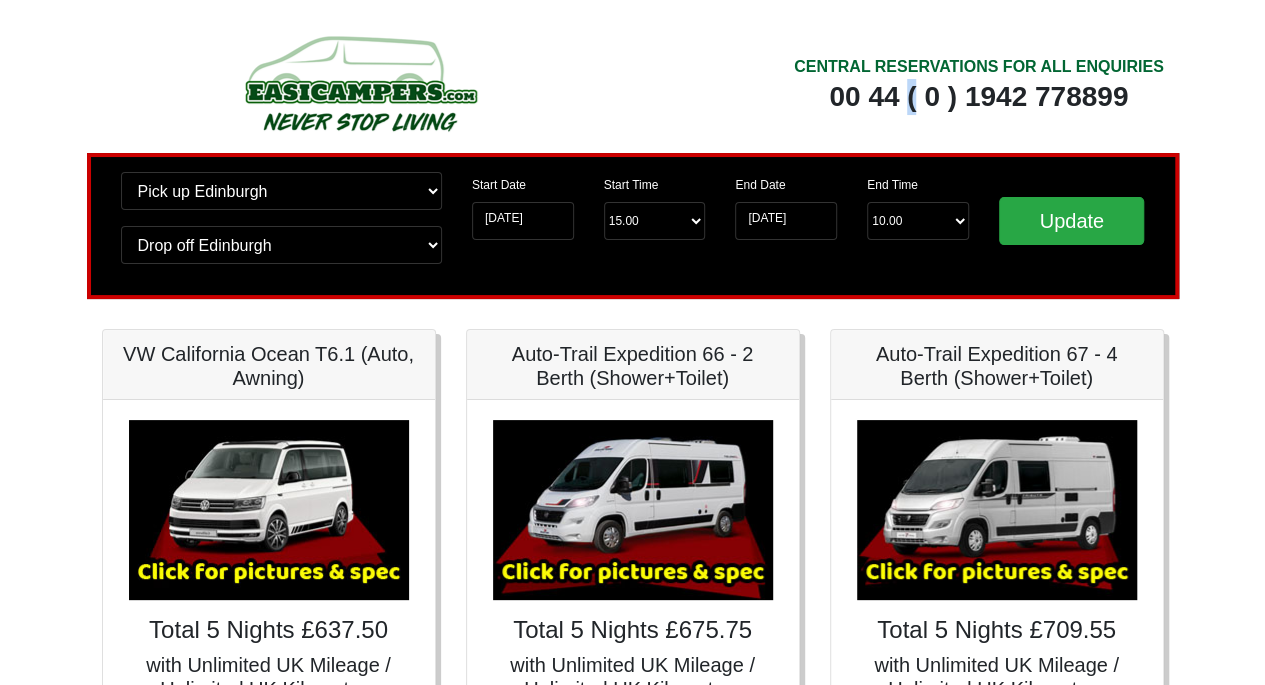 click at bounding box center (360, 83) 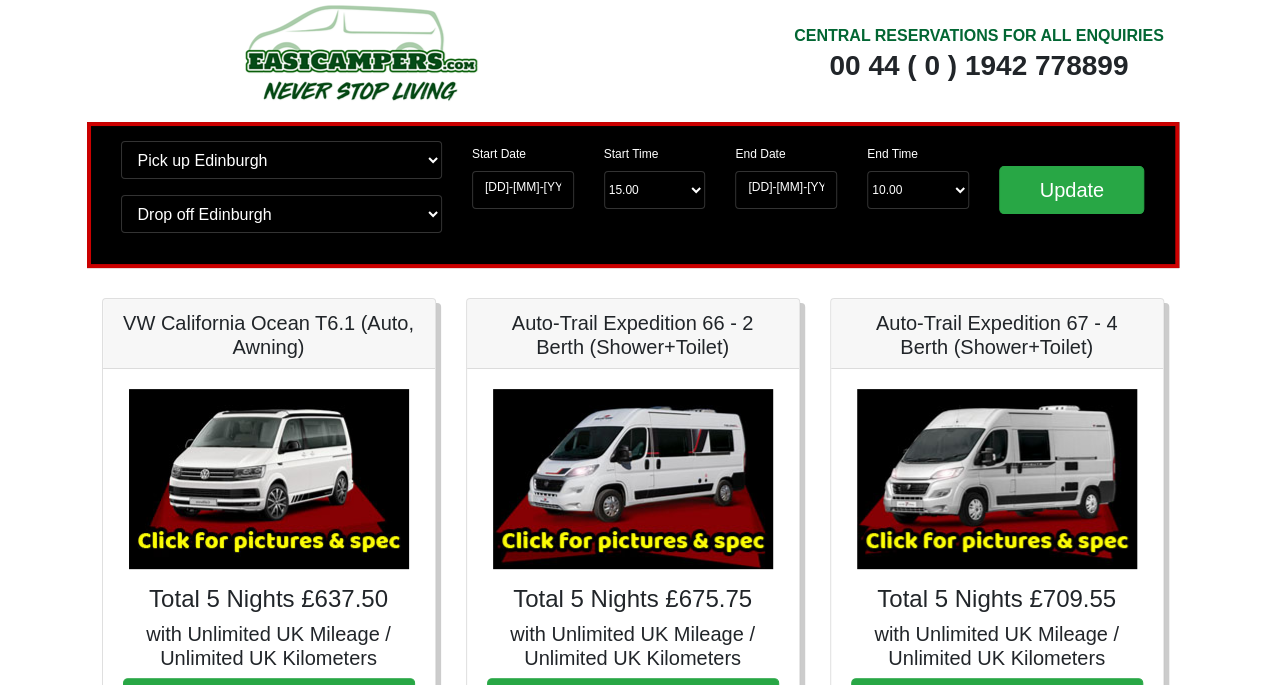 scroll, scrollTop: 0, scrollLeft: 0, axis: both 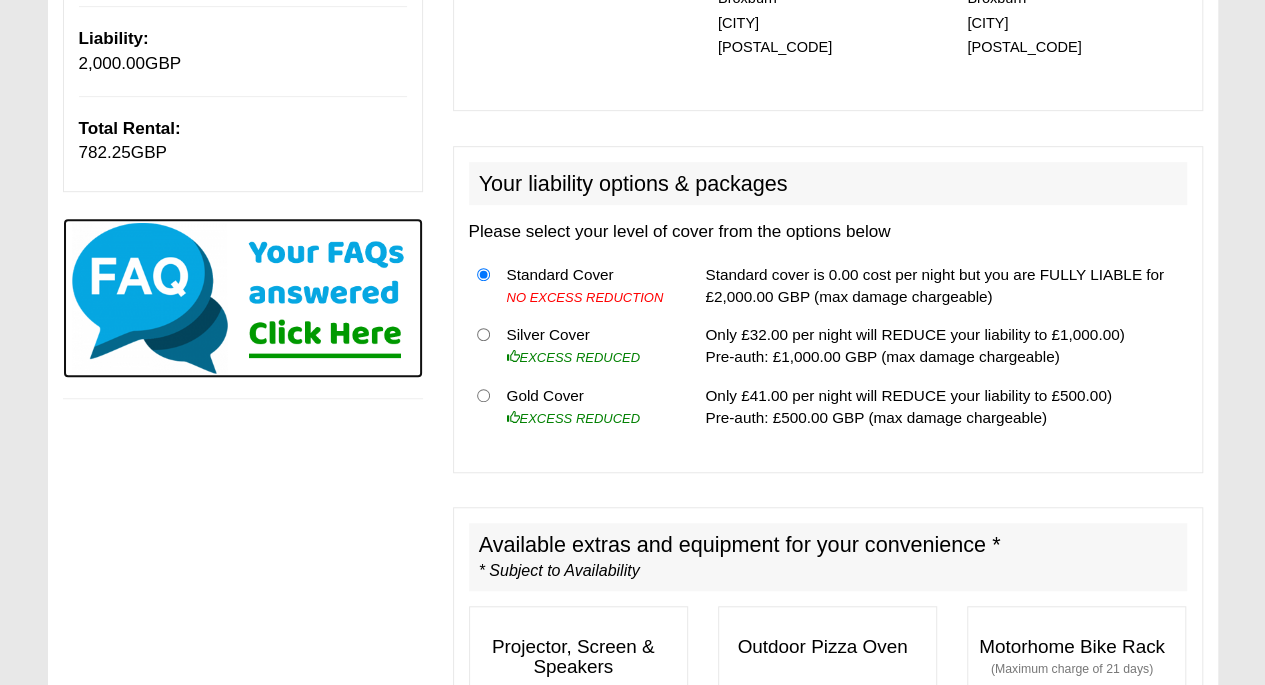 click at bounding box center [243, 298] 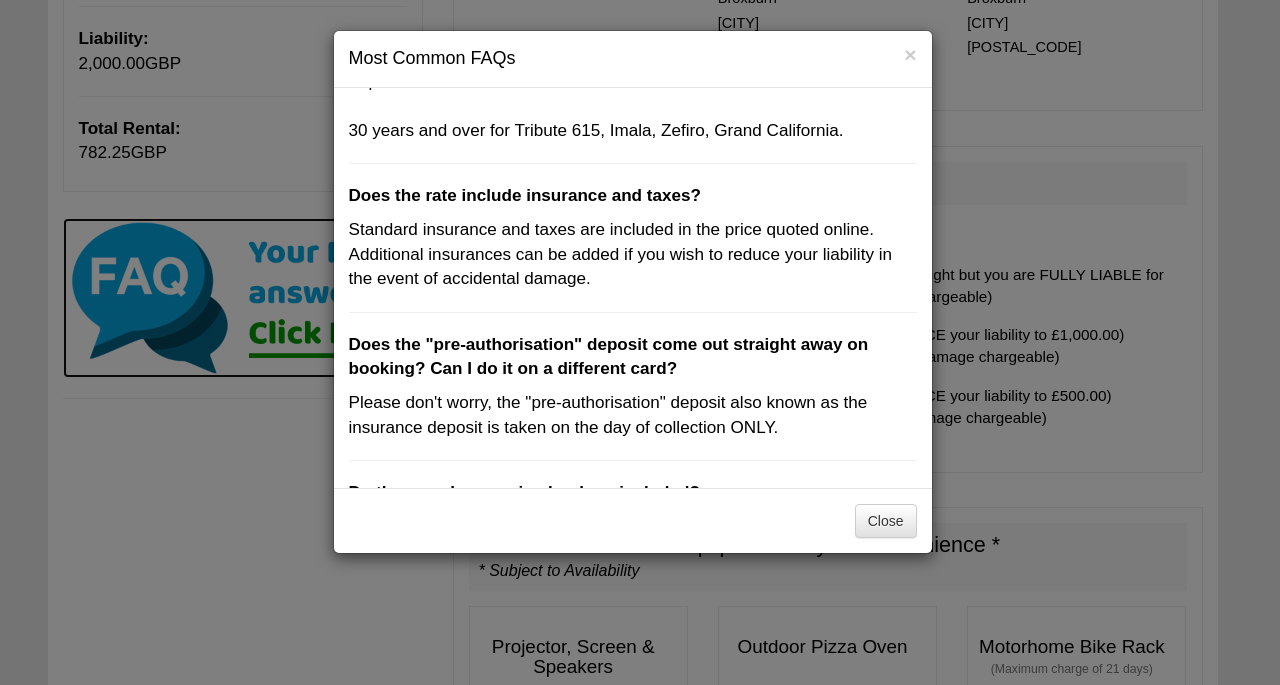 scroll, scrollTop: 0, scrollLeft: 0, axis: both 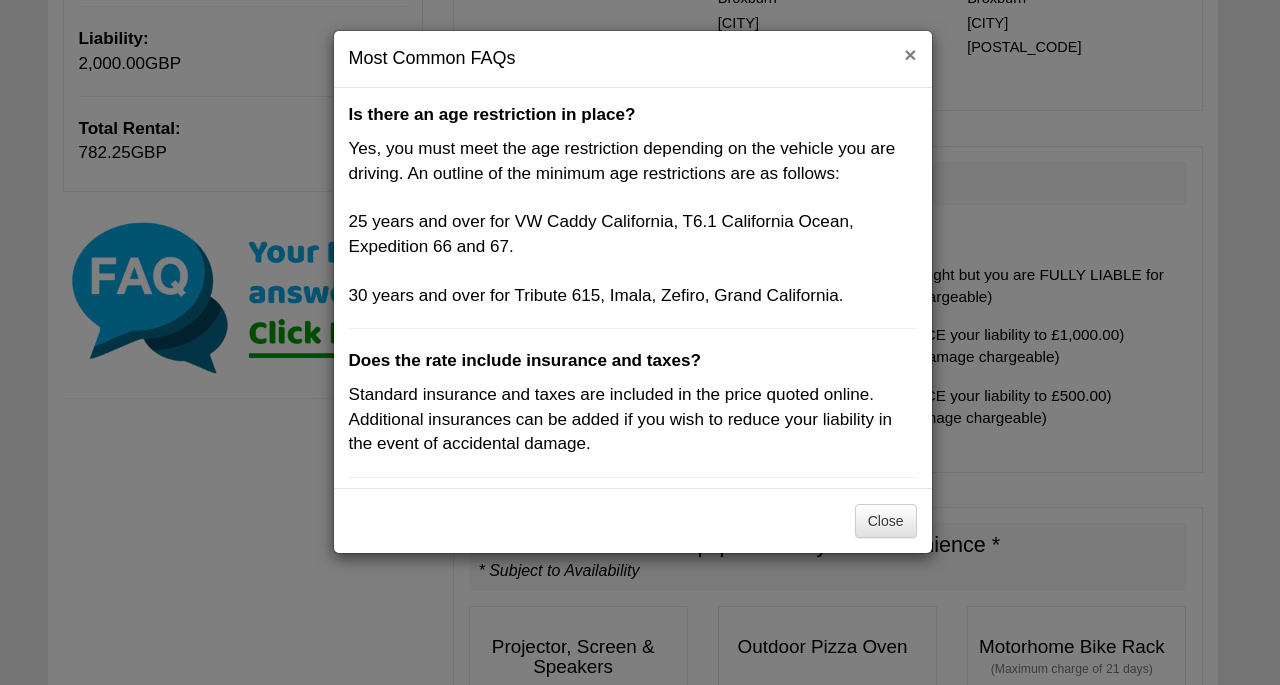 click on "×" at bounding box center [910, 54] 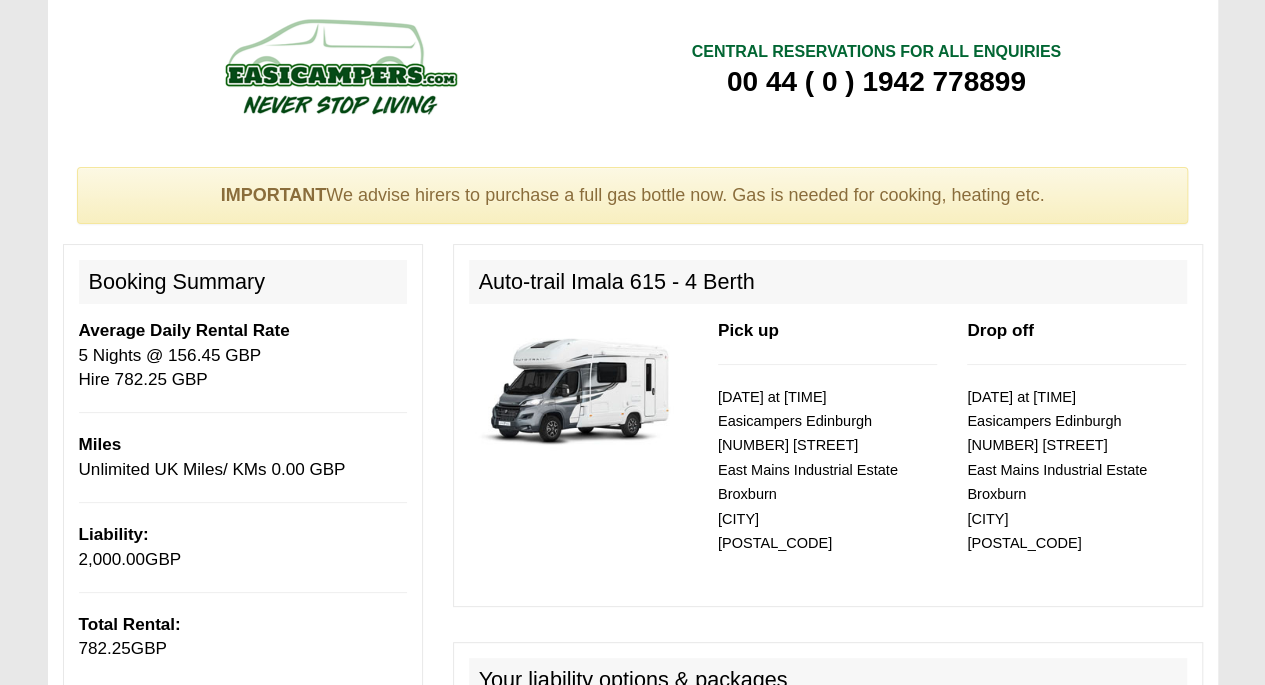 scroll, scrollTop: 0, scrollLeft: 0, axis: both 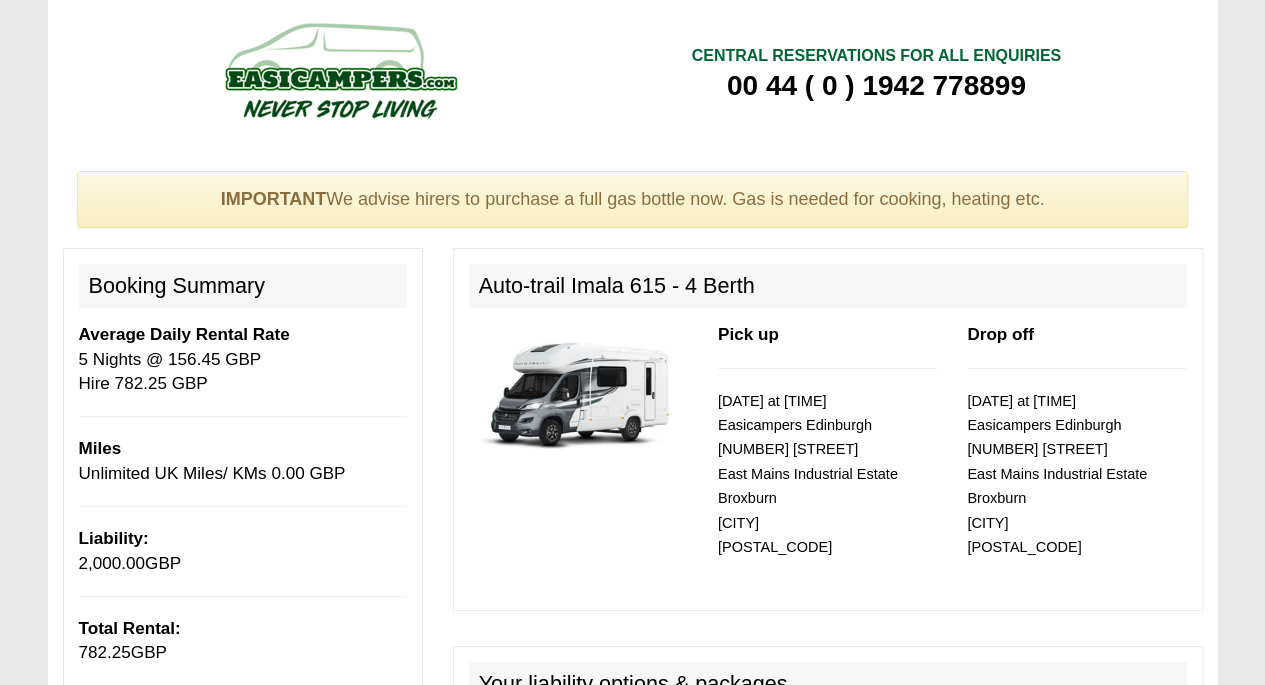 click at bounding box center [340, 70] 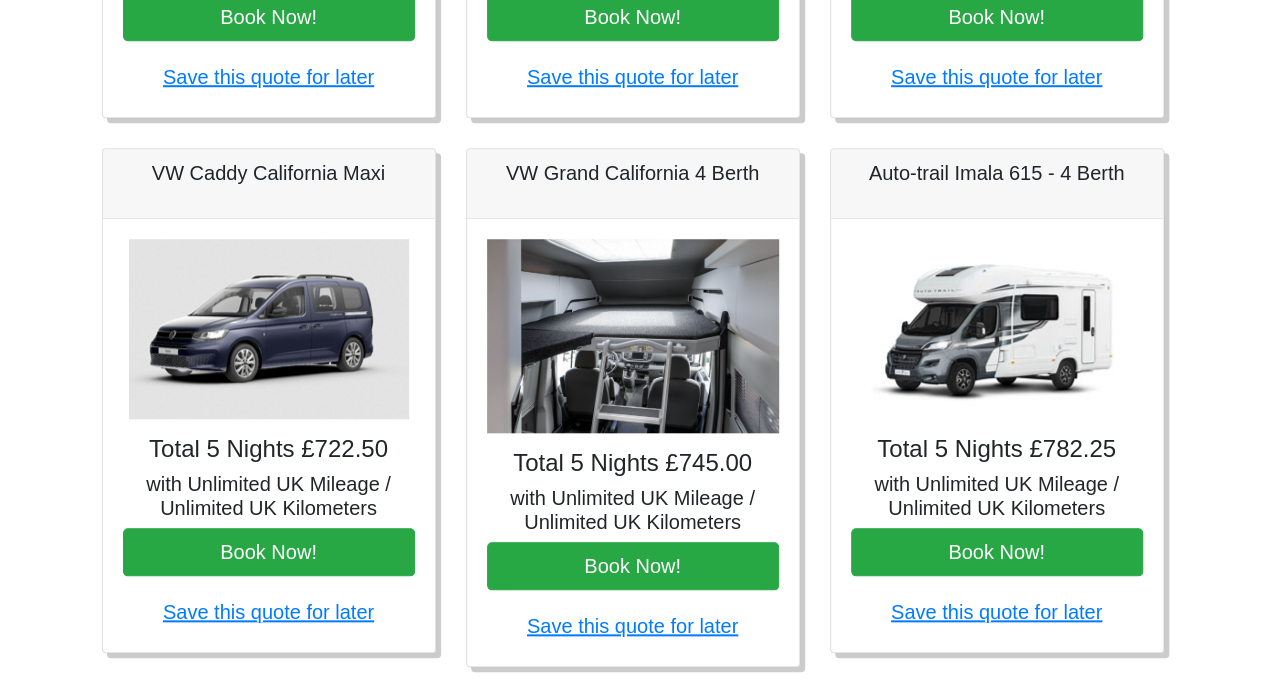 scroll, scrollTop: 700, scrollLeft: 0, axis: vertical 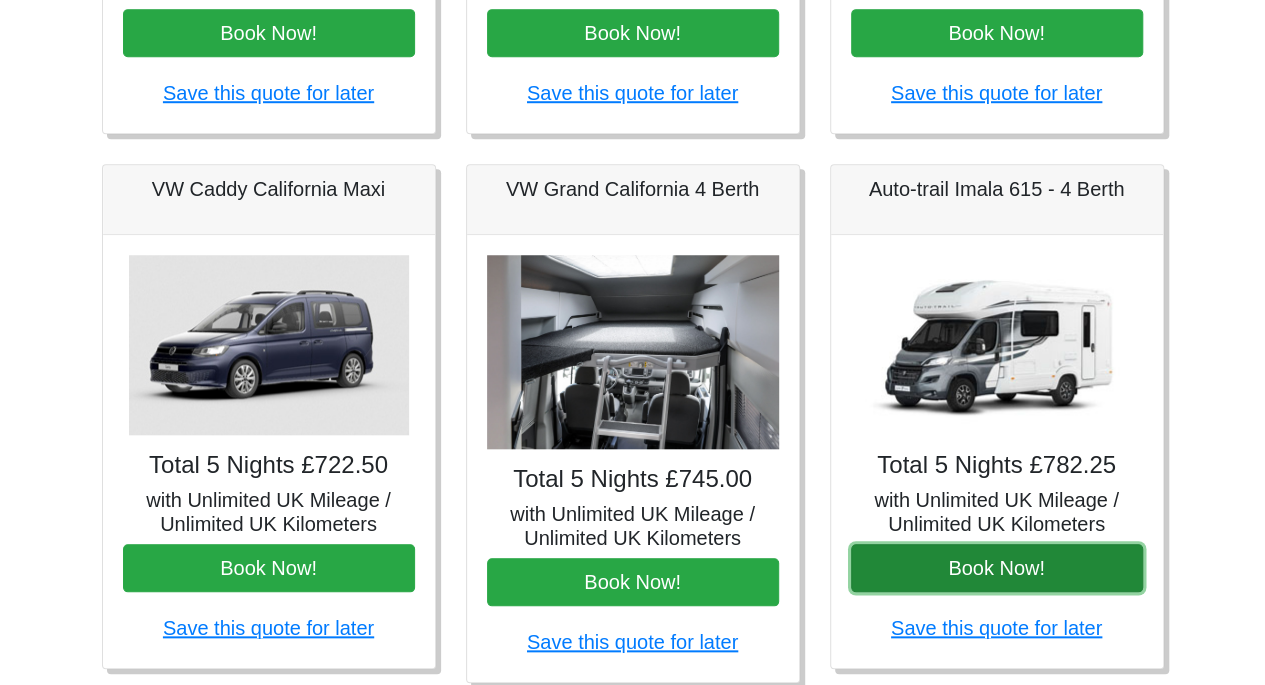 click on "Book Now!" at bounding box center (997, 568) 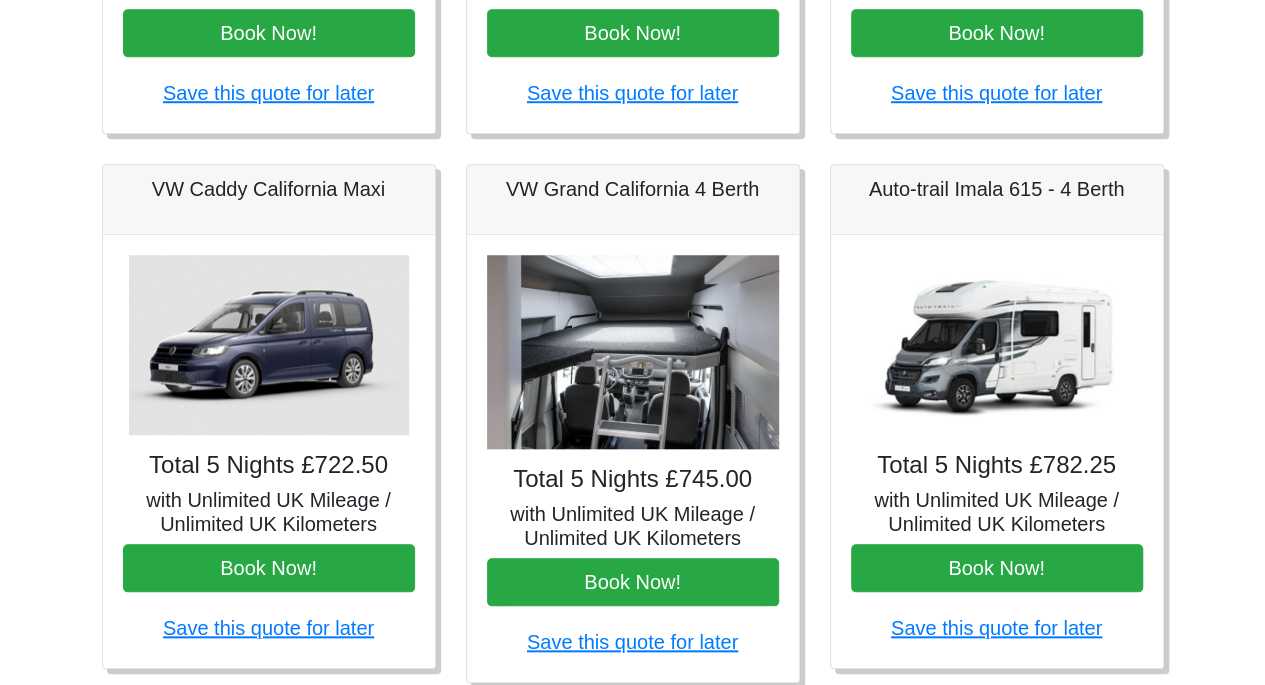scroll, scrollTop: 0, scrollLeft: 0, axis: both 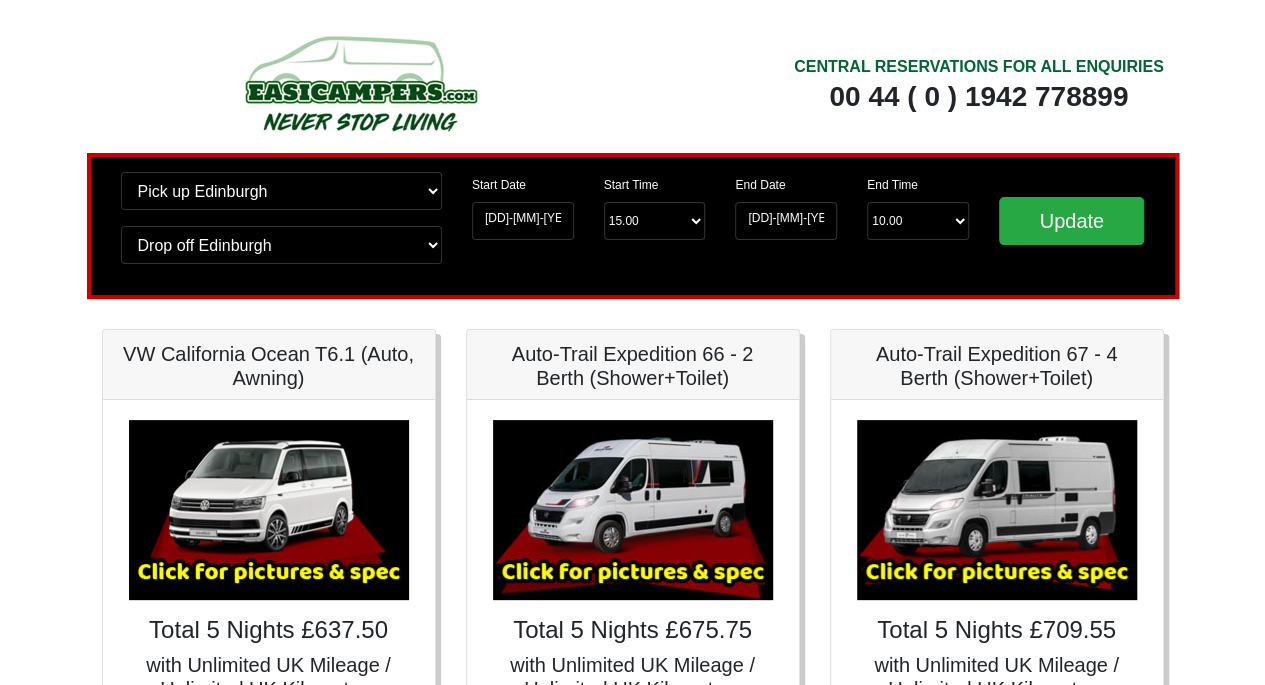 click at bounding box center (360, 83) 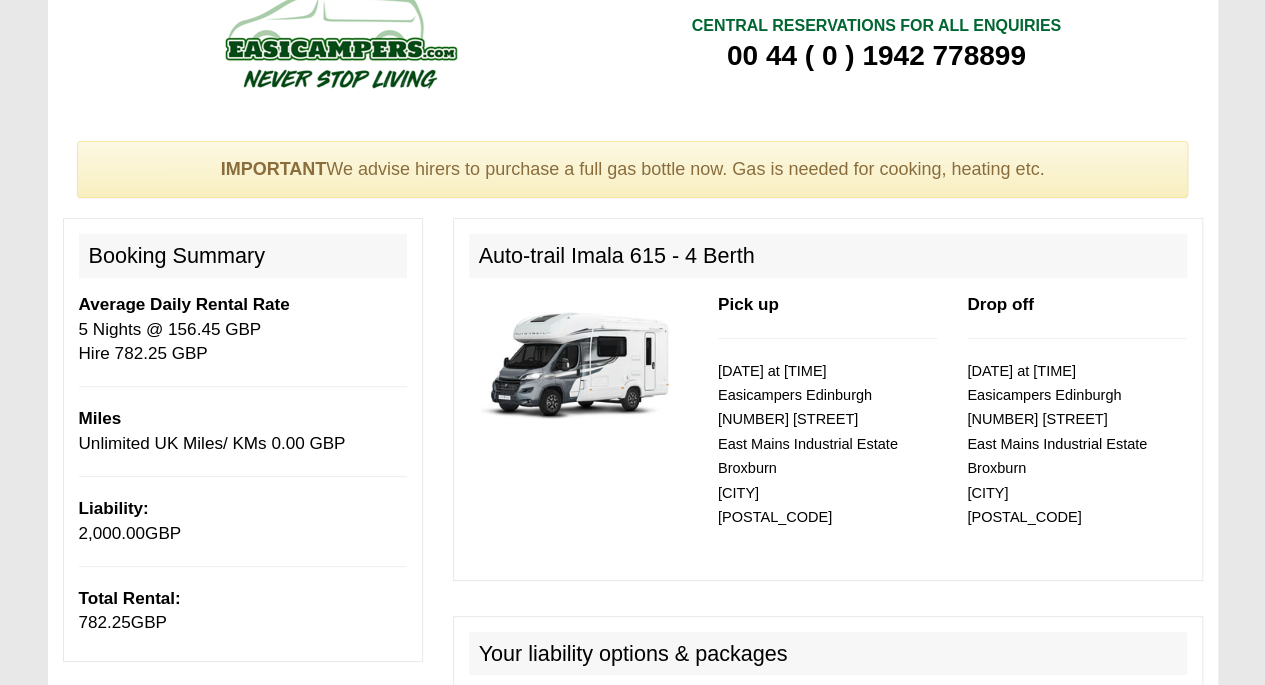 scroll, scrollTop: 0, scrollLeft: 0, axis: both 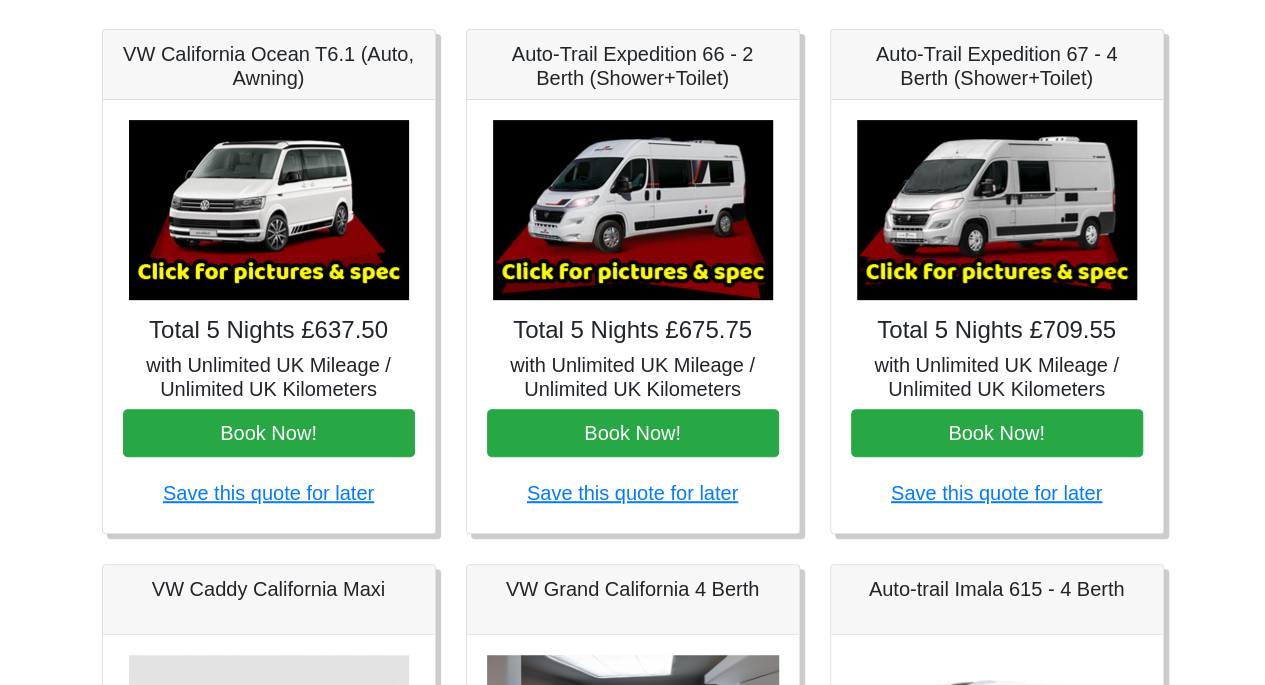 click at bounding box center (997, 210) 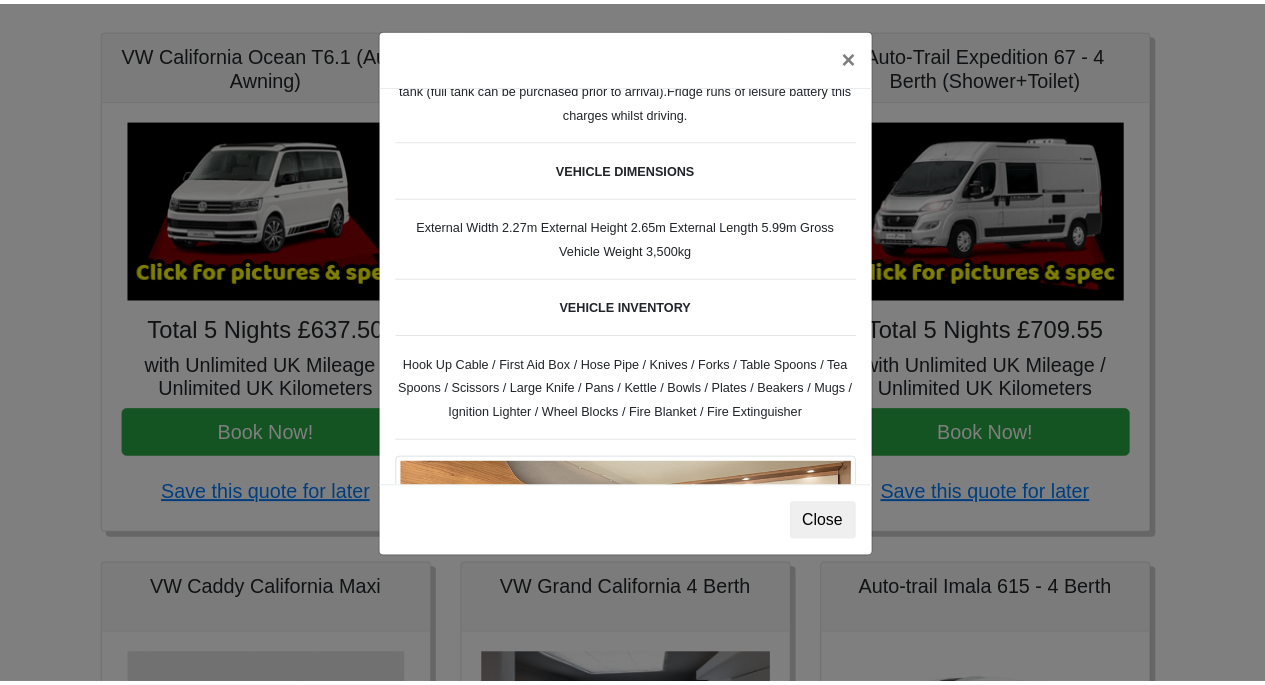 scroll, scrollTop: 700, scrollLeft: 0, axis: vertical 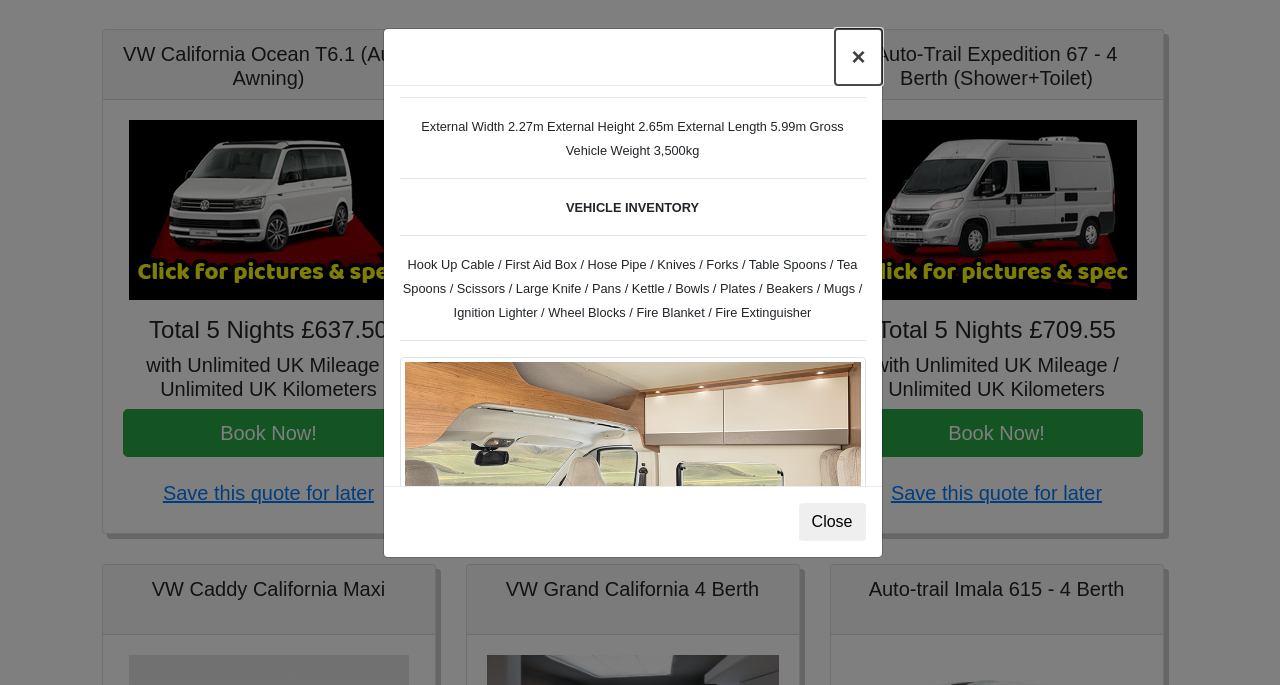 click on "×" at bounding box center (858, 57) 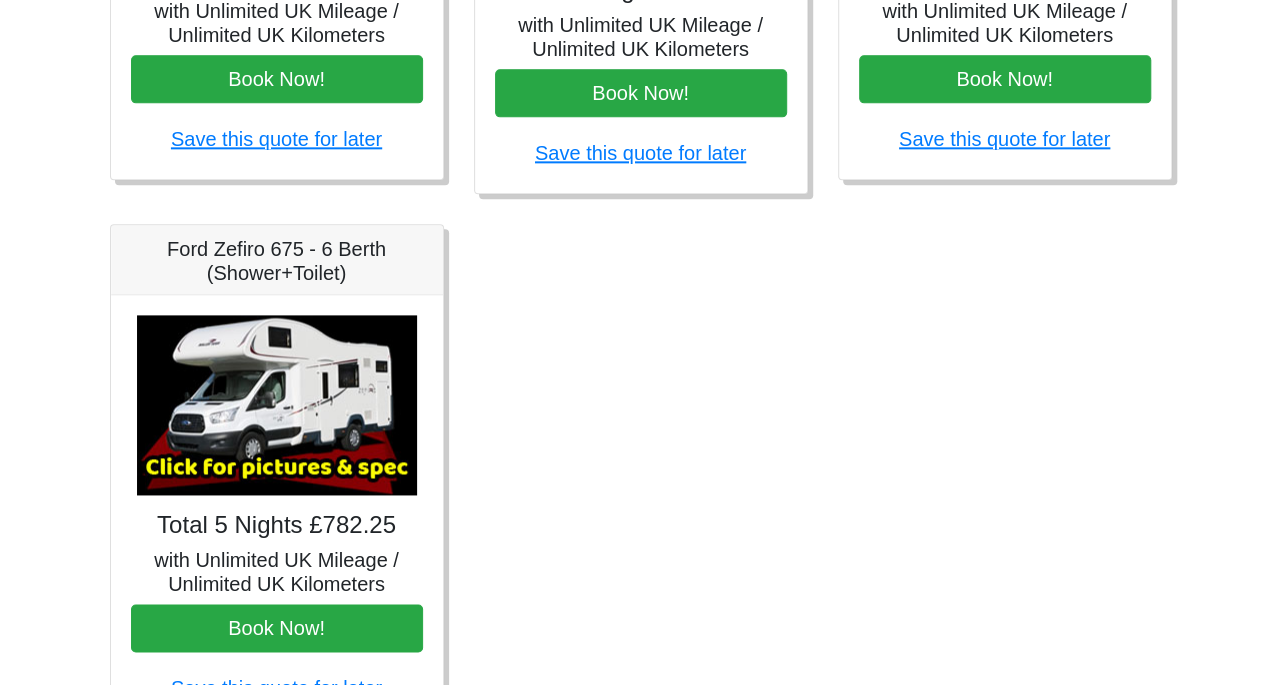 scroll, scrollTop: 1300, scrollLeft: 0, axis: vertical 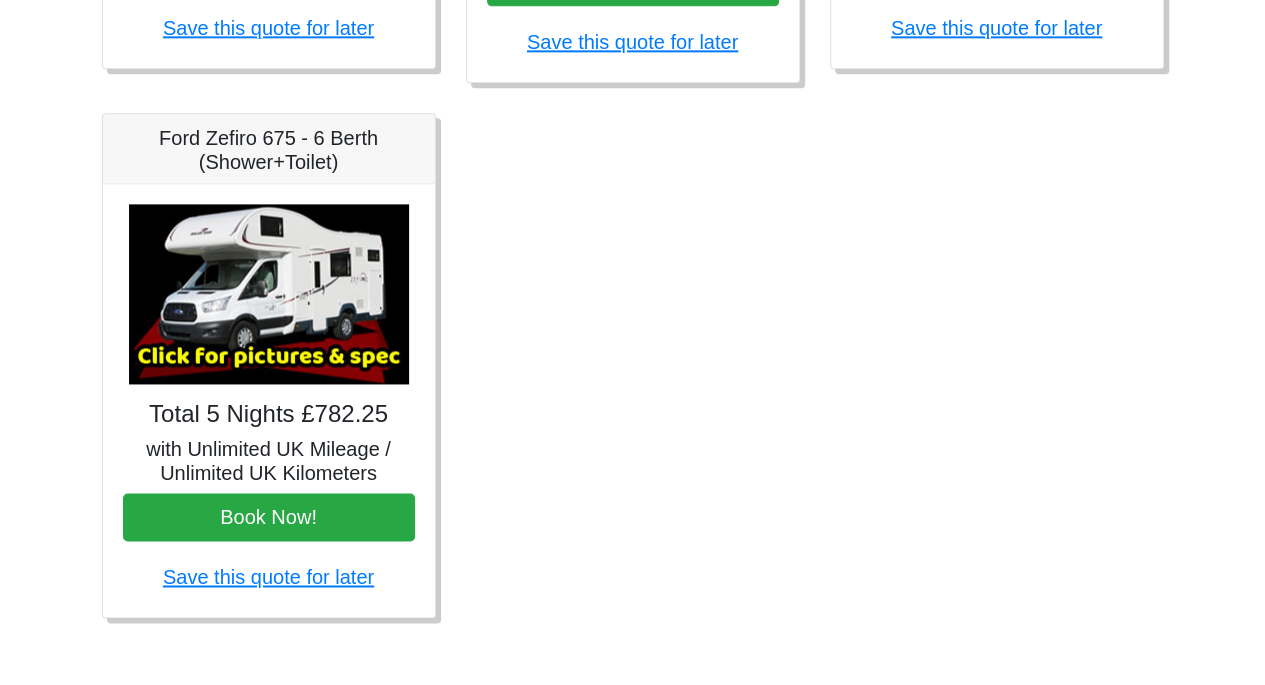 click at bounding box center (269, 294) 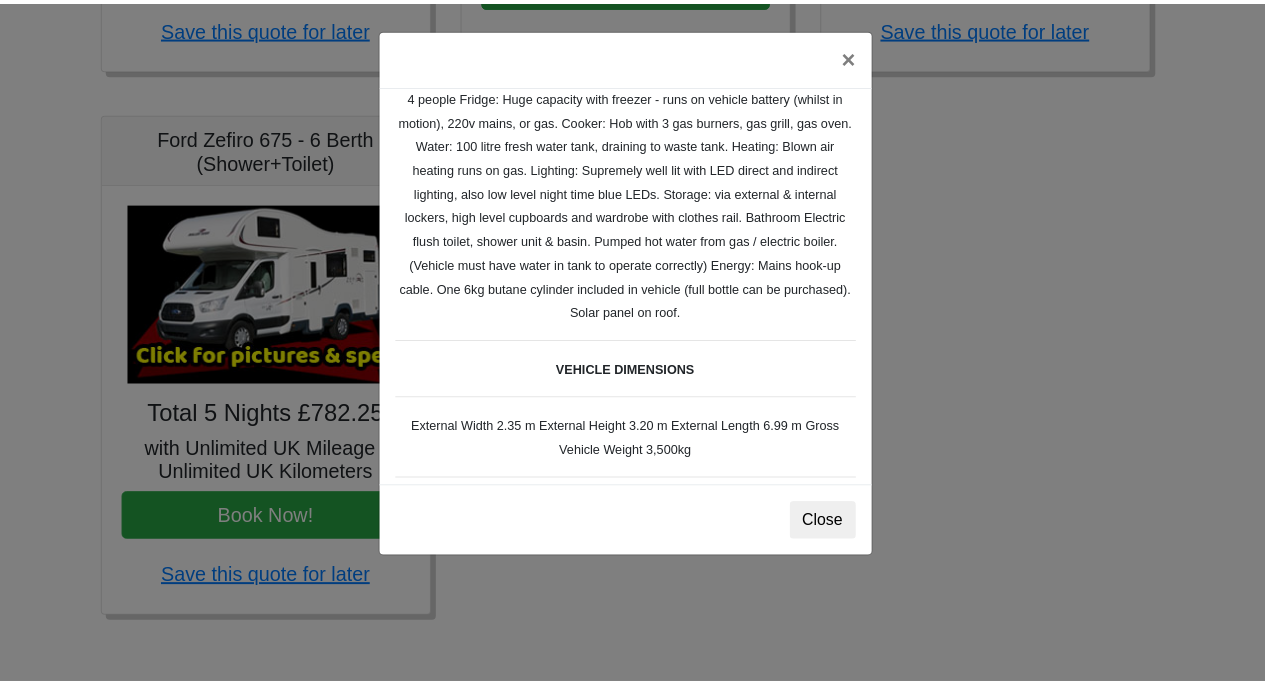 scroll, scrollTop: 600, scrollLeft: 0, axis: vertical 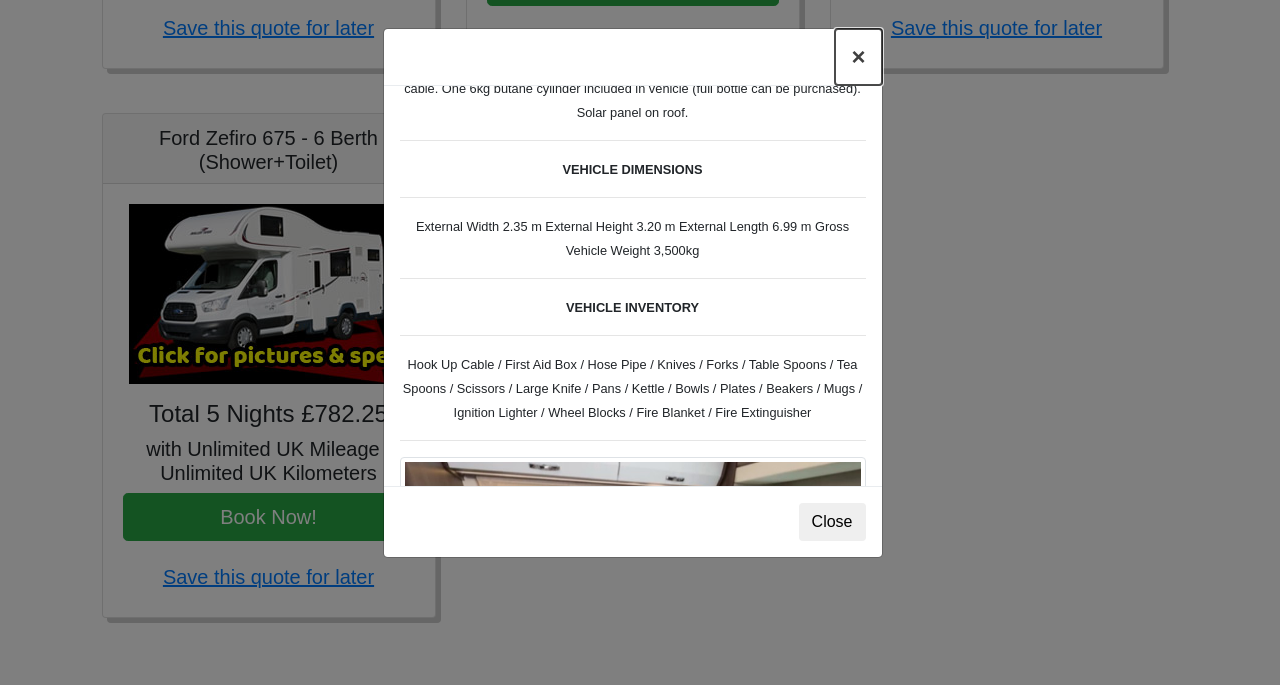 click on "×" at bounding box center (858, 57) 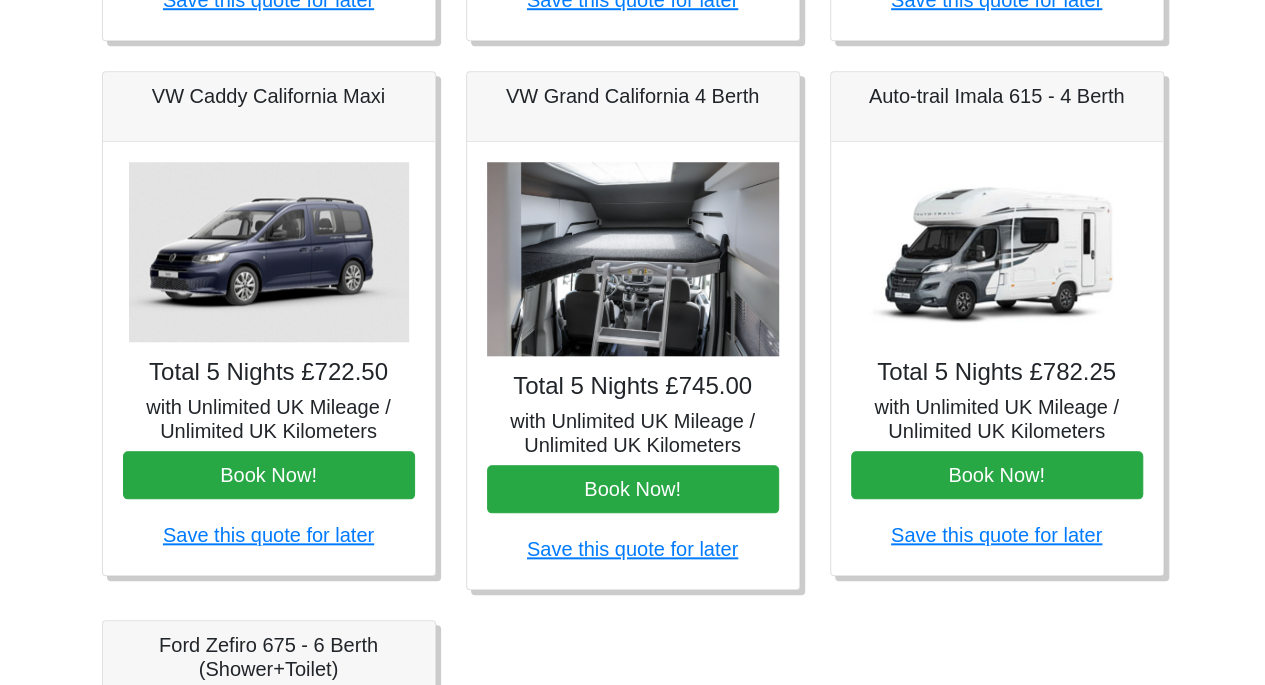 scroll, scrollTop: 800, scrollLeft: 0, axis: vertical 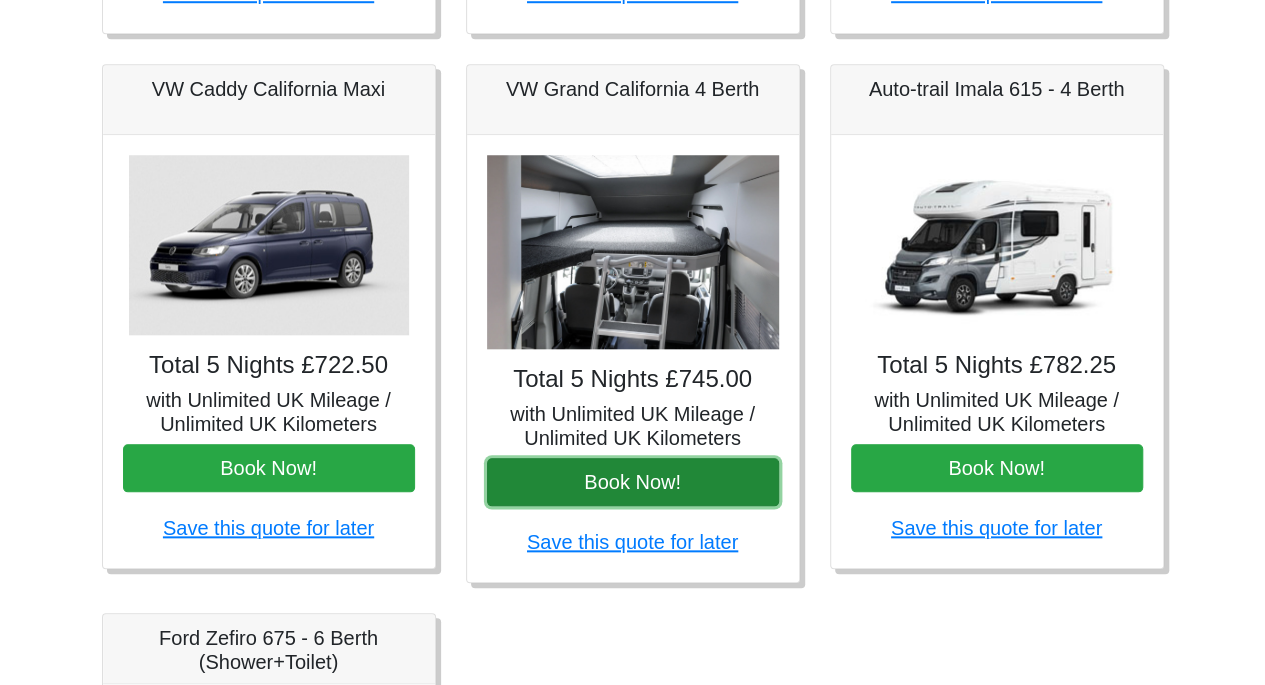 click on "Book Now!" at bounding box center (633, 482) 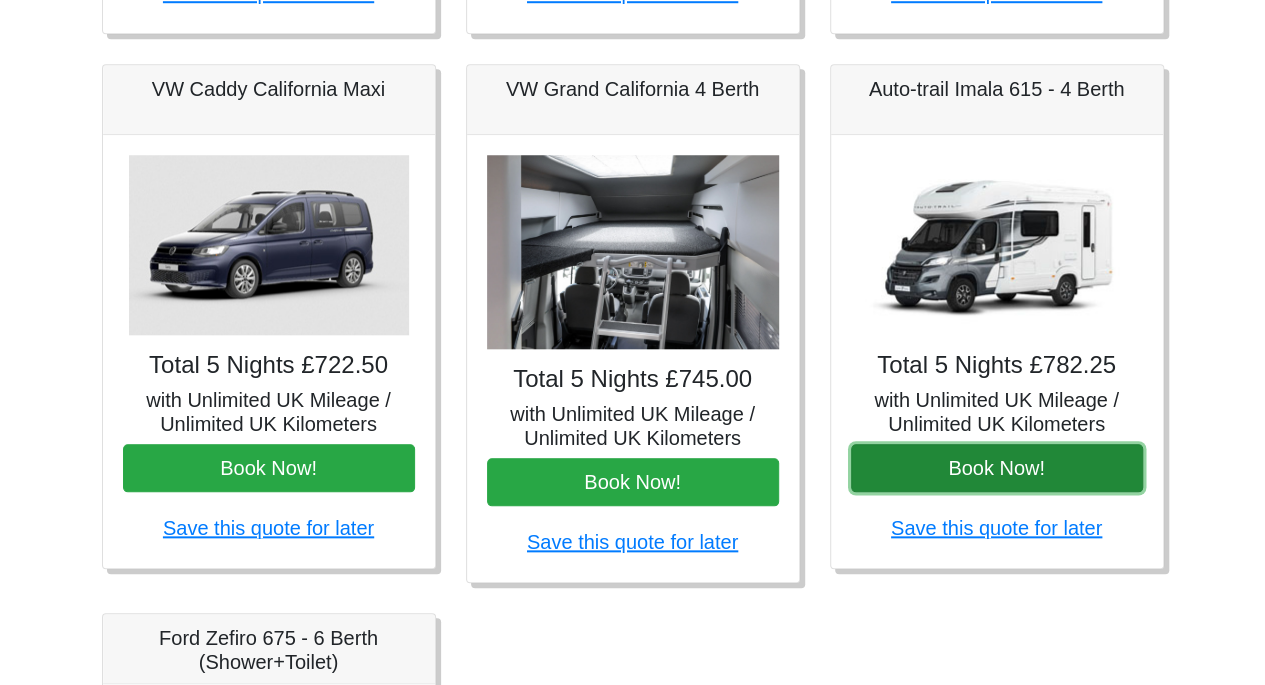 click on "Book Now!" at bounding box center [997, 468] 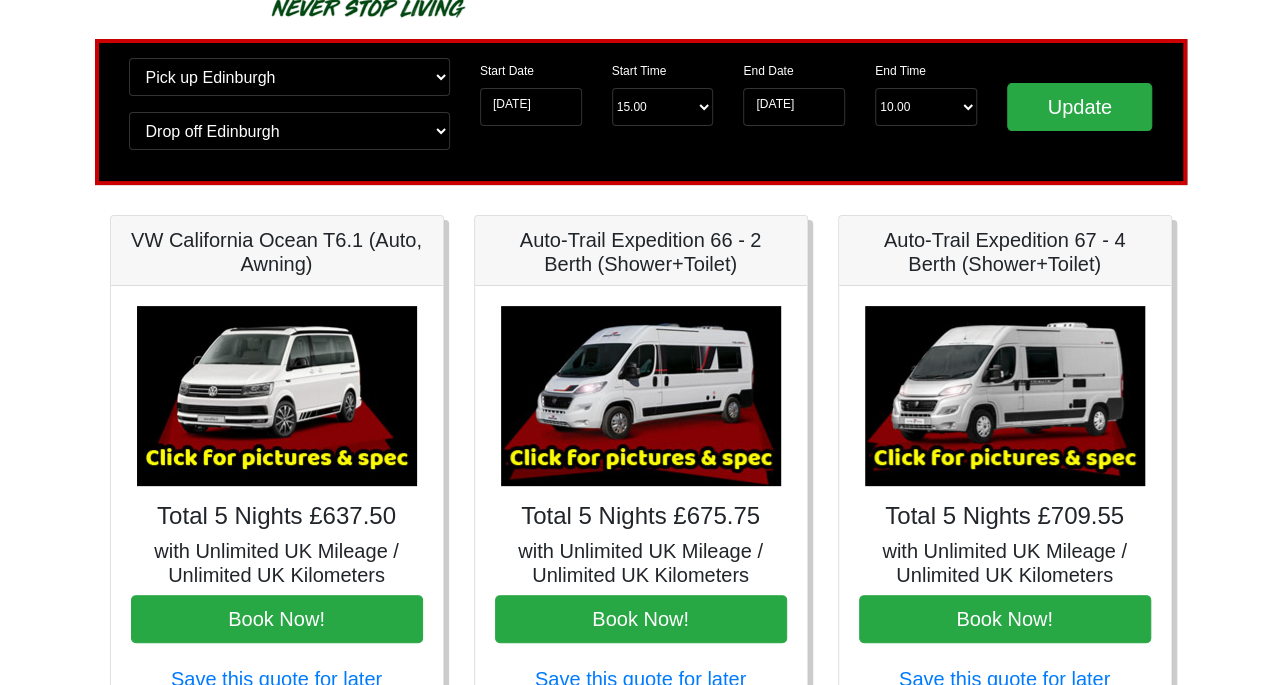 scroll, scrollTop: 100, scrollLeft: 0, axis: vertical 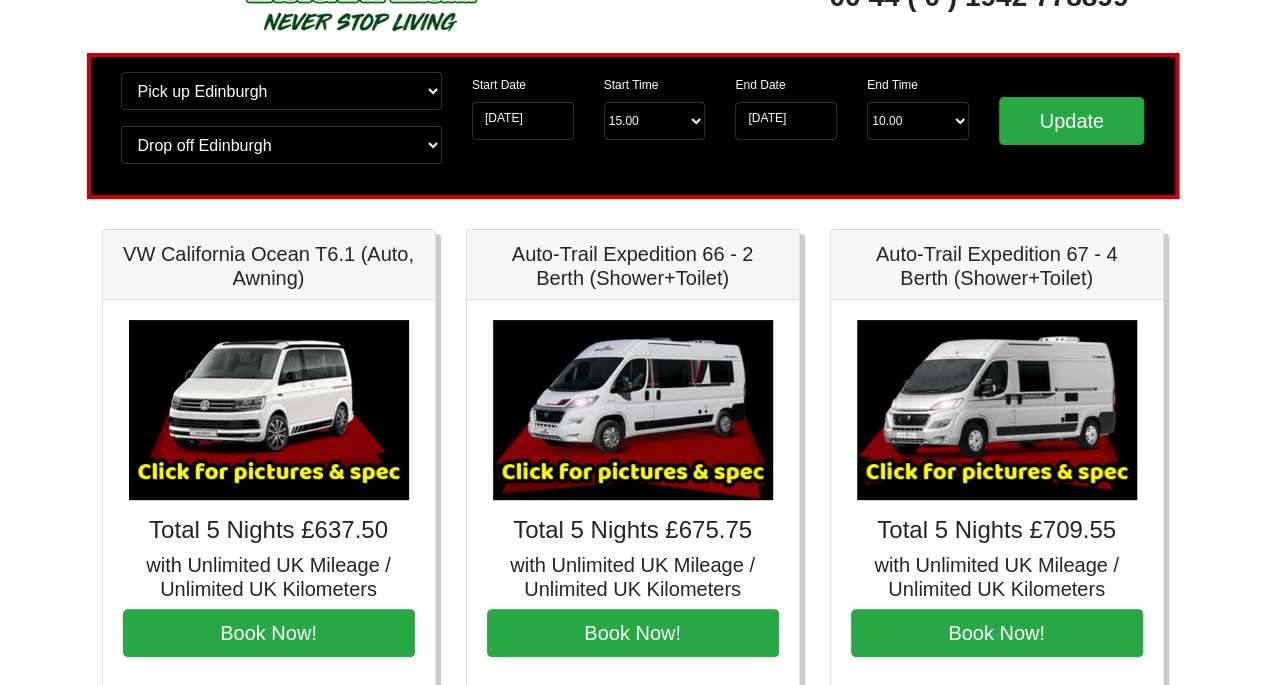 click at bounding box center (997, 410) 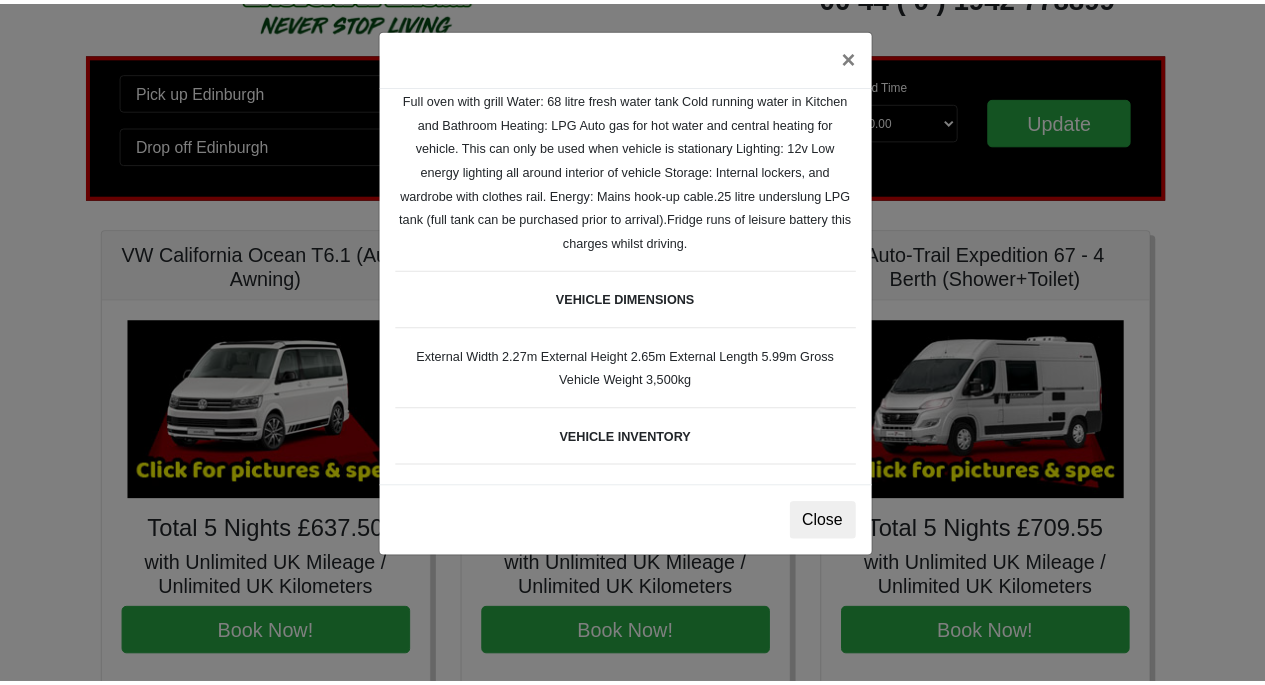 scroll, scrollTop: 500, scrollLeft: 0, axis: vertical 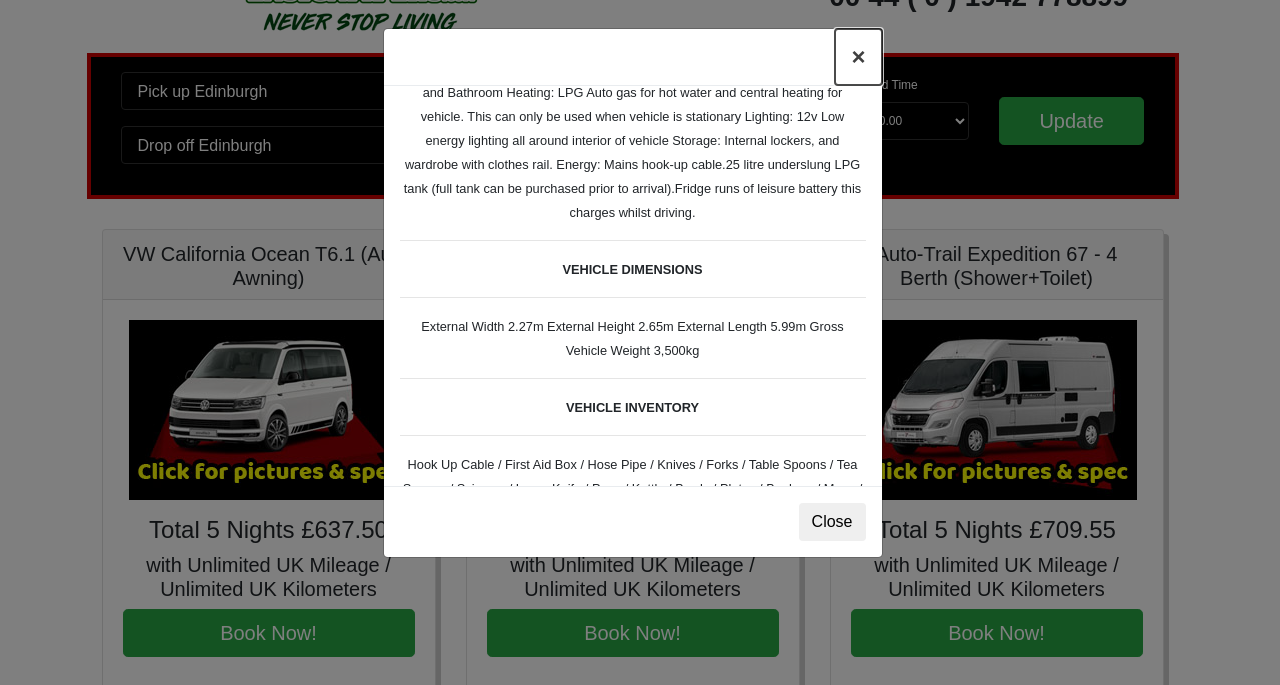 click on "×" at bounding box center [858, 57] 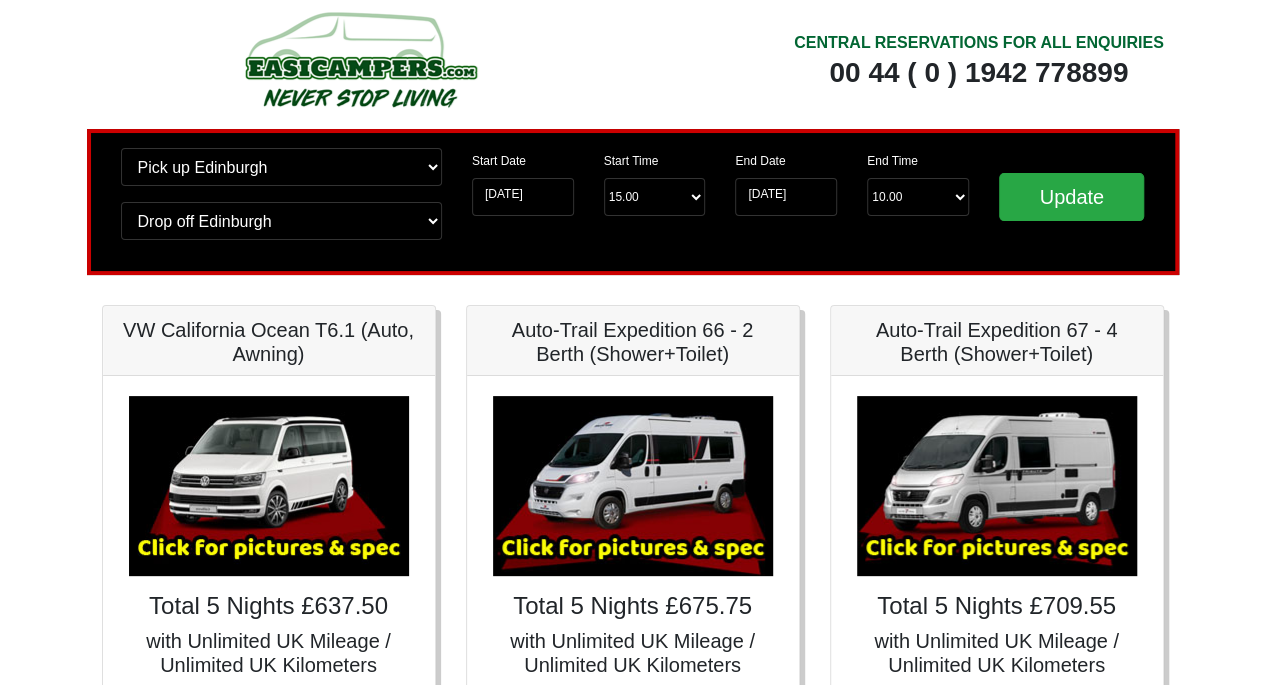 scroll, scrollTop: 0, scrollLeft: 0, axis: both 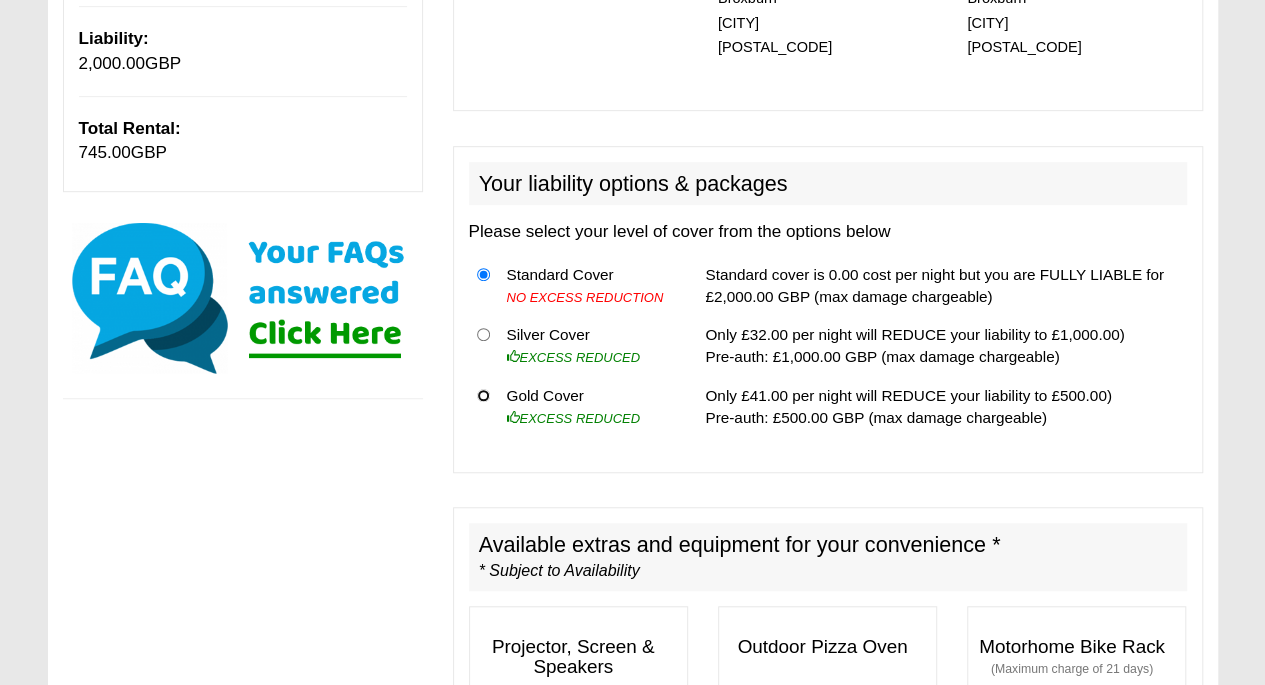 click at bounding box center [483, 395] 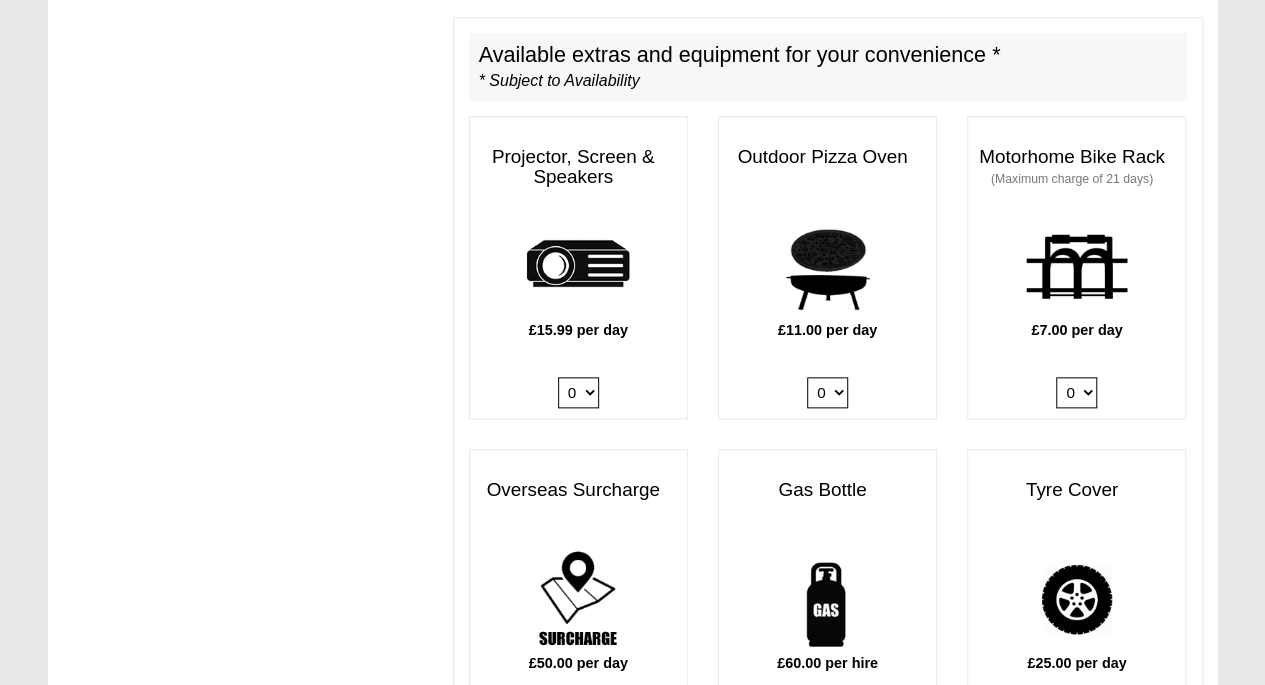 scroll, scrollTop: 1190, scrollLeft: 0, axis: vertical 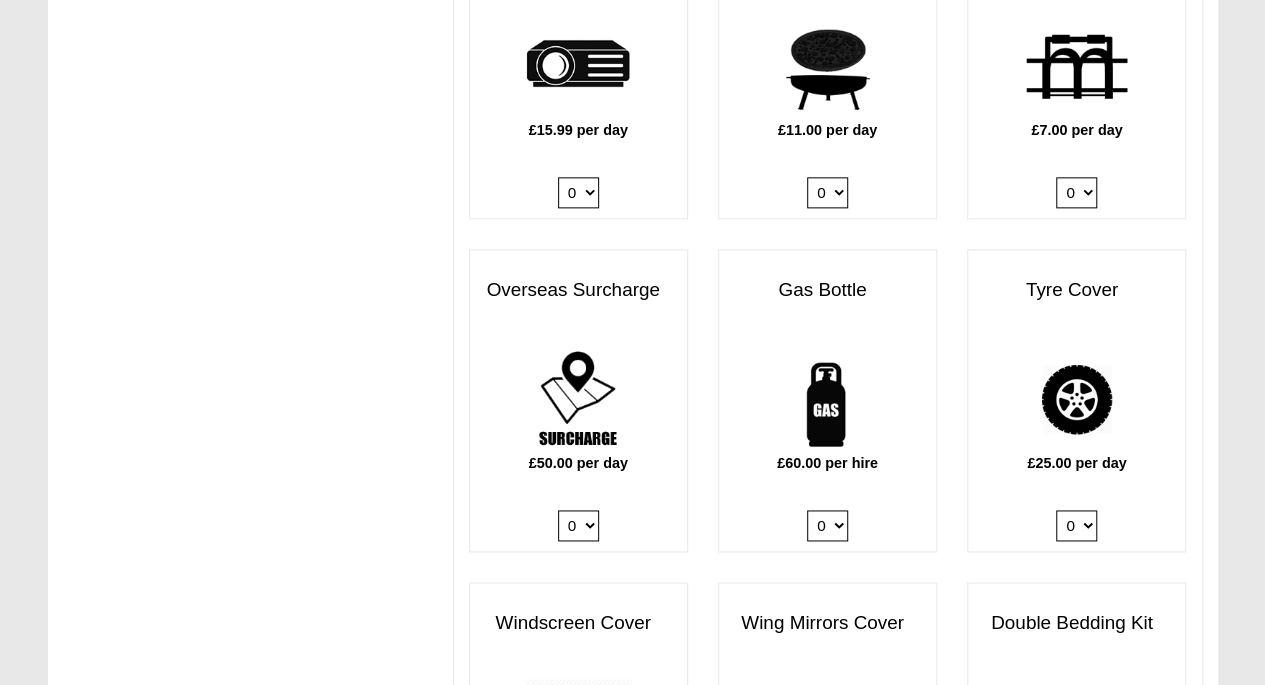 click on "[NUMBER]" at bounding box center [827, 525] 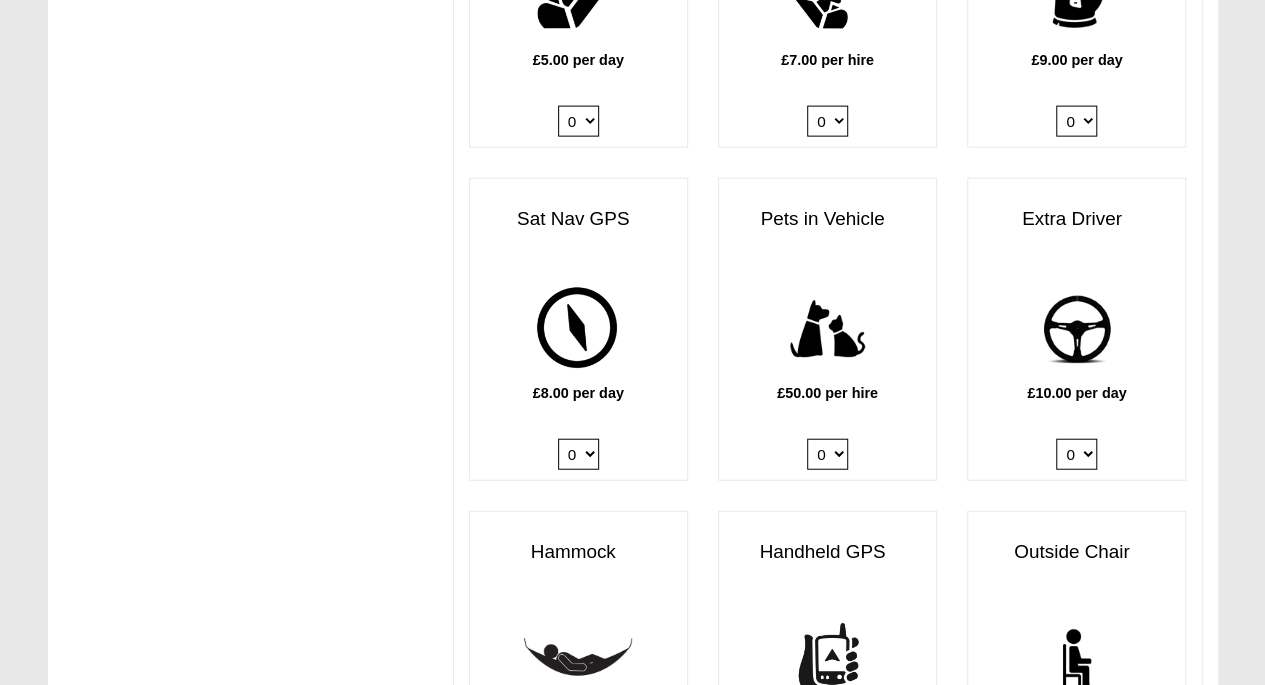 scroll, scrollTop: 2290, scrollLeft: 0, axis: vertical 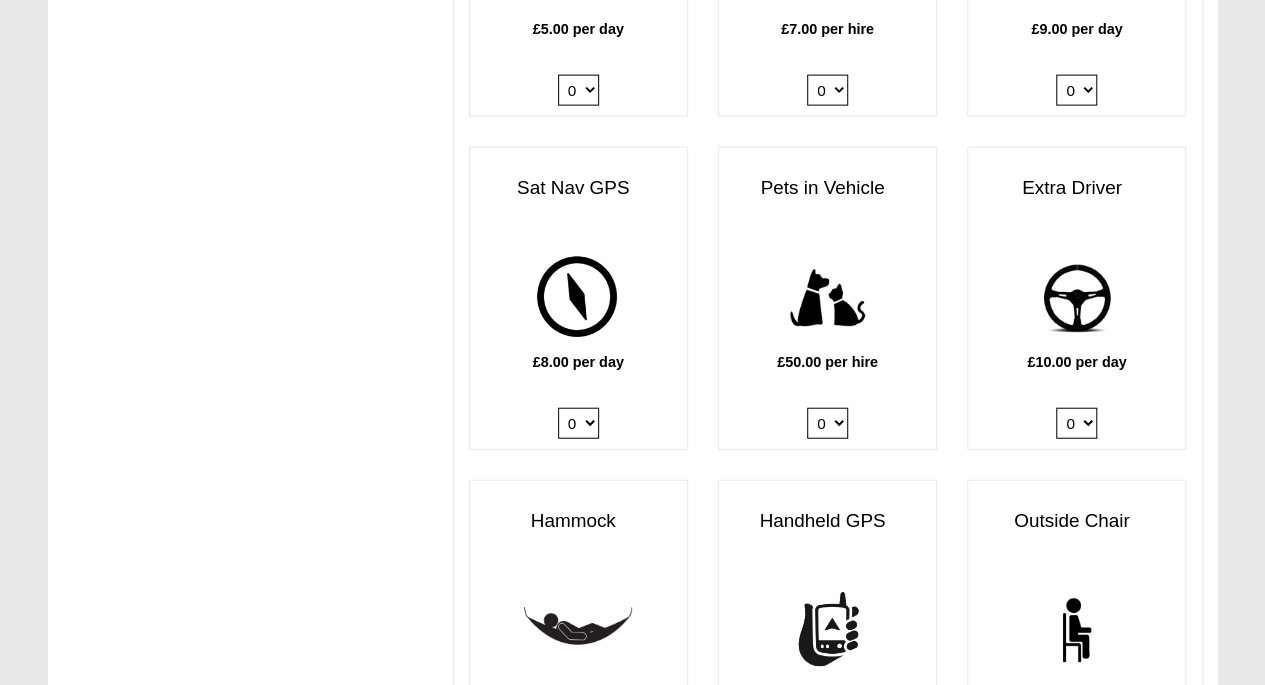 click on "[NUMBER]" at bounding box center (1076, 423) 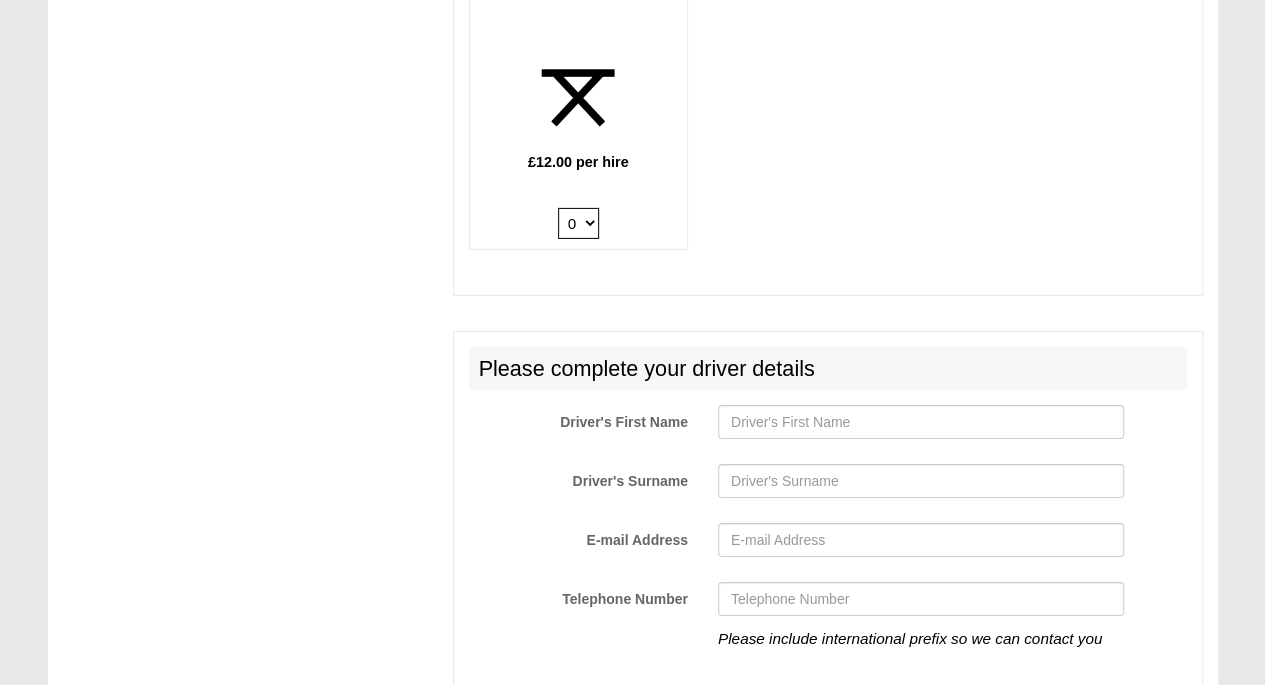 scroll, scrollTop: 3245, scrollLeft: 0, axis: vertical 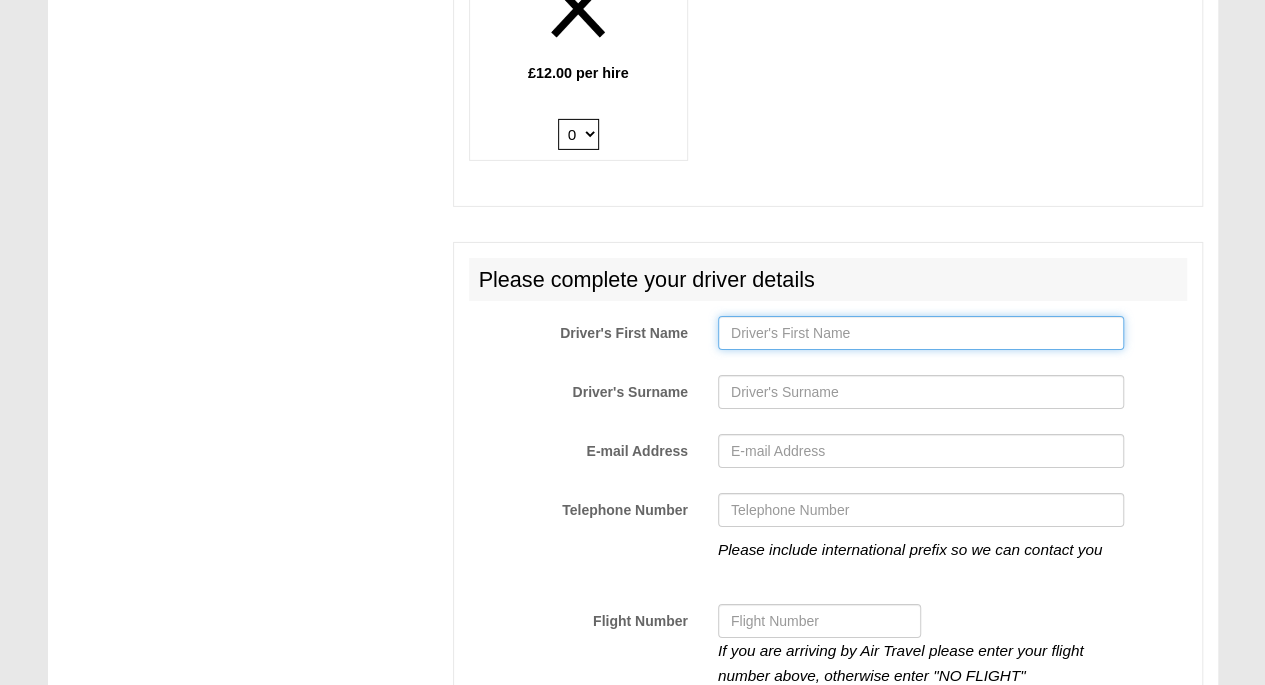 click on "Driver's First Name" at bounding box center [921, 333] 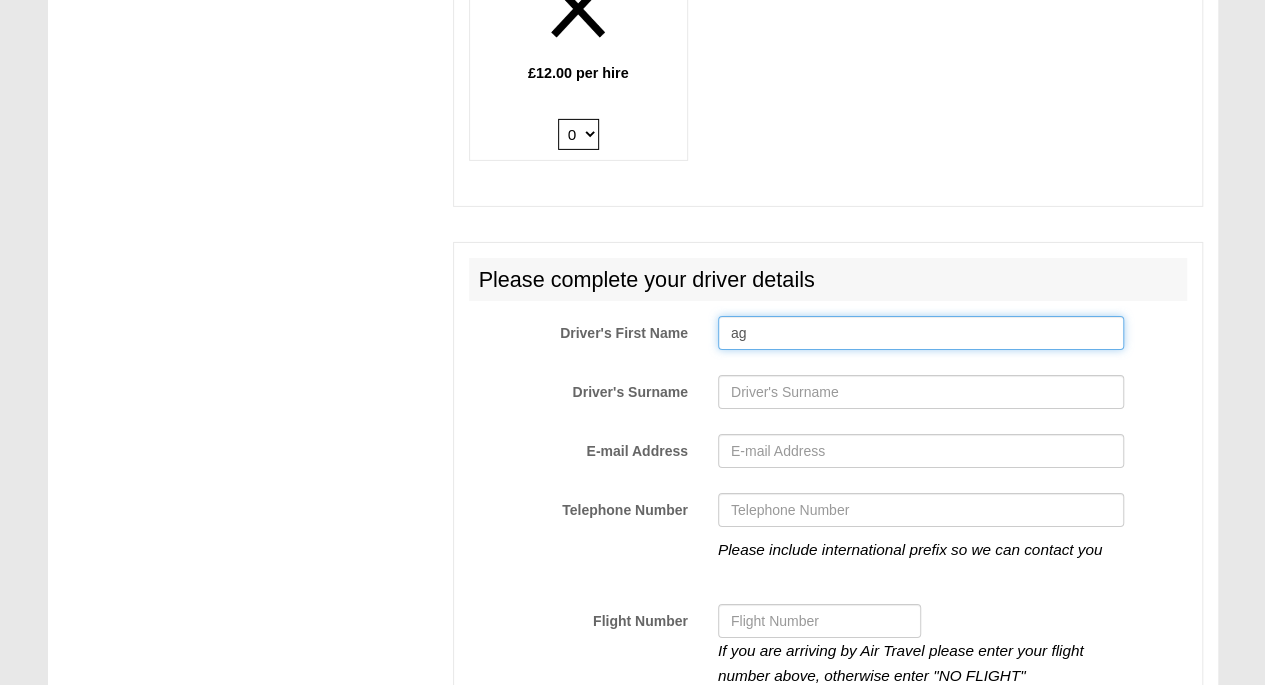 type on "ag" 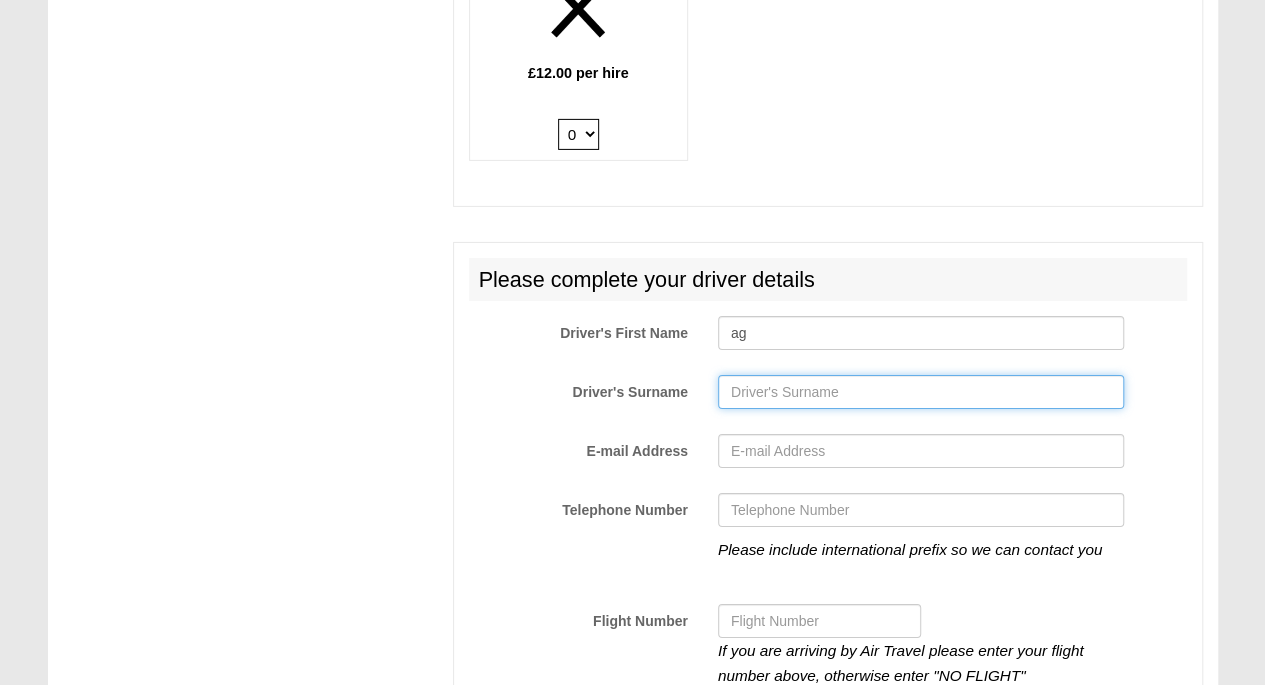 click on "Driver's Surname" at bounding box center [921, 392] 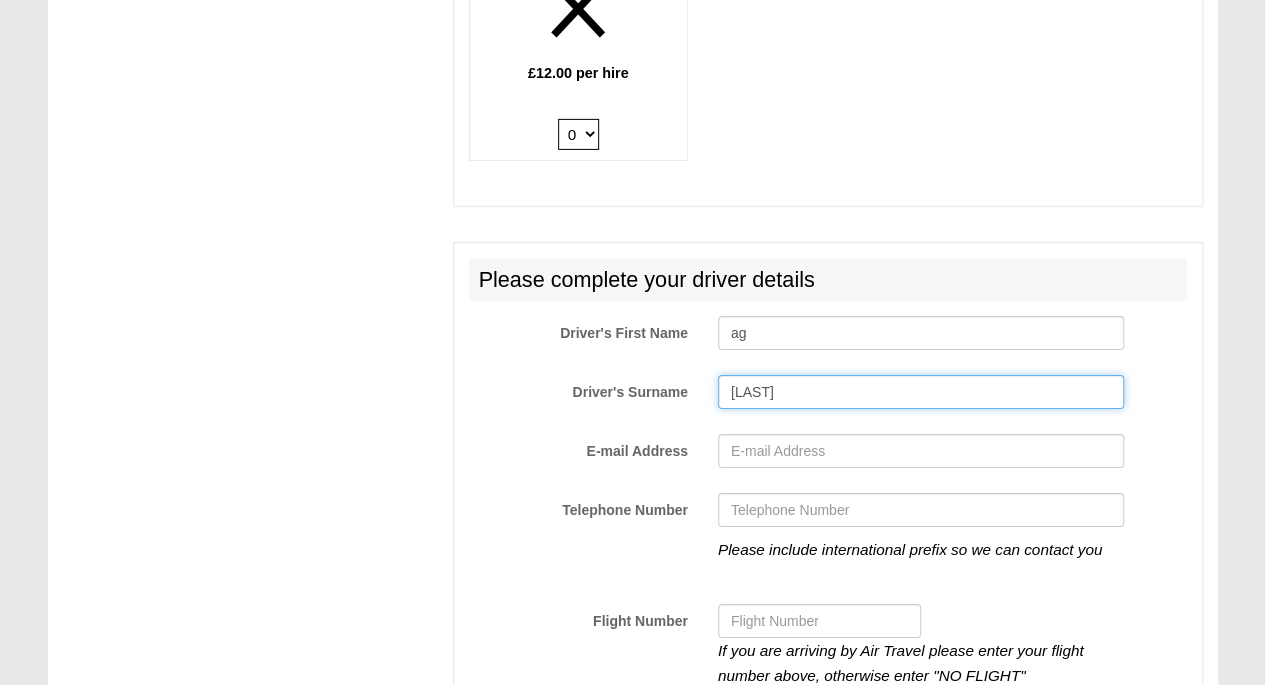 type on "[LAST]" 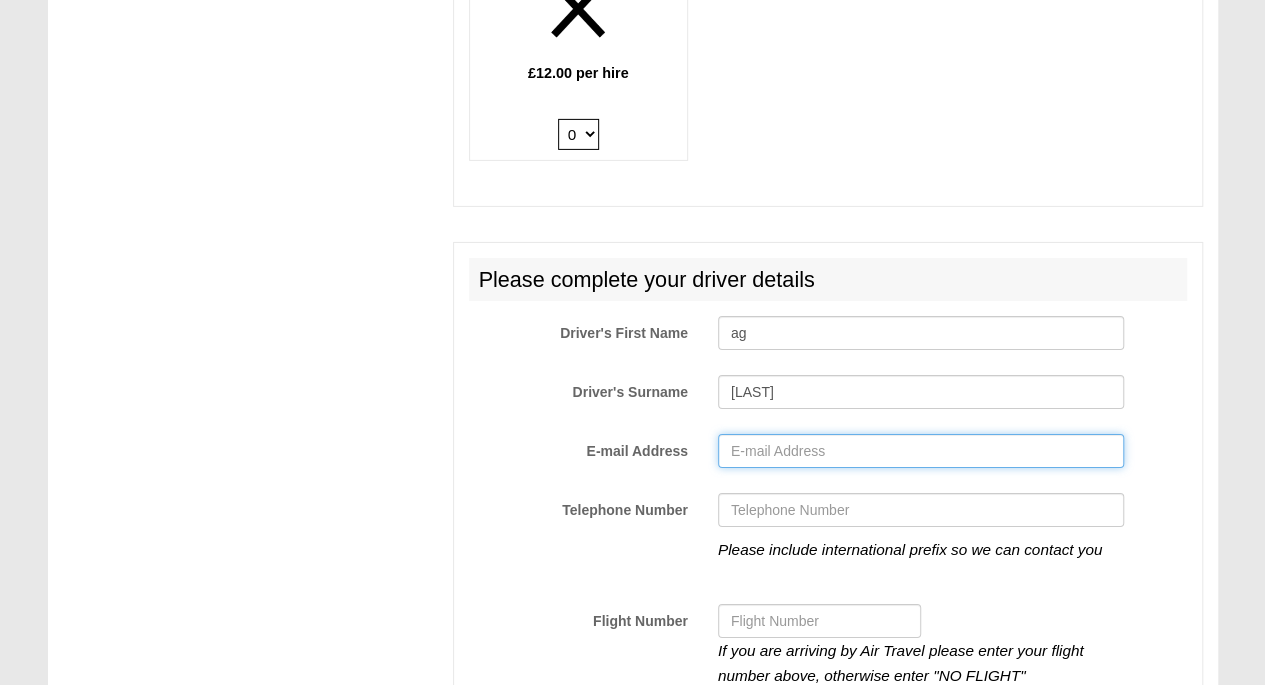 click on "E-mail Address" at bounding box center (921, 451) 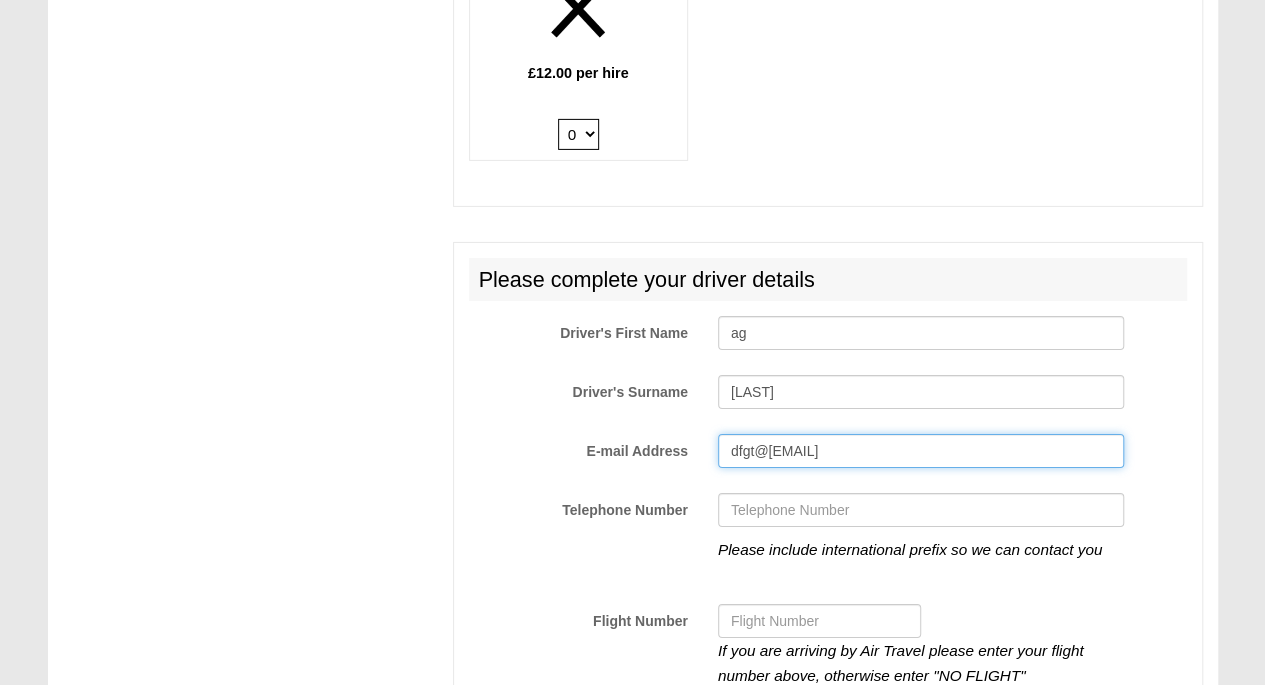 type on "dfgt@hotmail.com" 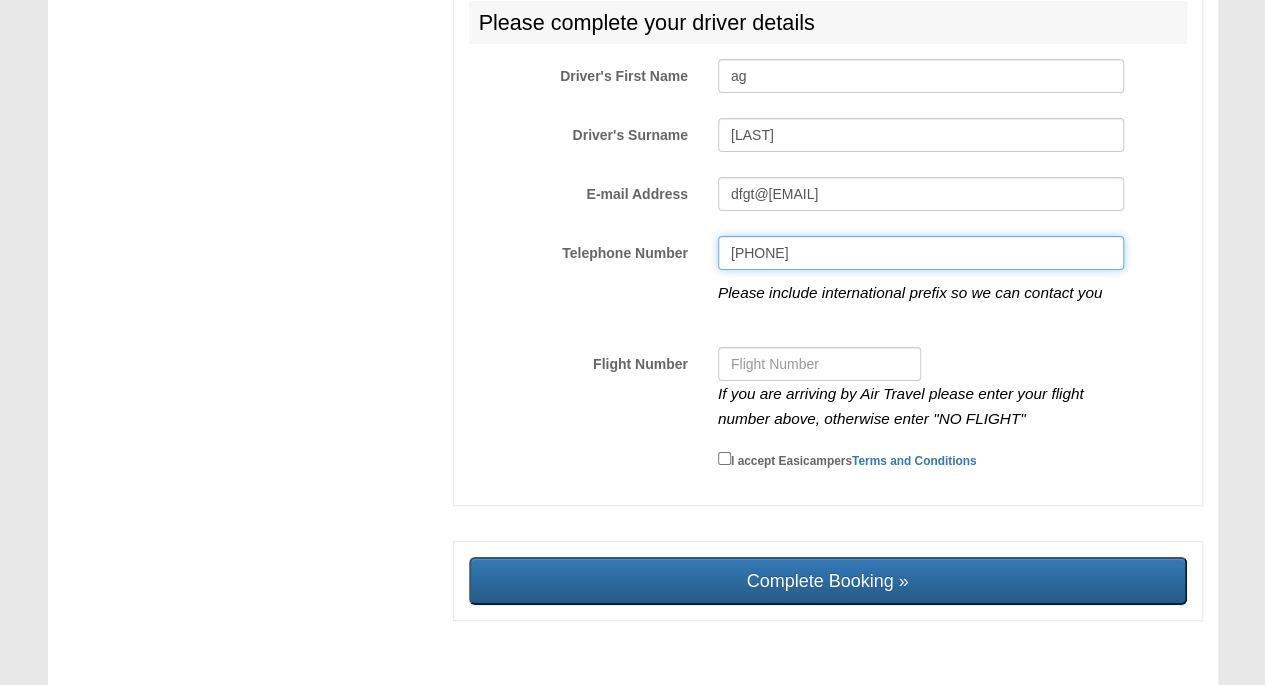 scroll, scrollTop: 3545, scrollLeft: 0, axis: vertical 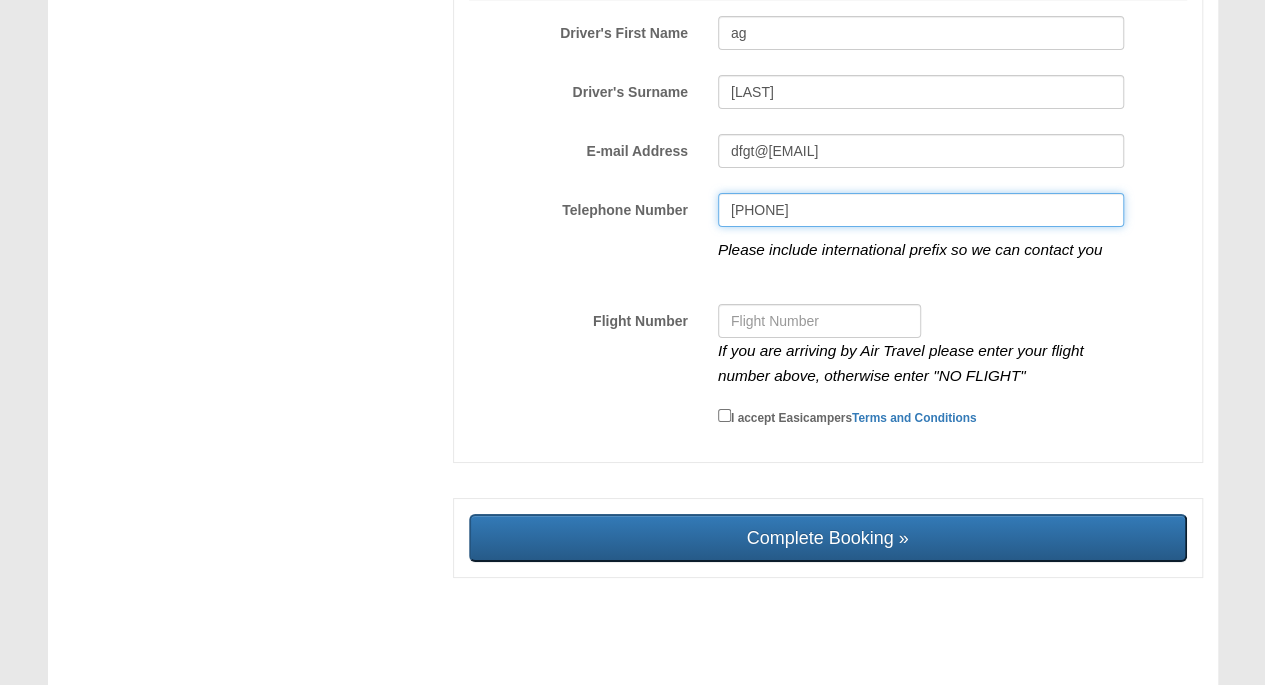 type on "07722457658" 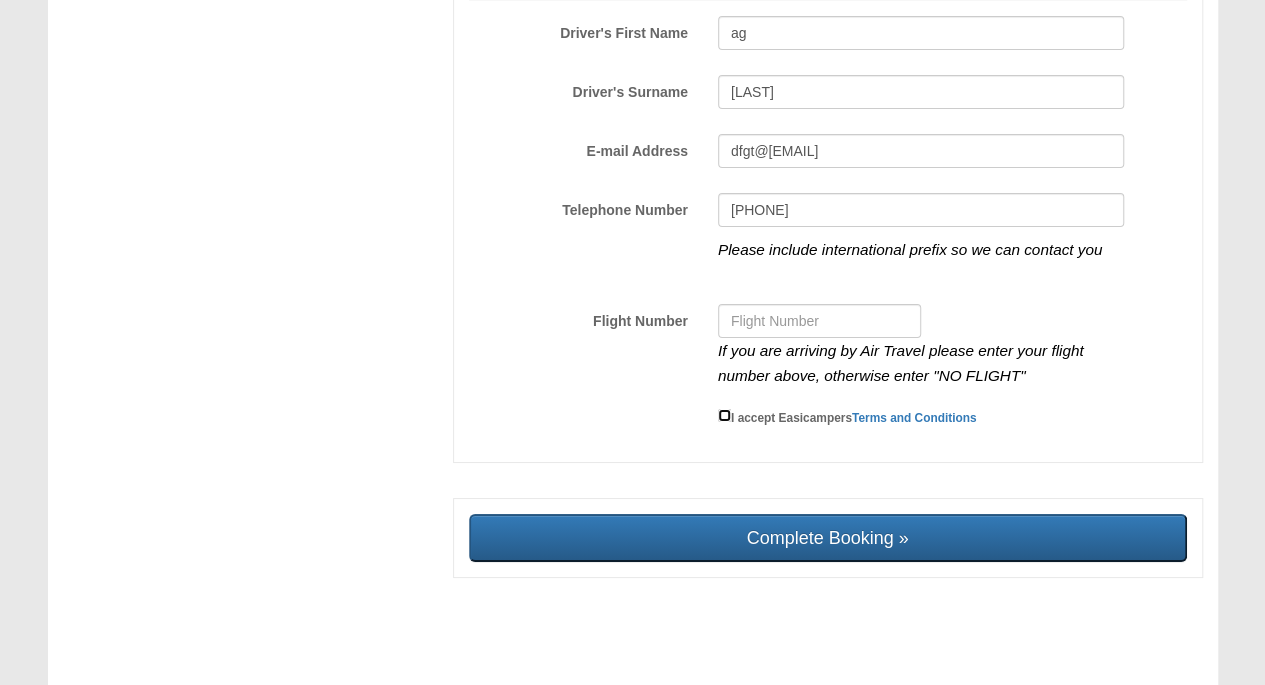 click on "I accept Easicampers  Terms and Conditions" at bounding box center [724, 415] 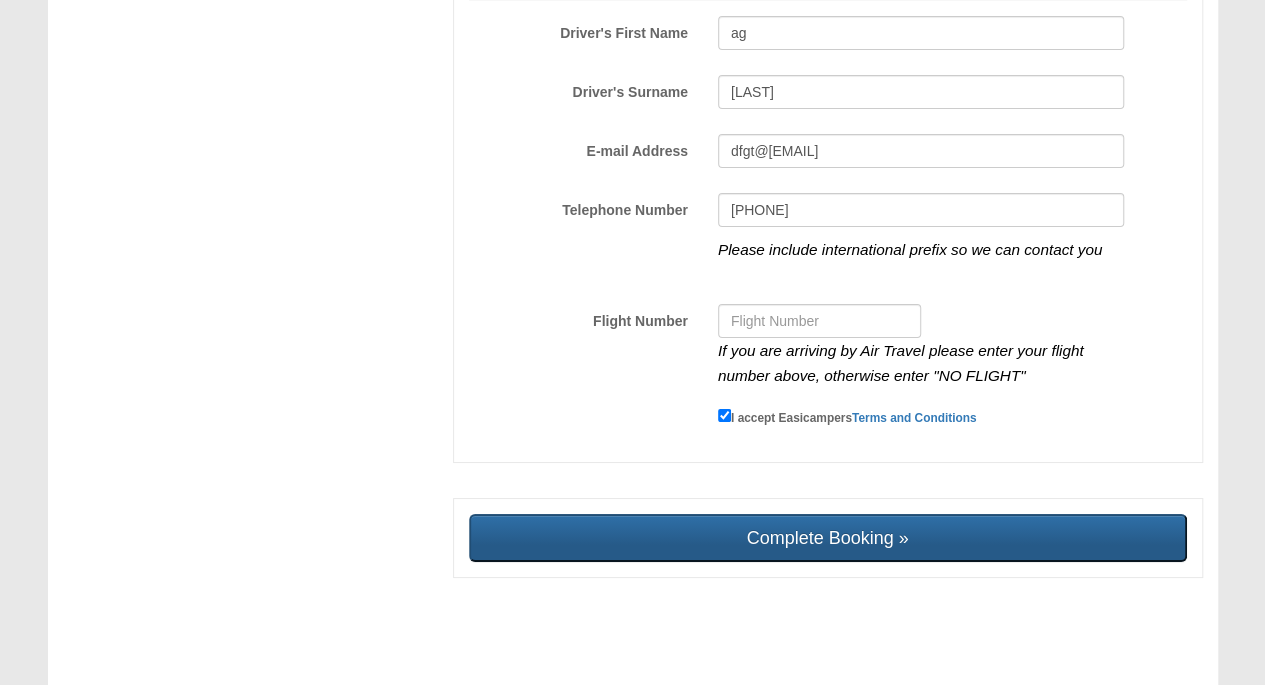 click on "Complete Booking »" at bounding box center (828, 538) 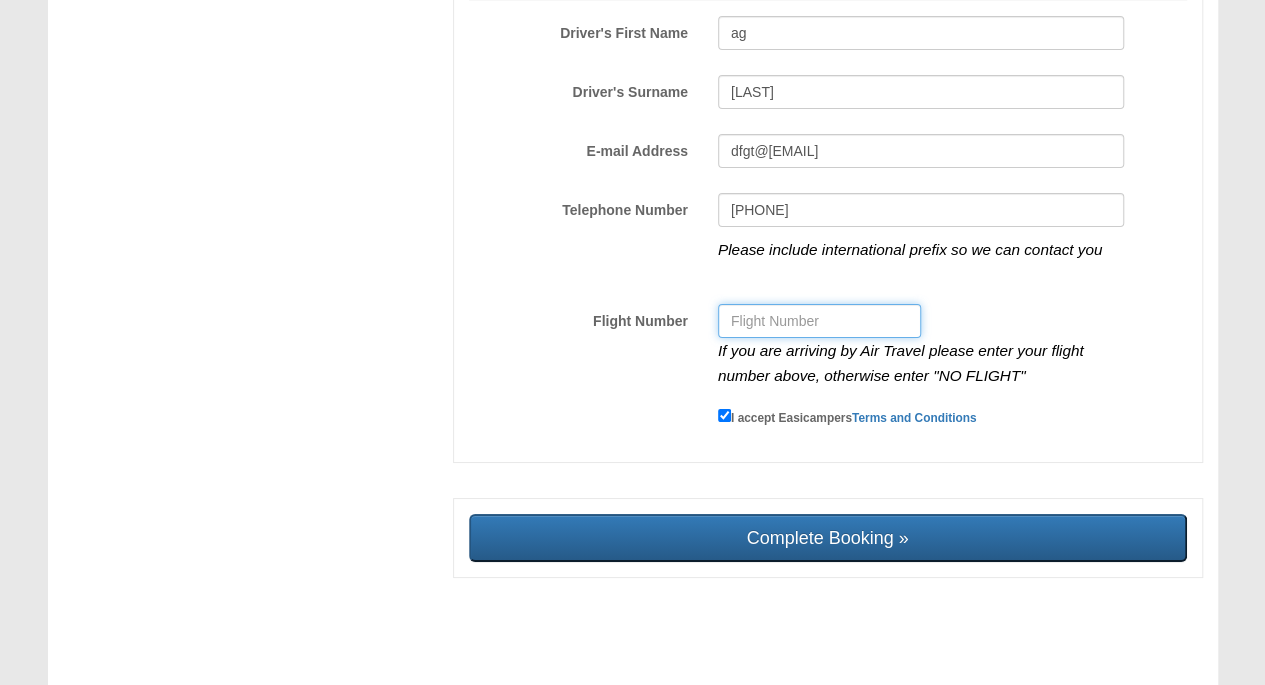 click on "Flight Number" at bounding box center [819, 321] 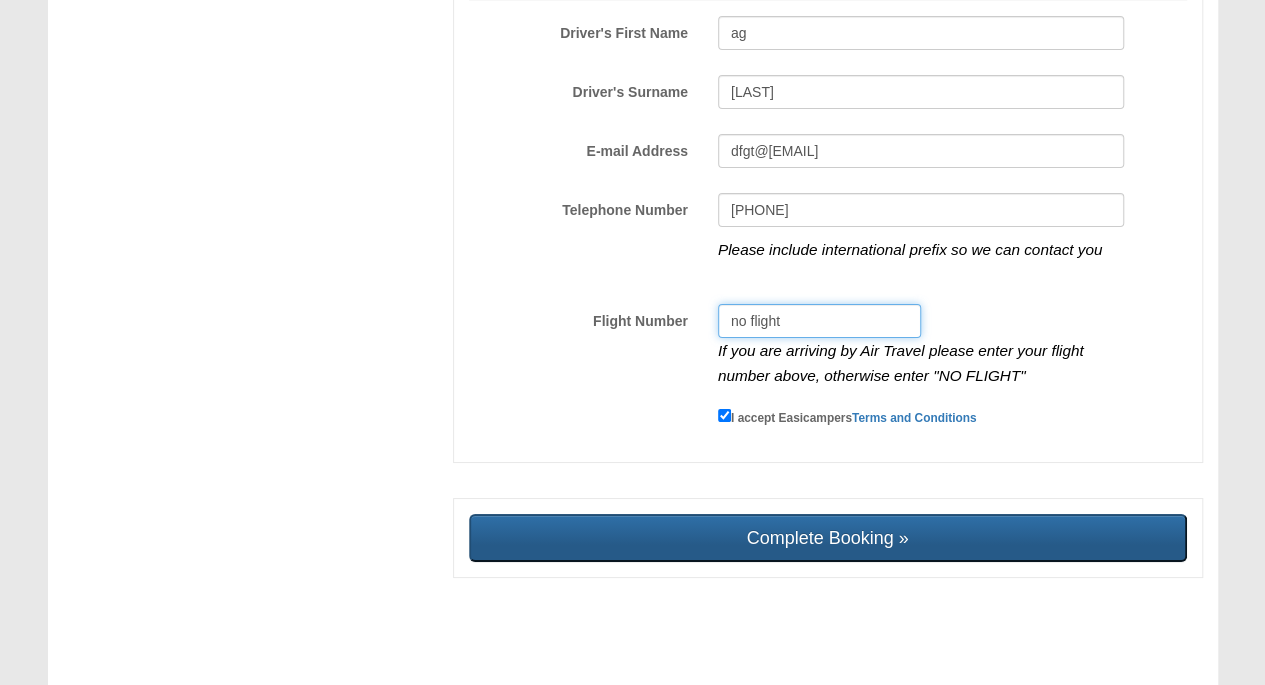 type on "no flight" 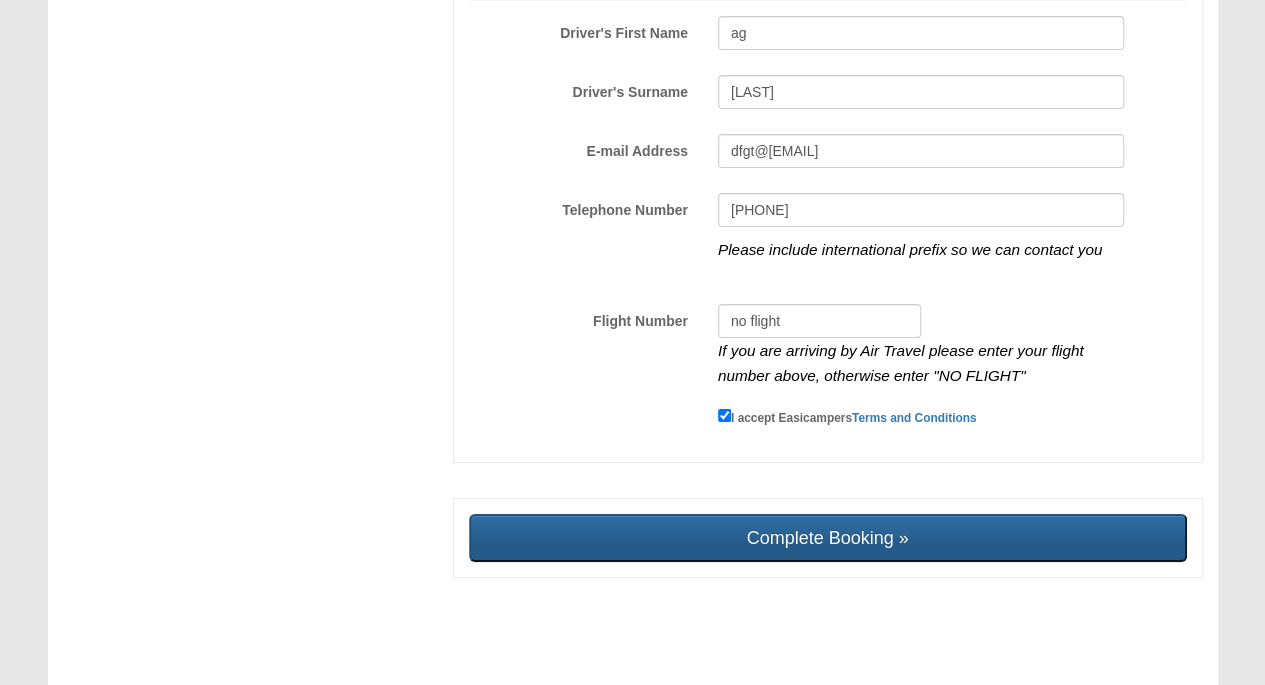 click on "Complete Booking »" at bounding box center (828, 538) 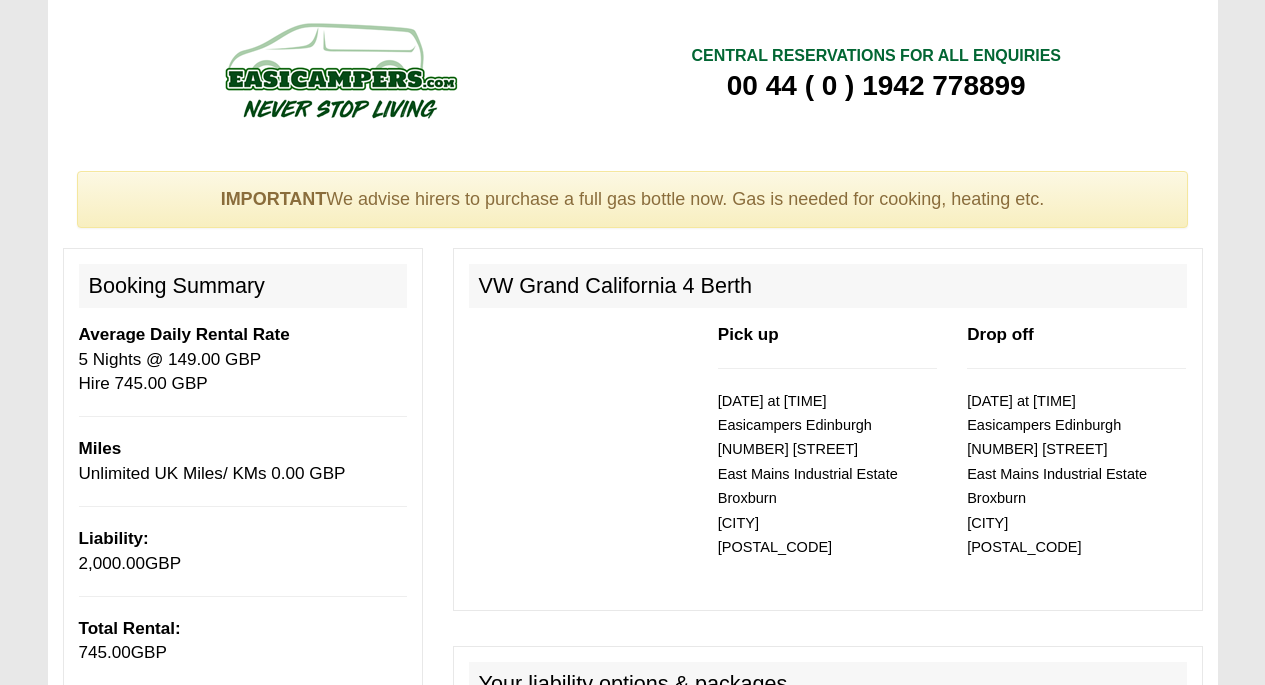 select on "Gas Bottle x QTY 1 @ 60.00 GBP per hire." 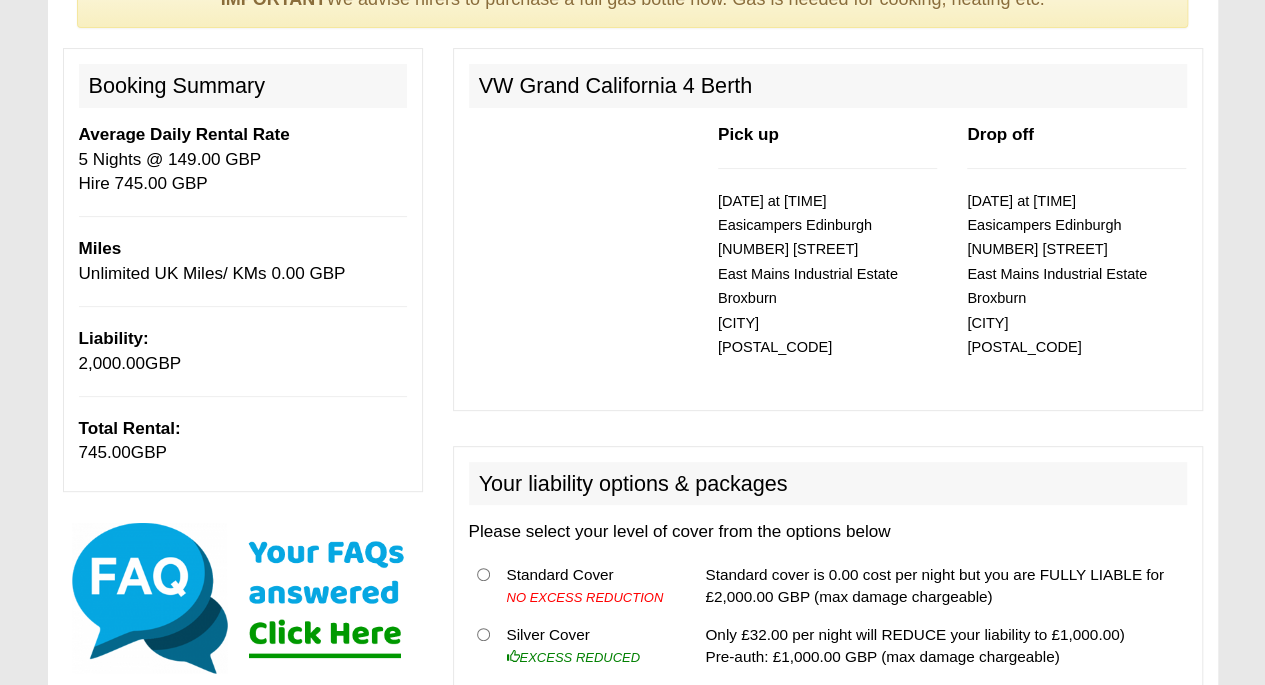 scroll, scrollTop: 500, scrollLeft: 0, axis: vertical 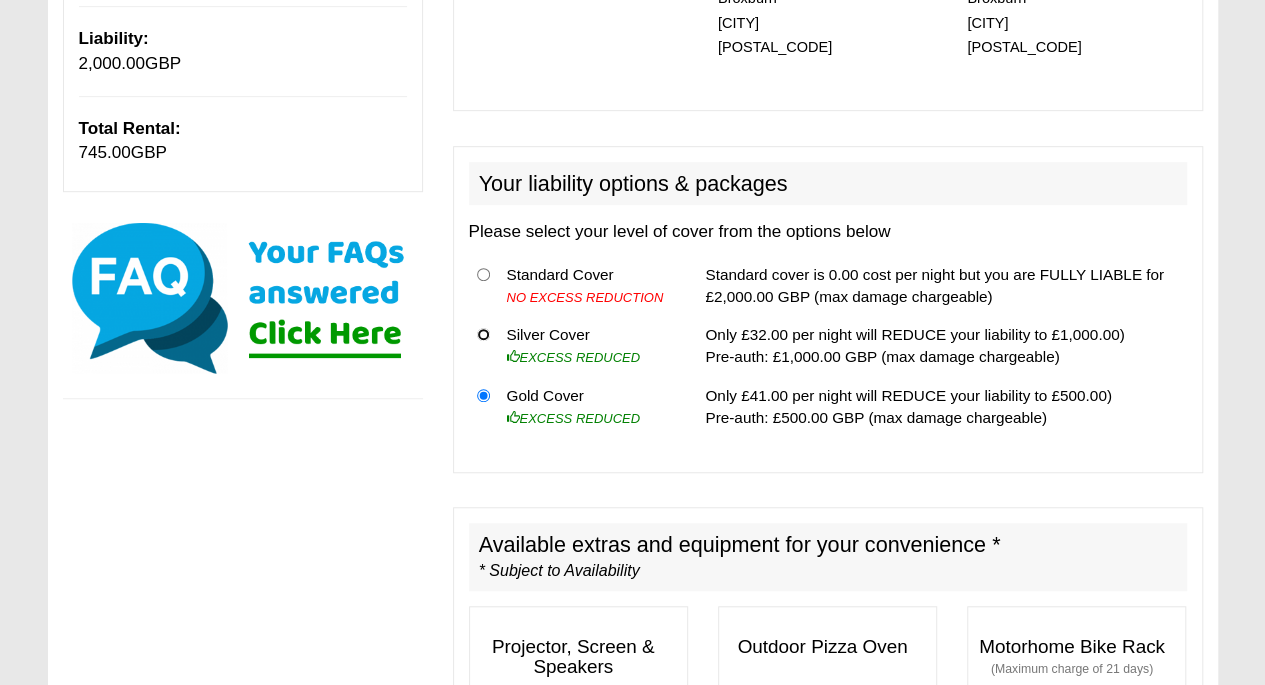 click at bounding box center [483, 334] 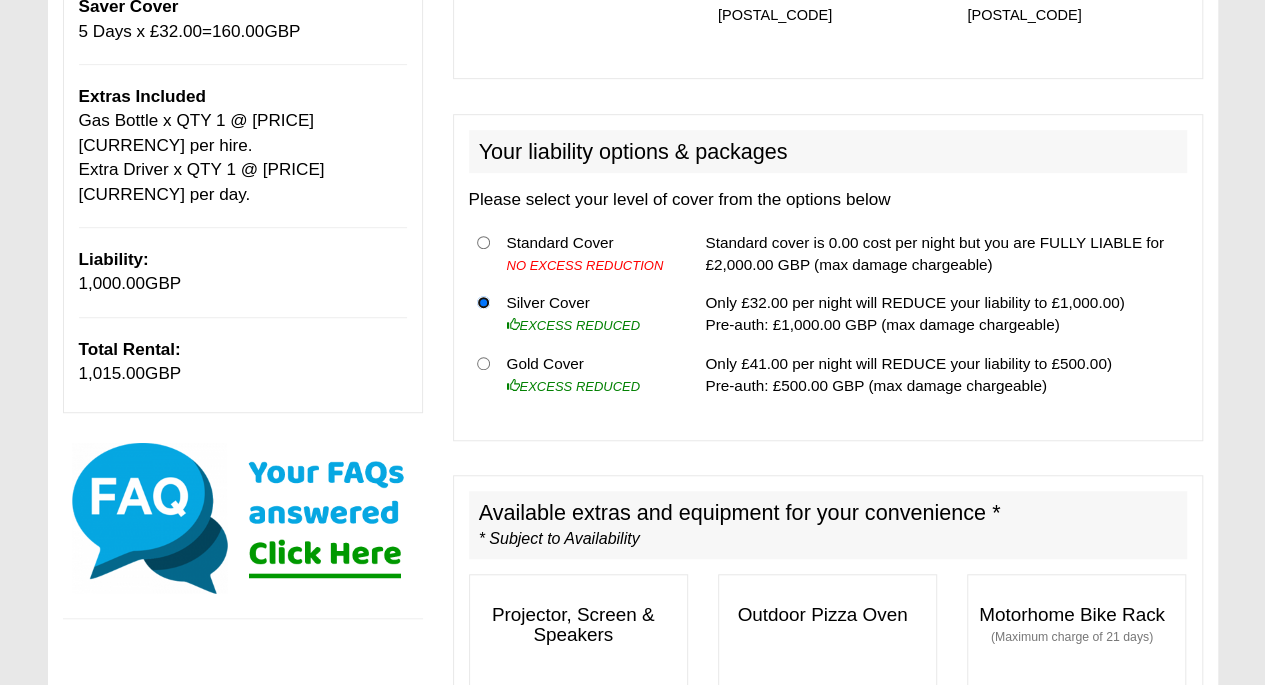 scroll, scrollTop: 404, scrollLeft: 0, axis: vertical 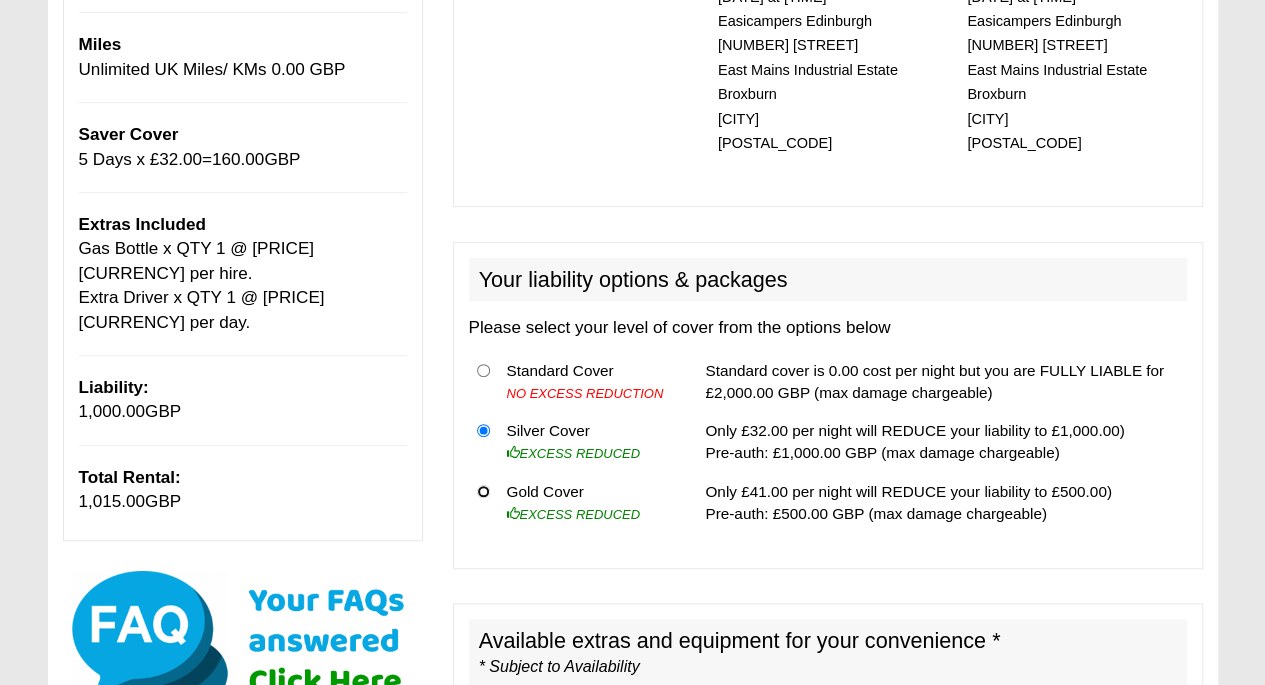 click at bounding box center [483, 491] 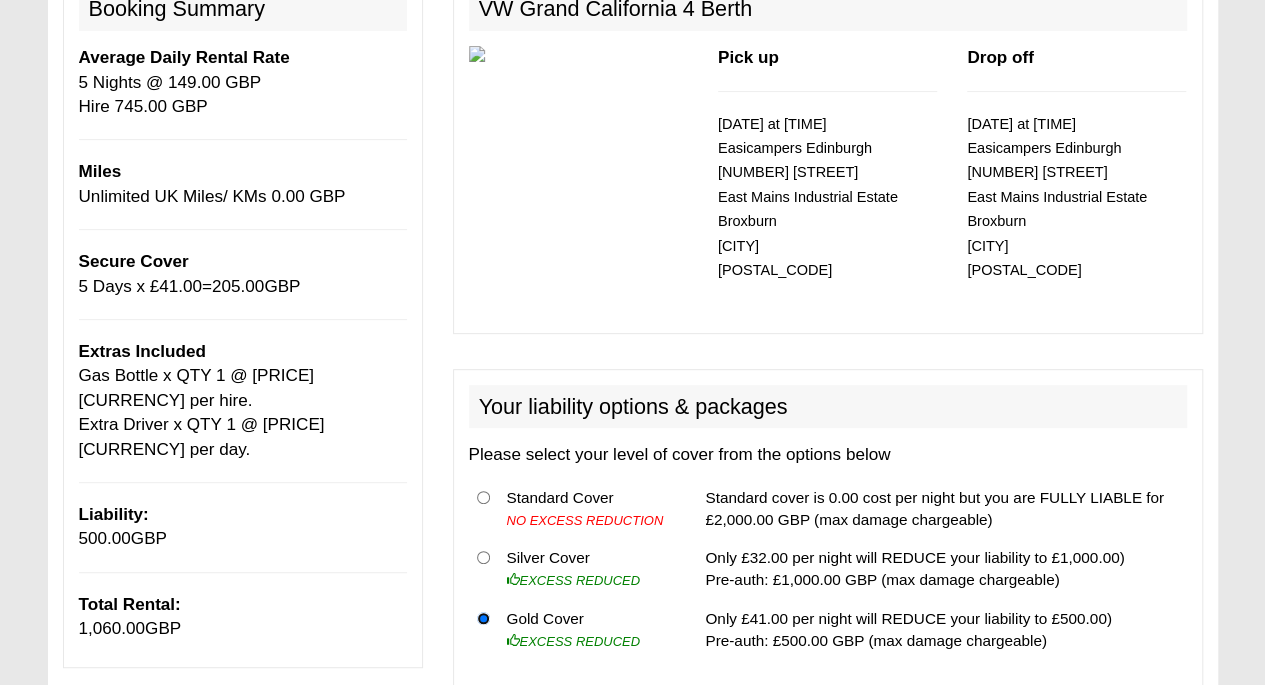 scroll, scrollTop: 304, scrollLeft: 0, axis: vertical 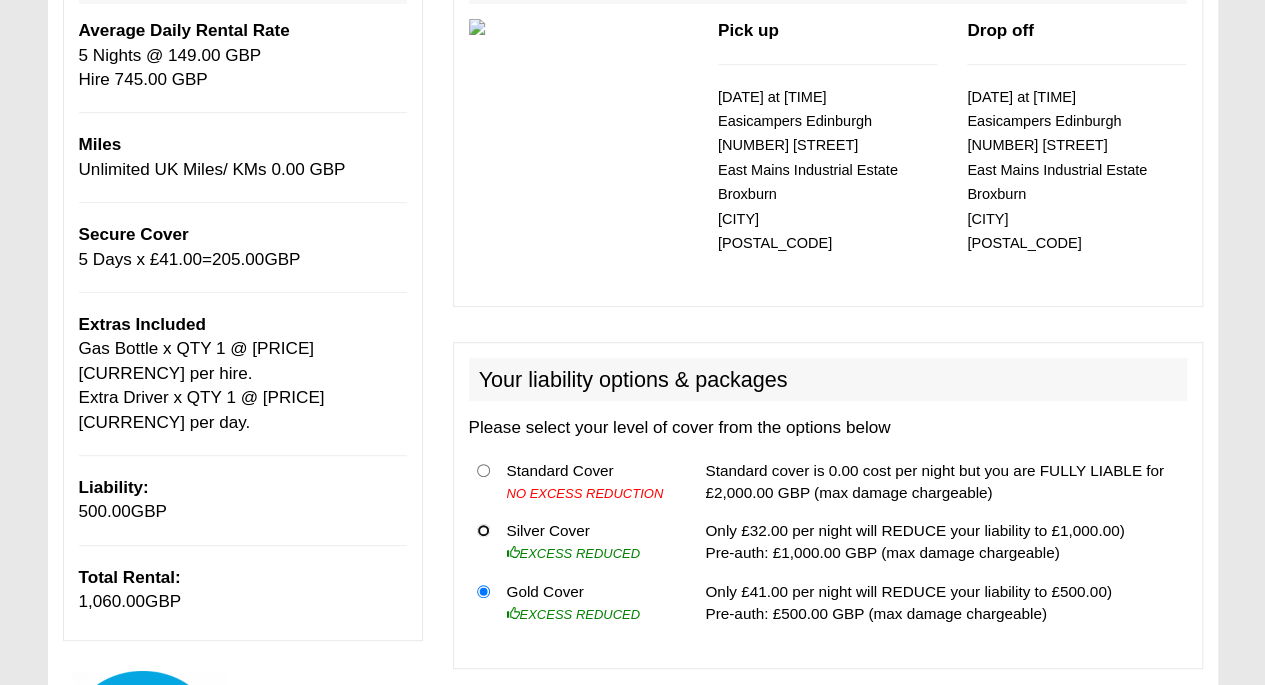 click at bounding box center [483, 530] 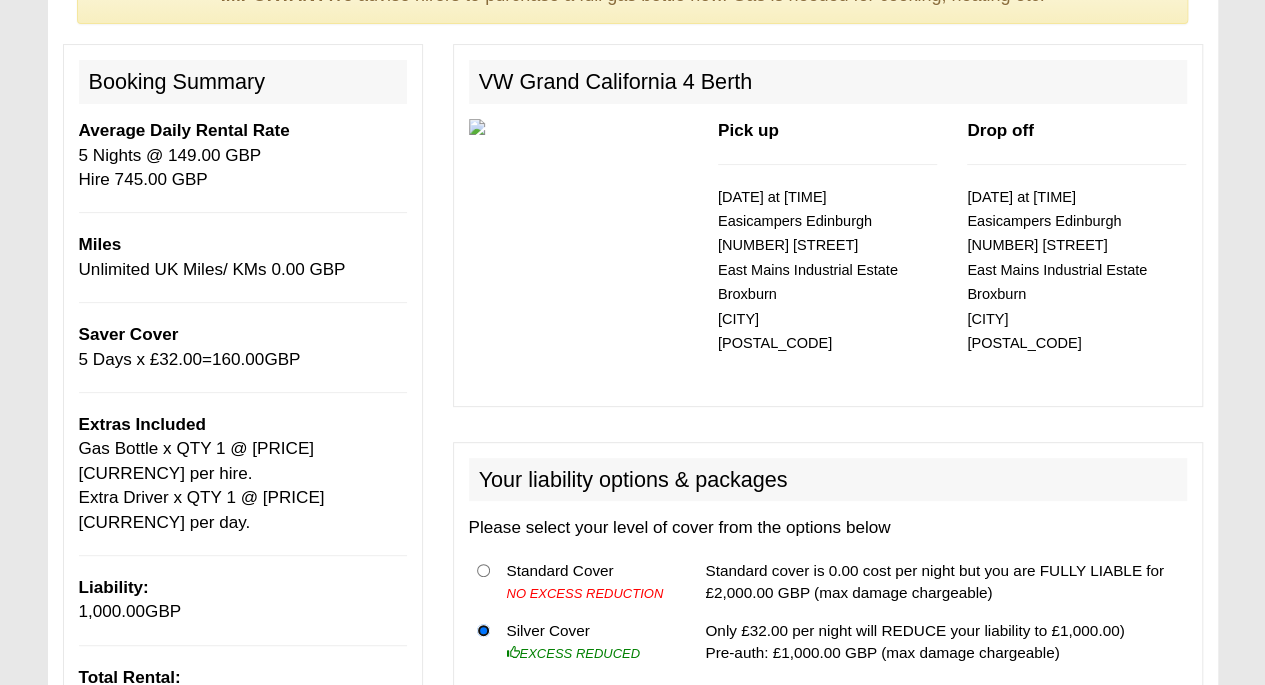 scroll, scrollTop: 304, scrollLeft: 0, axis: vertical 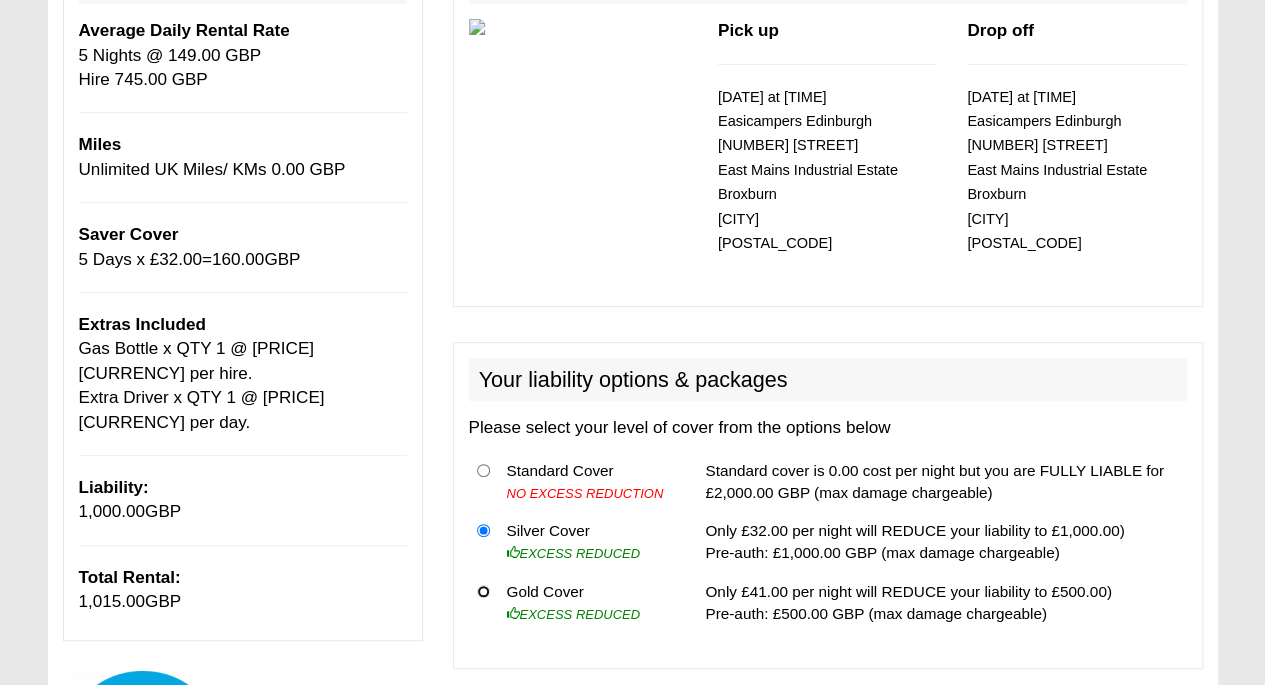 click at bounding box center [483, 591] 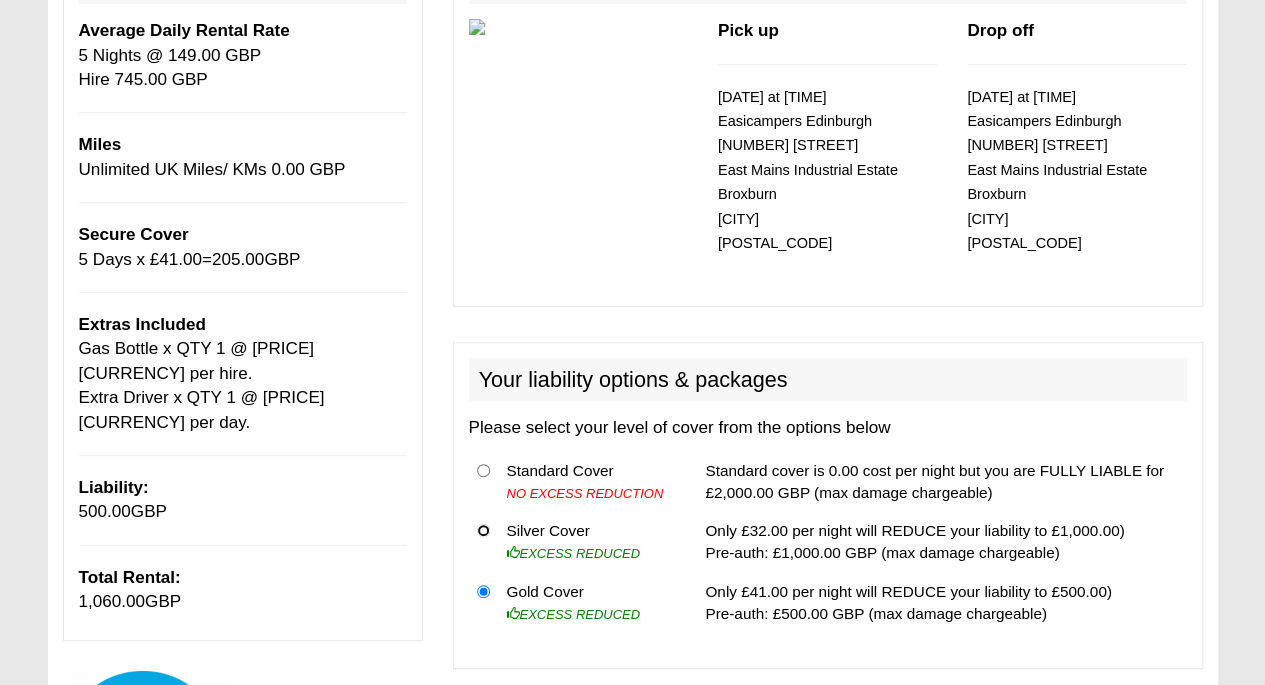 click at bounding box center (483, 530) 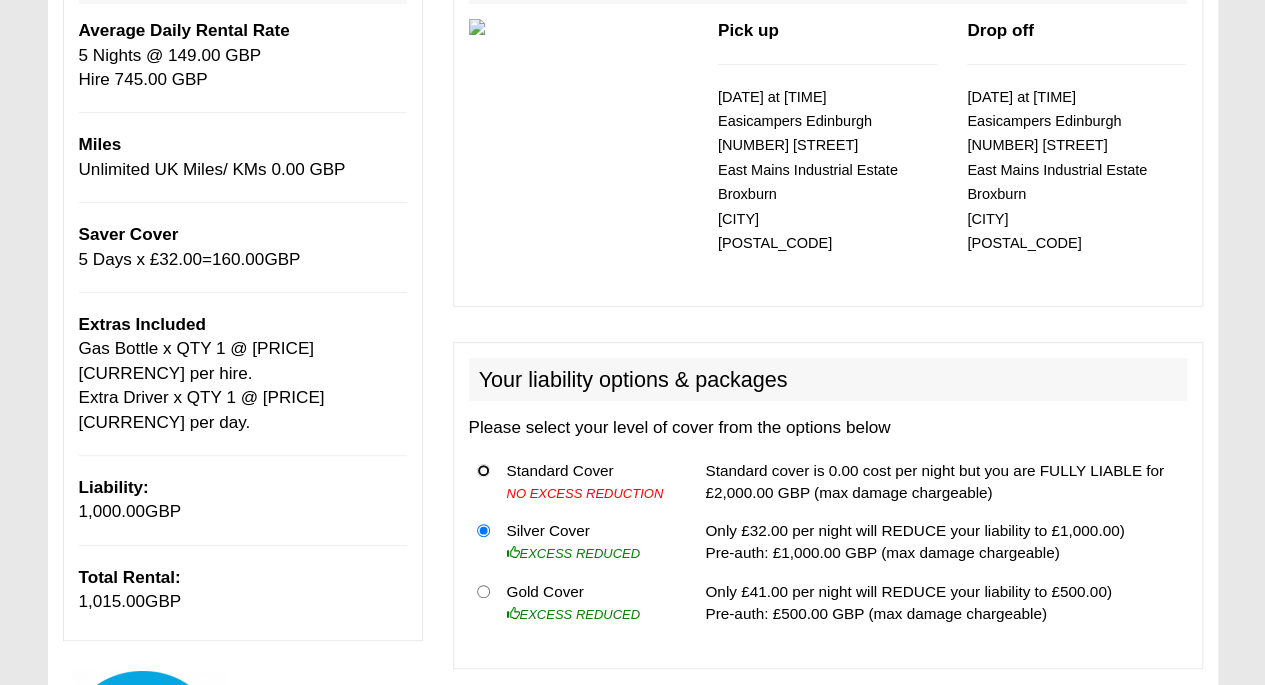 click at bounding box center [483, 470] 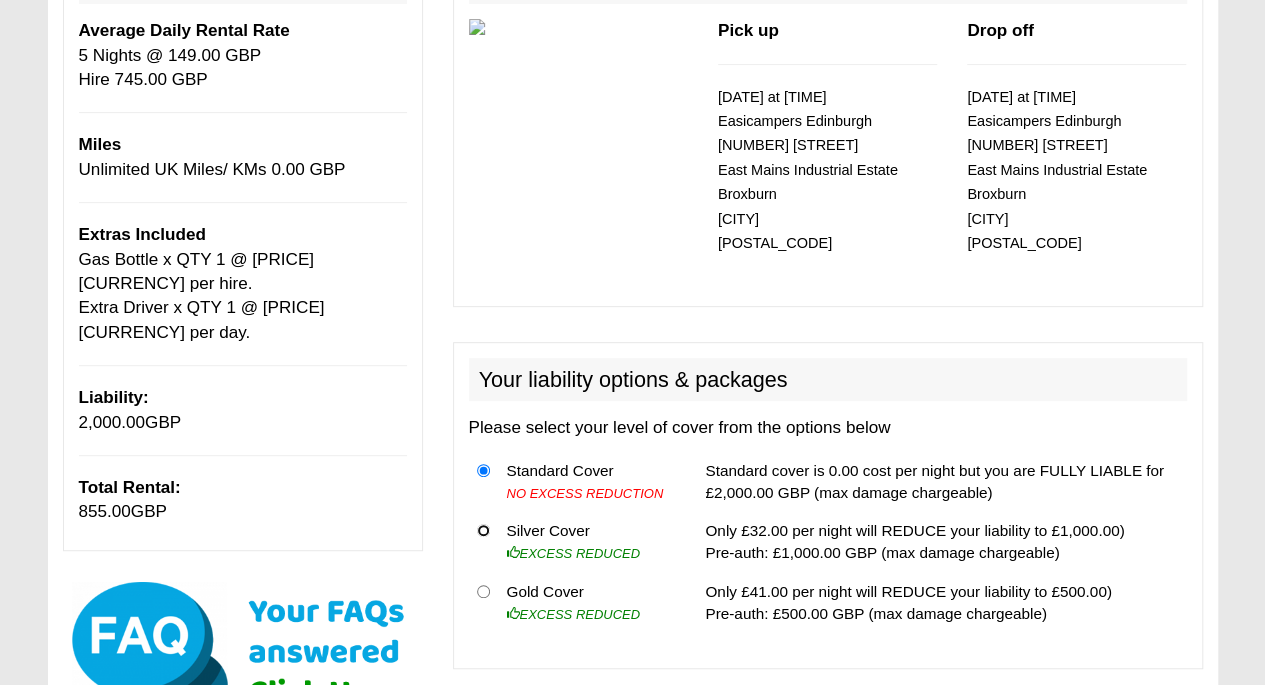 click at bounding box center [483, 530] 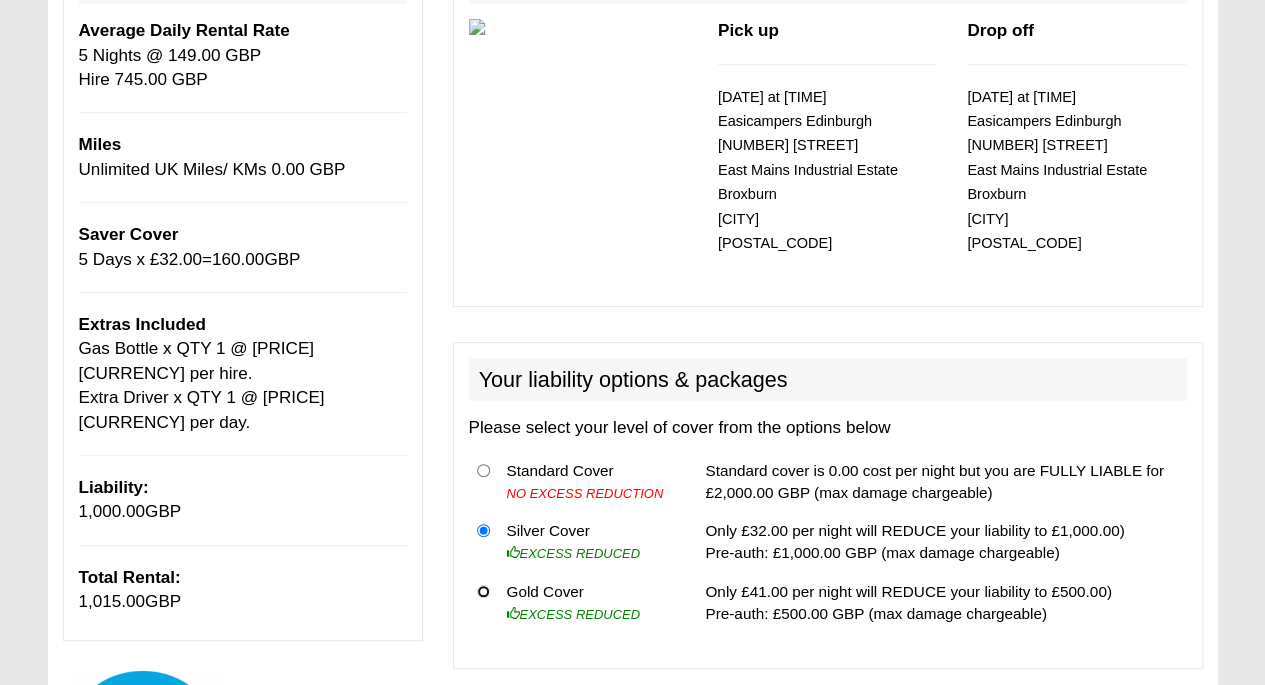 click at bounding box center (483, 591) 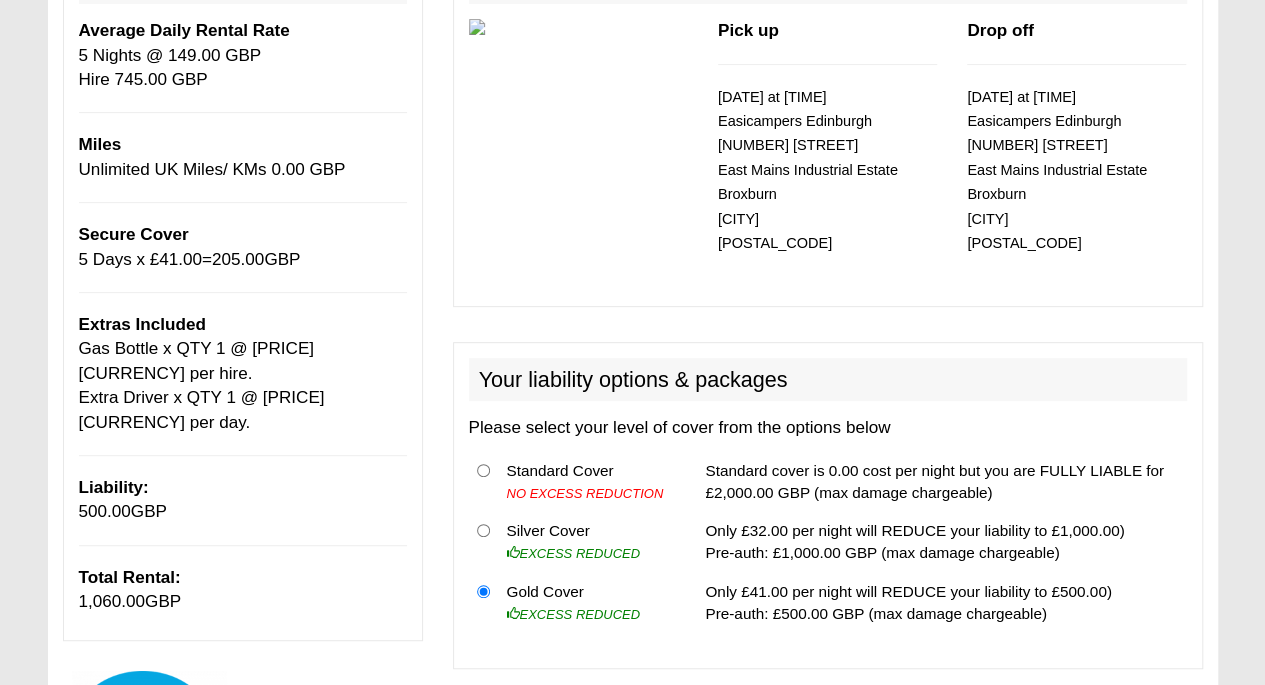 click at bounding box center [484, 542] 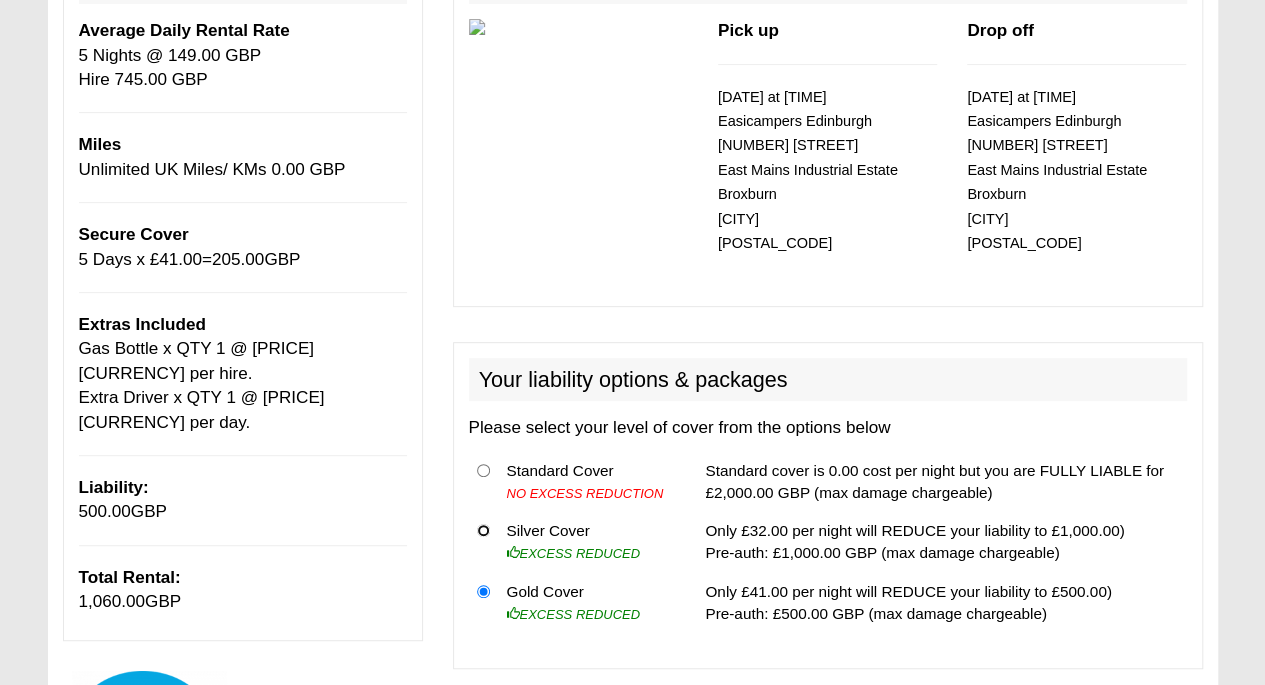 click at bounding box center [483, 530] 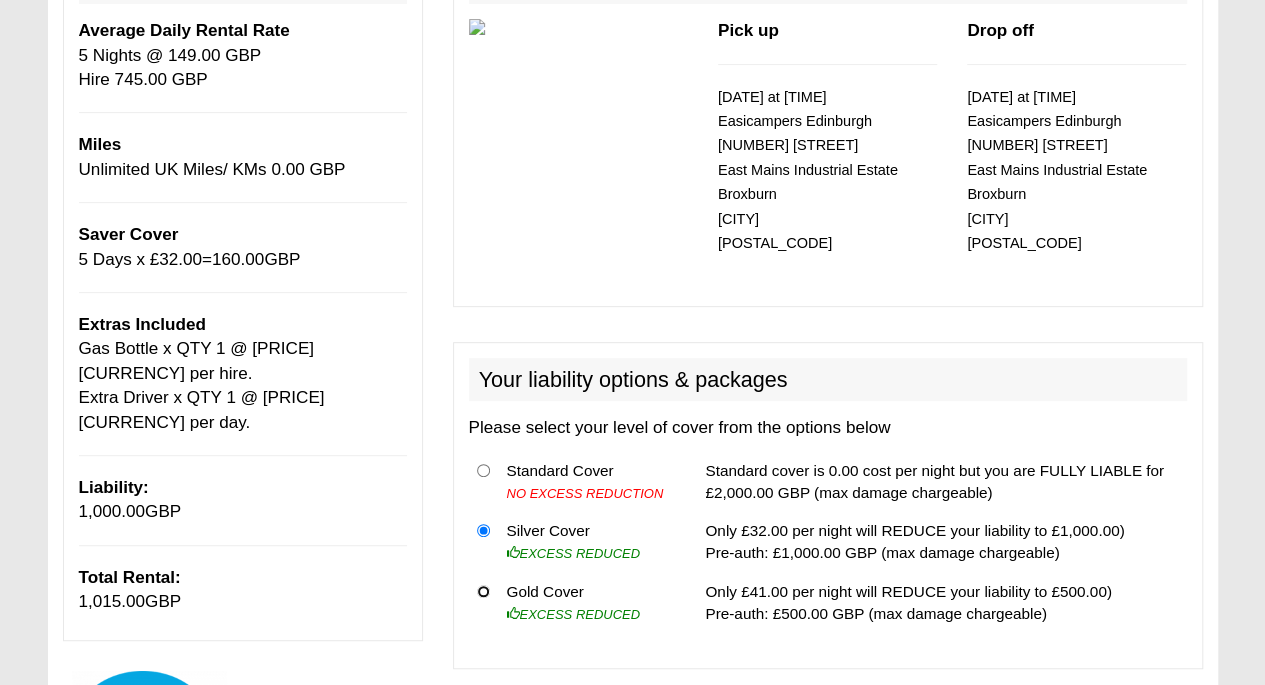click at bounding box center [483, 591] 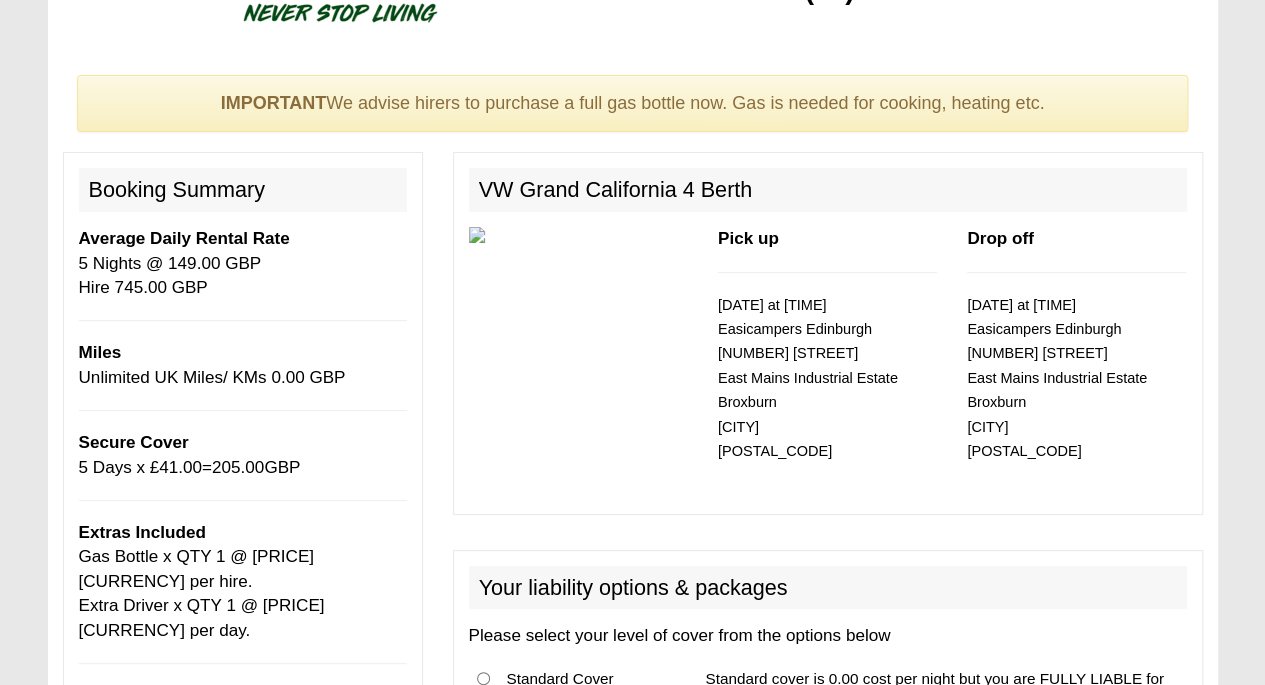 scroll, scrollTop: 0, scrollLeft: 0, axis: both 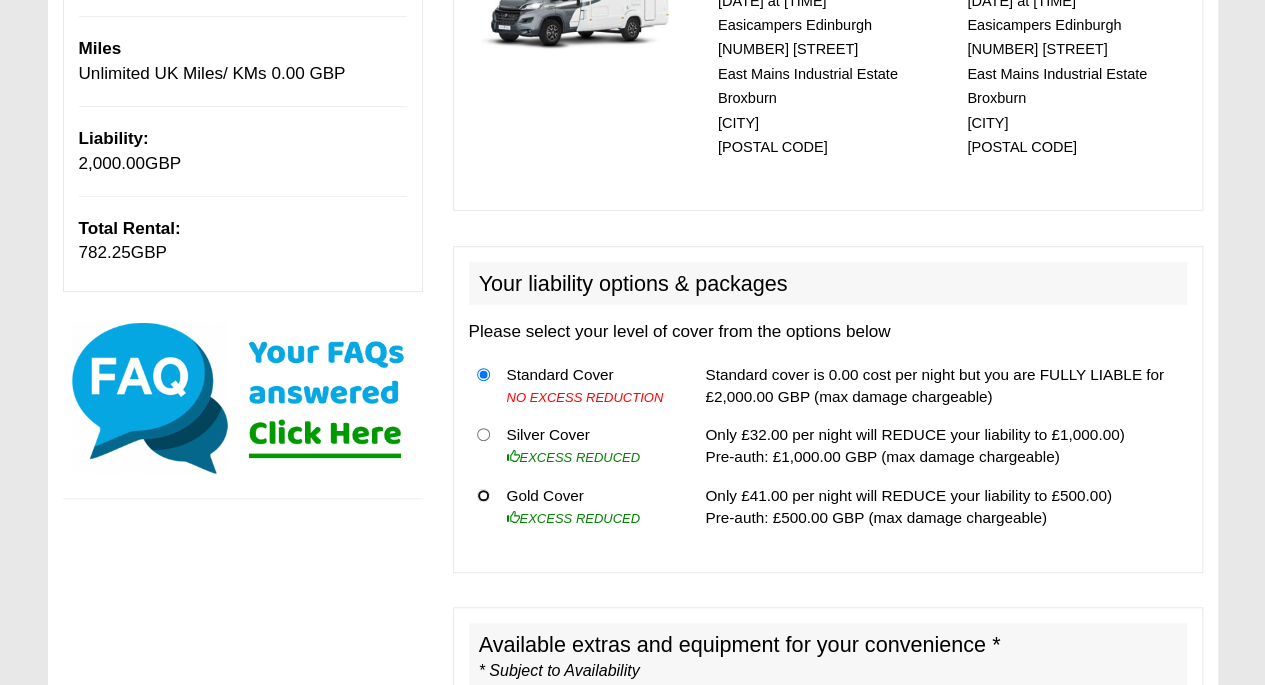 click at bounding box center [483, 495] 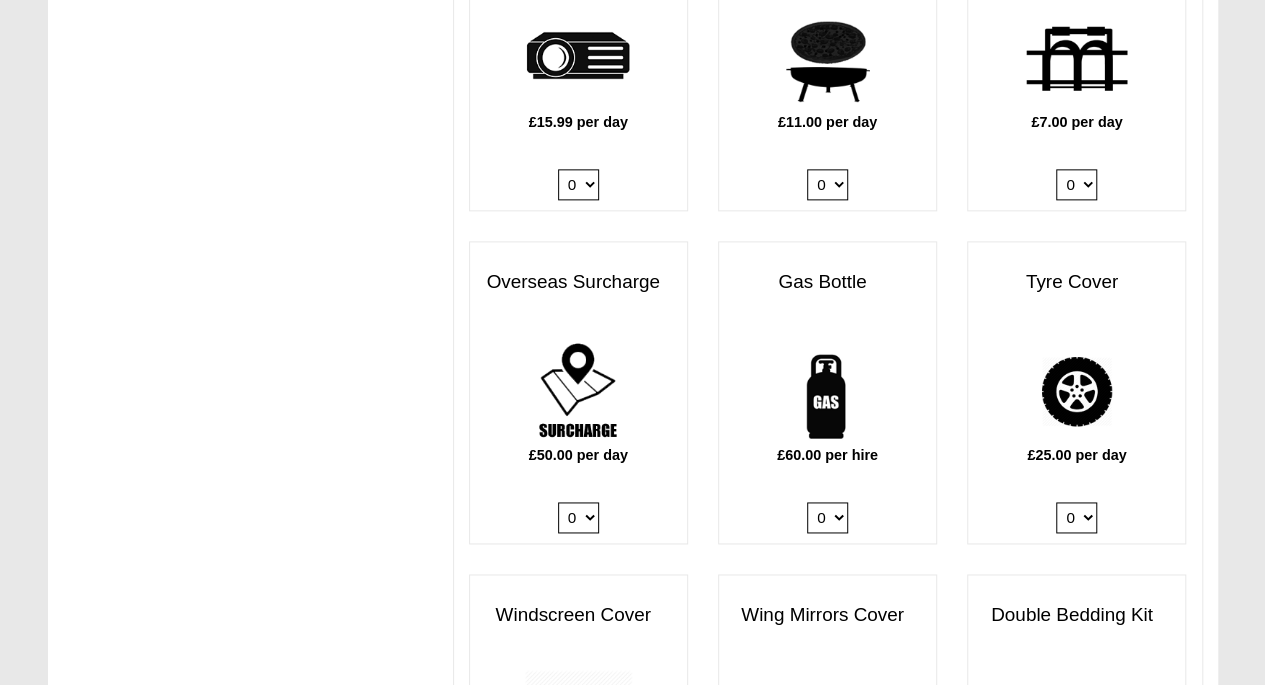 scroll, scrollTop: 1300, scrollLeft: 0, axis: vertical 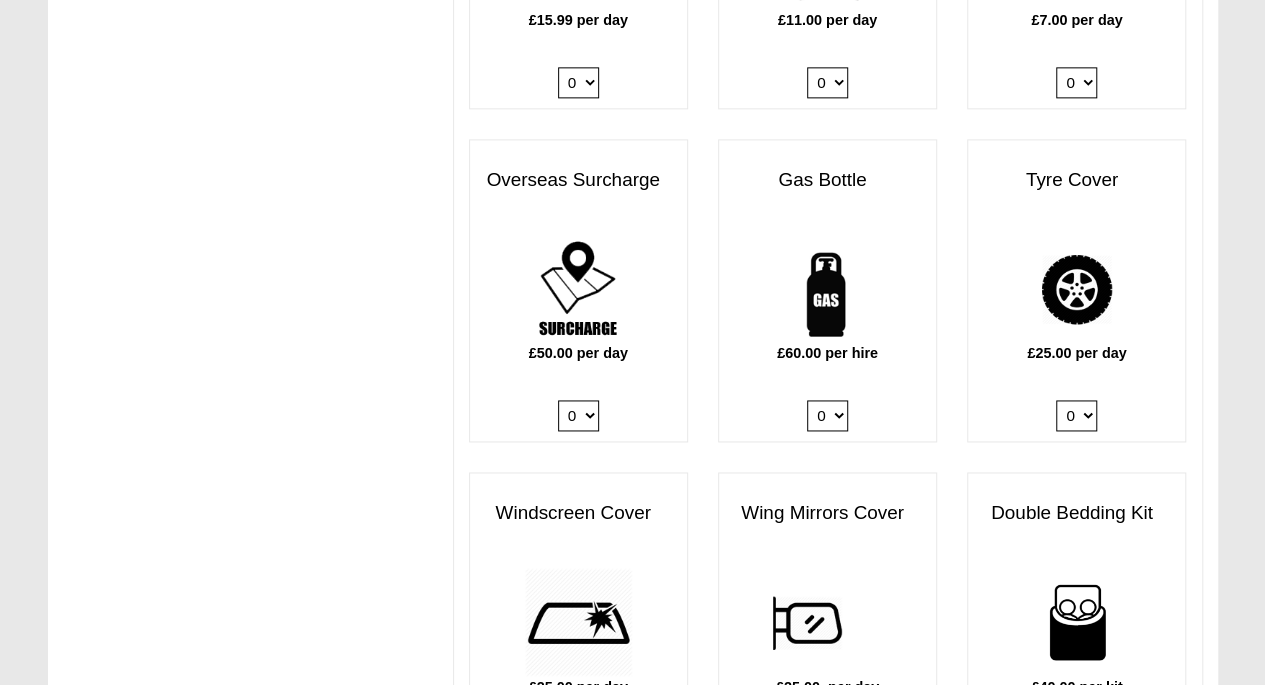 click on "0
1" at bounding box center (827, 415) 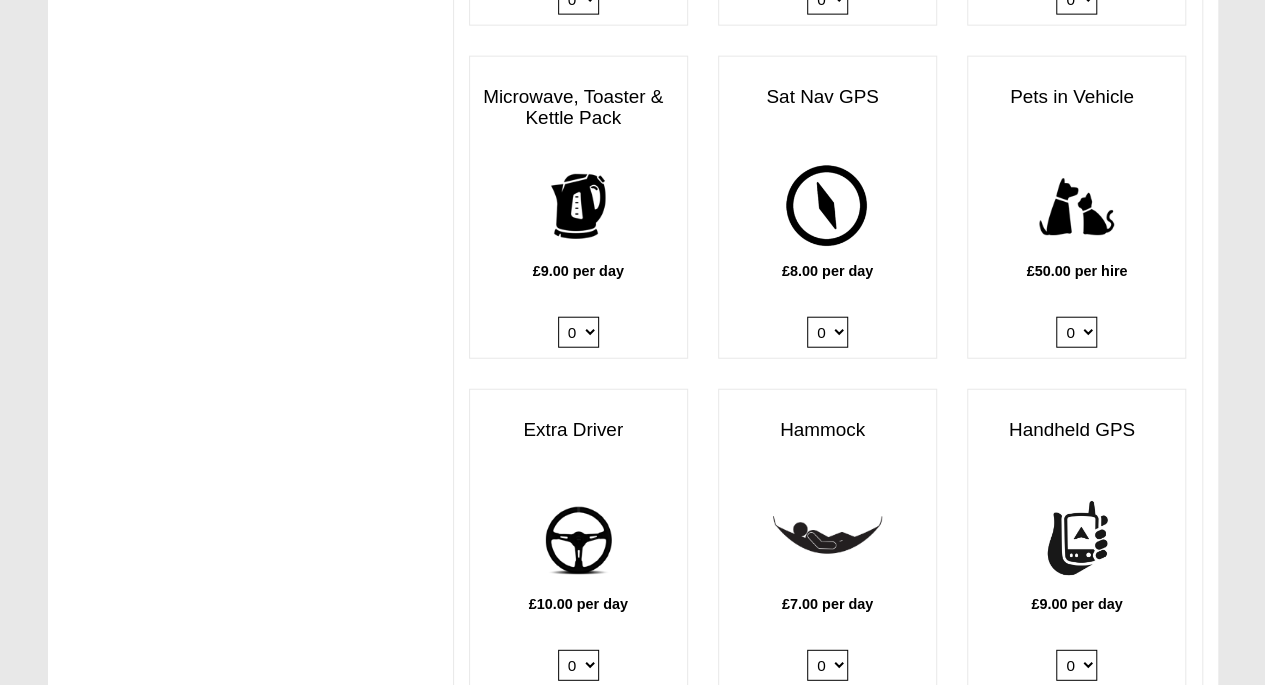 scroll, scrollTop: 2400, scrollLeft: 0, axis: vertical 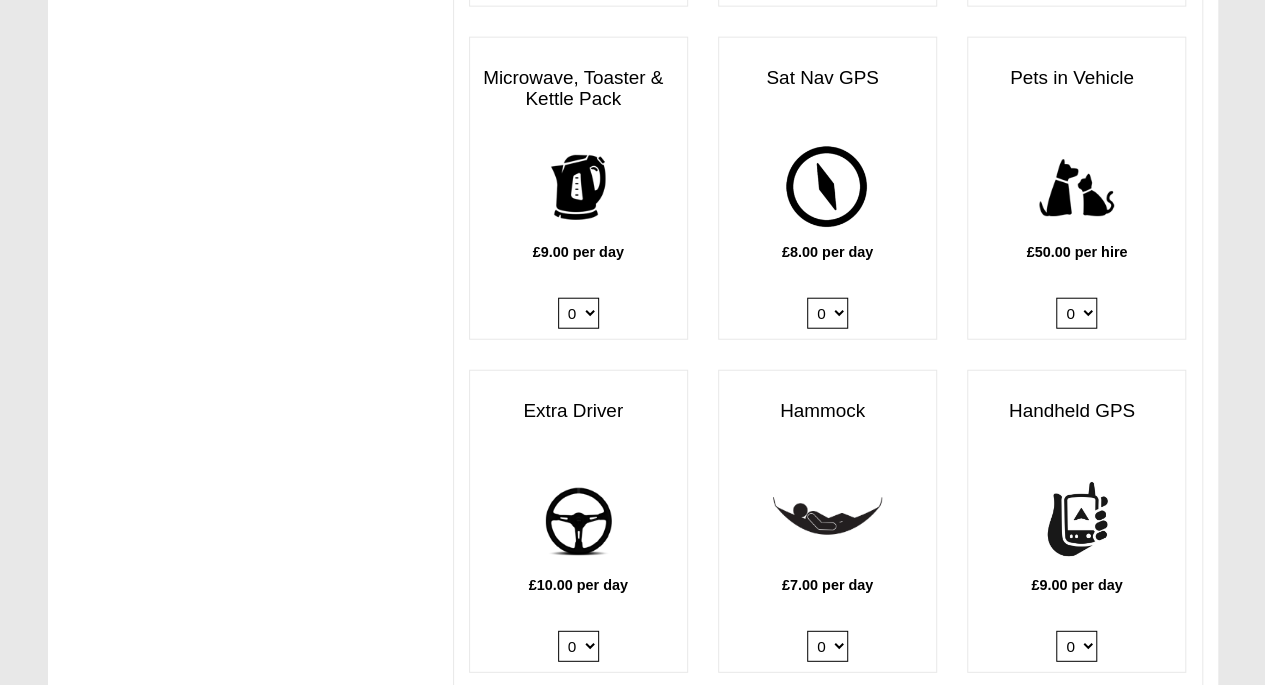 click on "0
1" at bounding box center (578, 646) 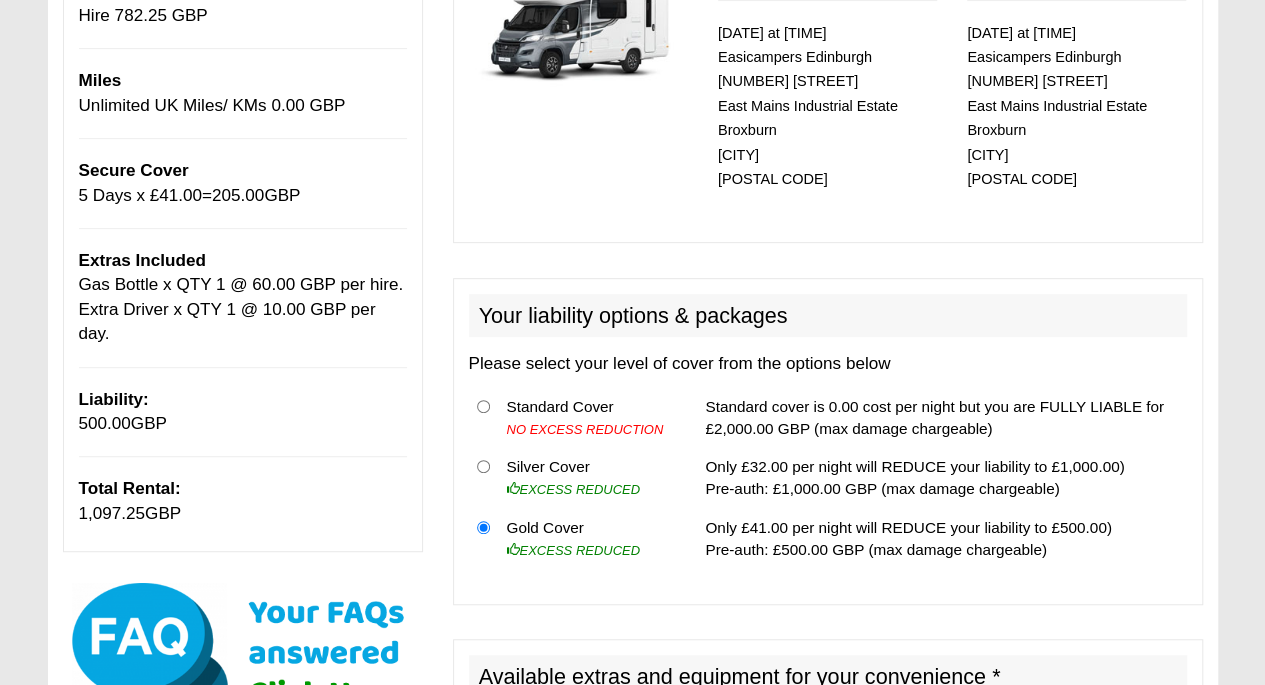 scroll, scrollTop: 400, scrollLeft: 0, axis: vertical 